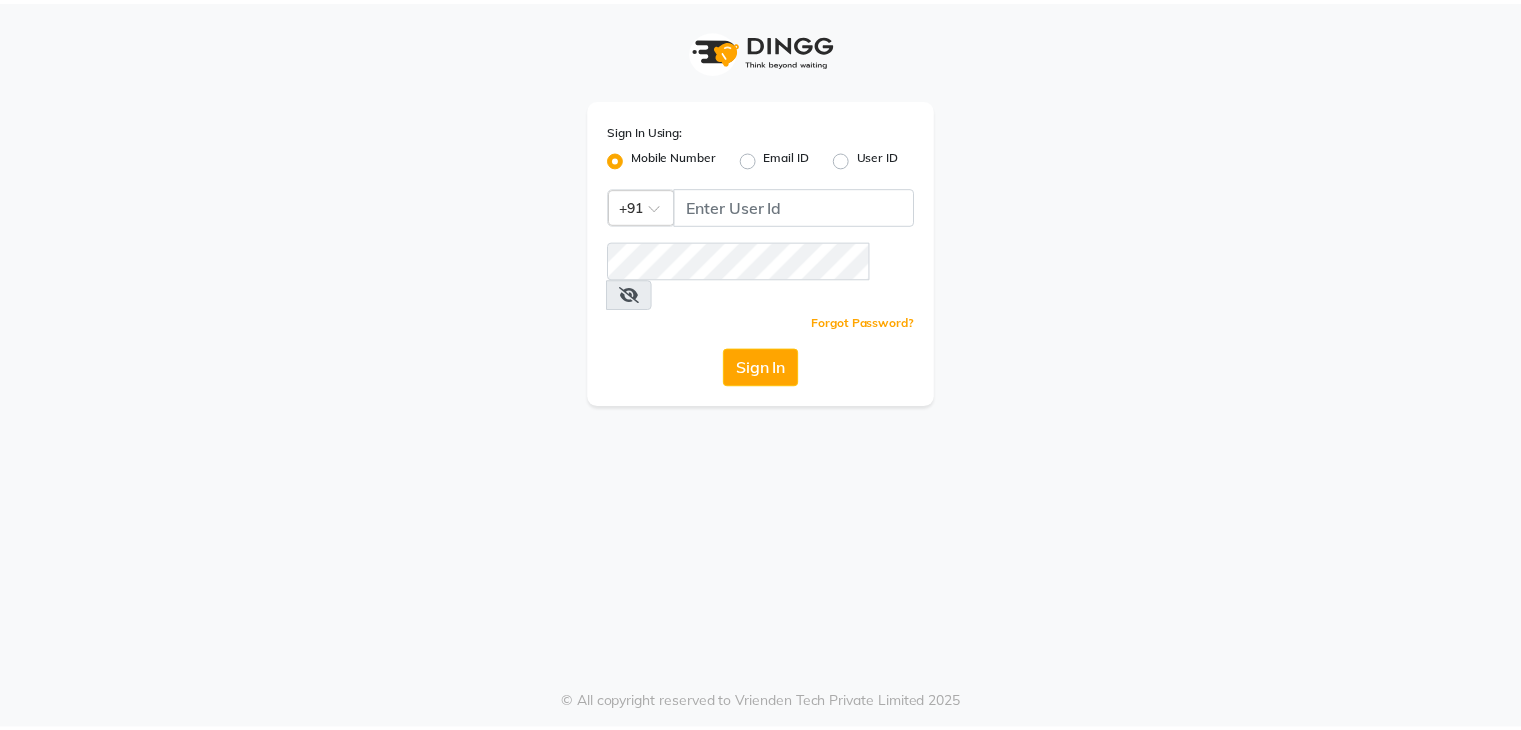 scroll, scrollTop: 0, scrollLeft: 0, axis: both 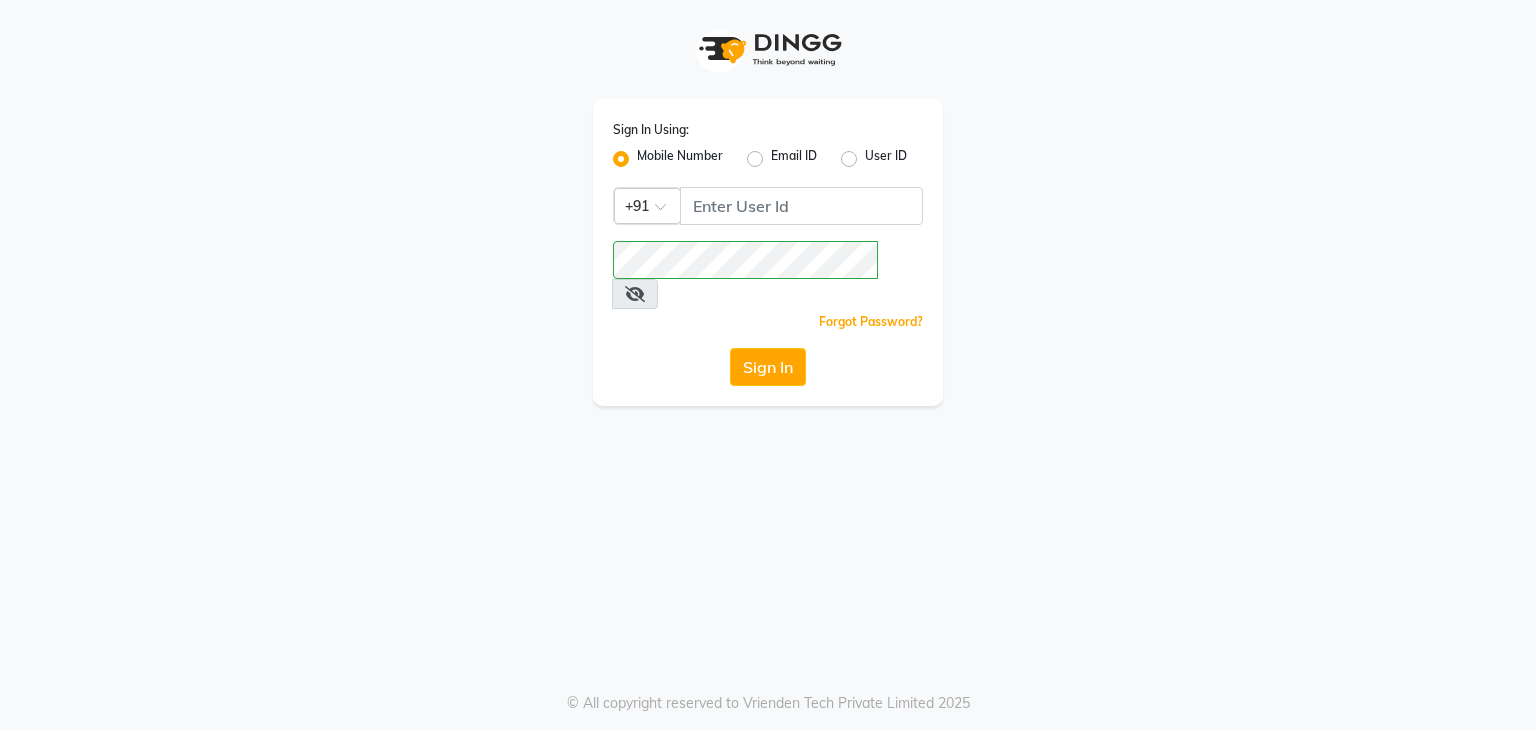 click on "User ID" 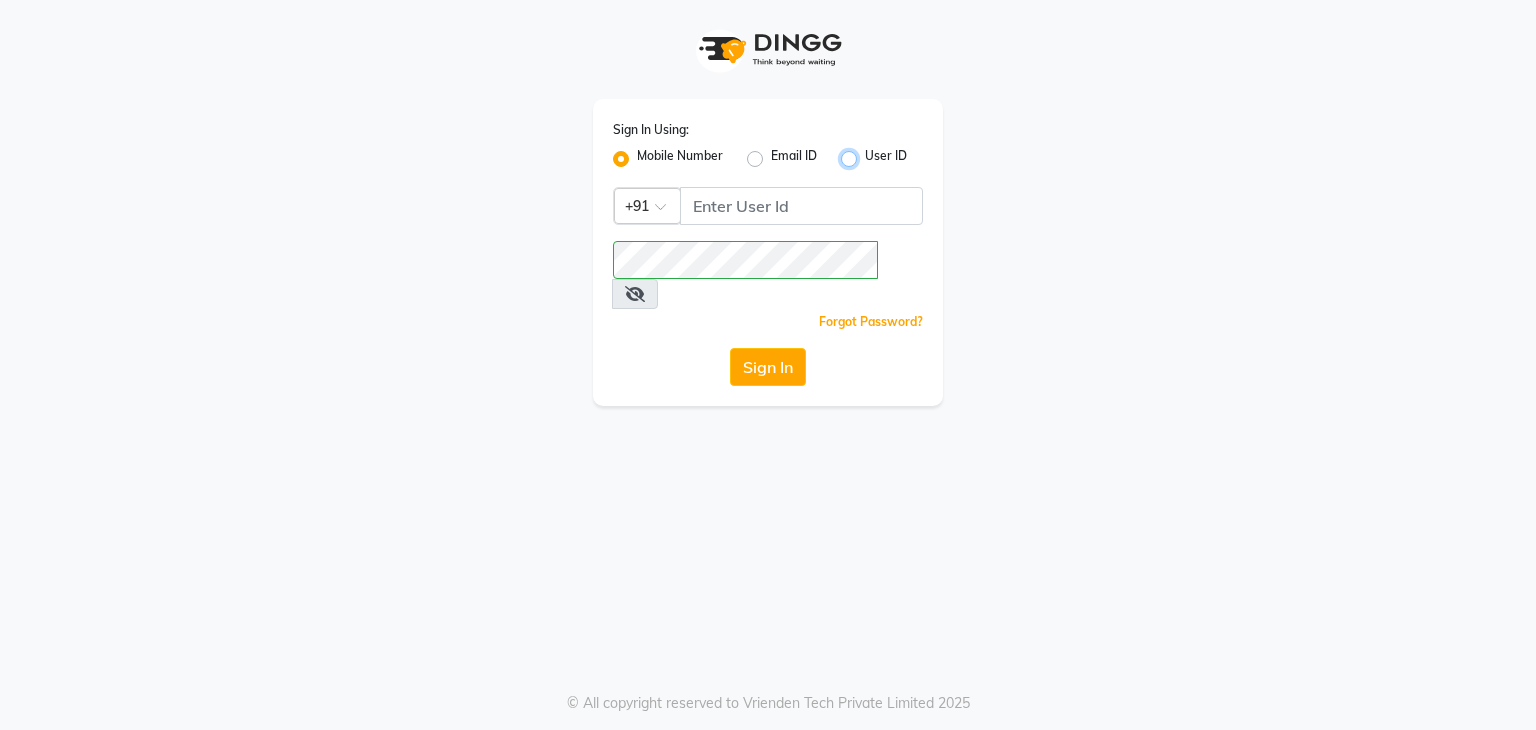 click on "User ID" at bounding box center (871, 153) 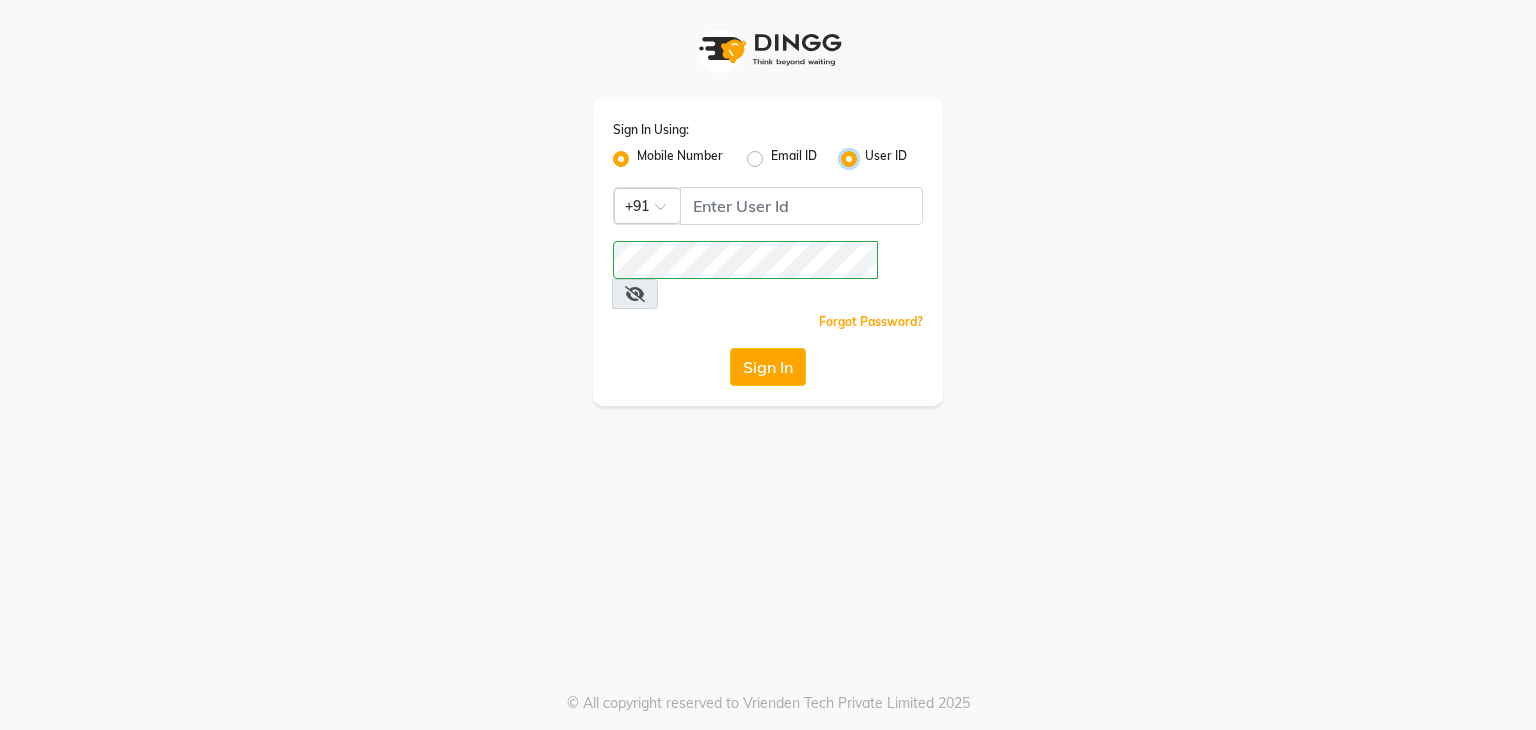 radio on "false" 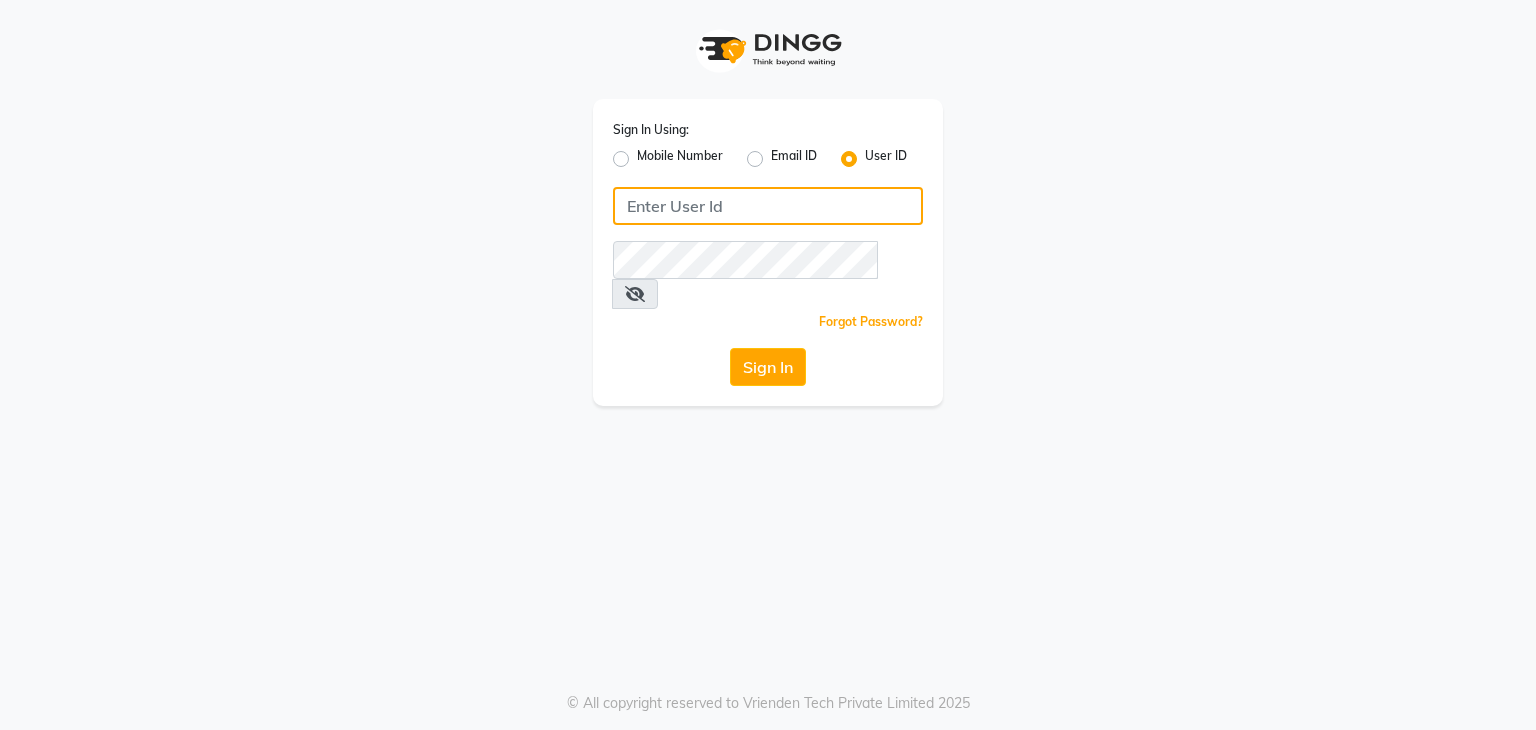 click 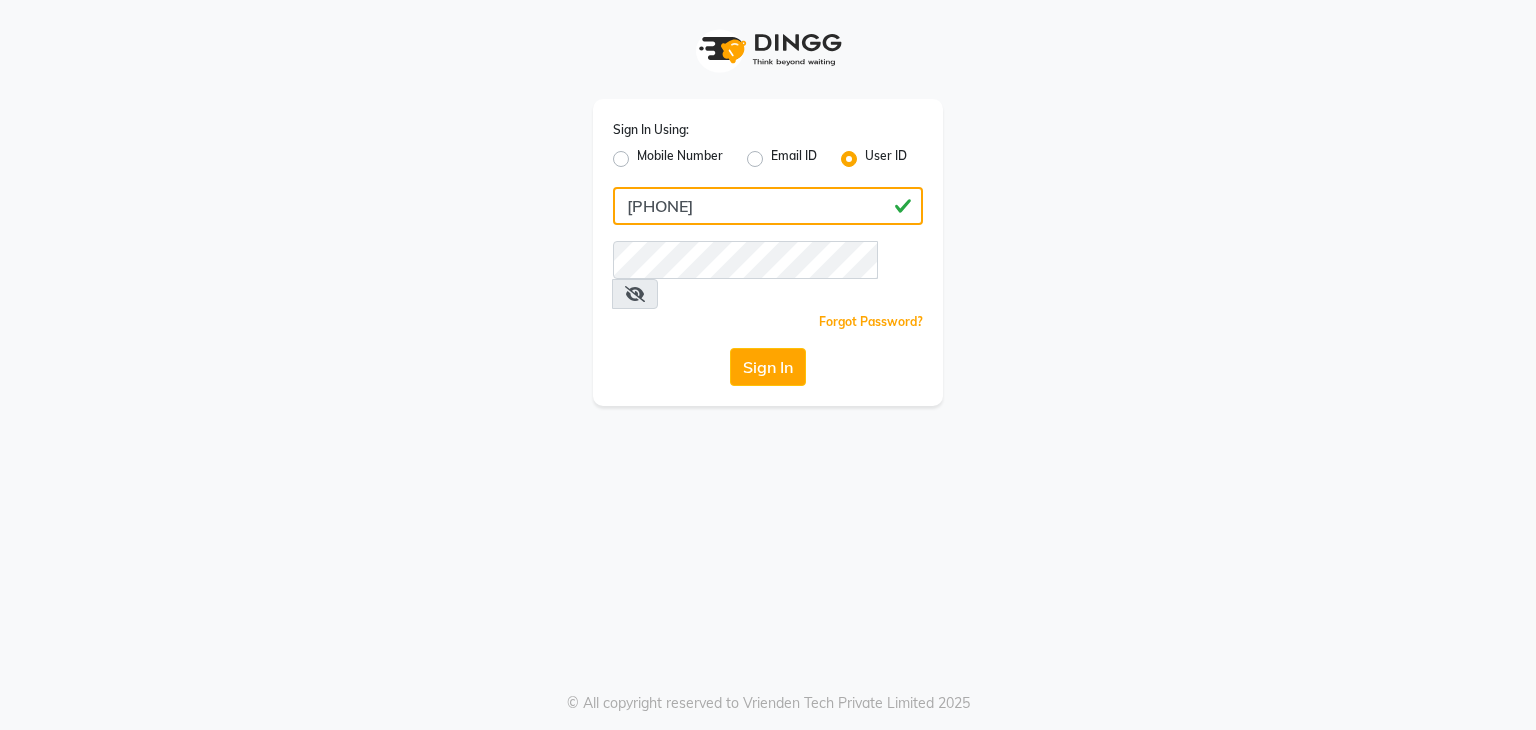 type on "[PHONE]" 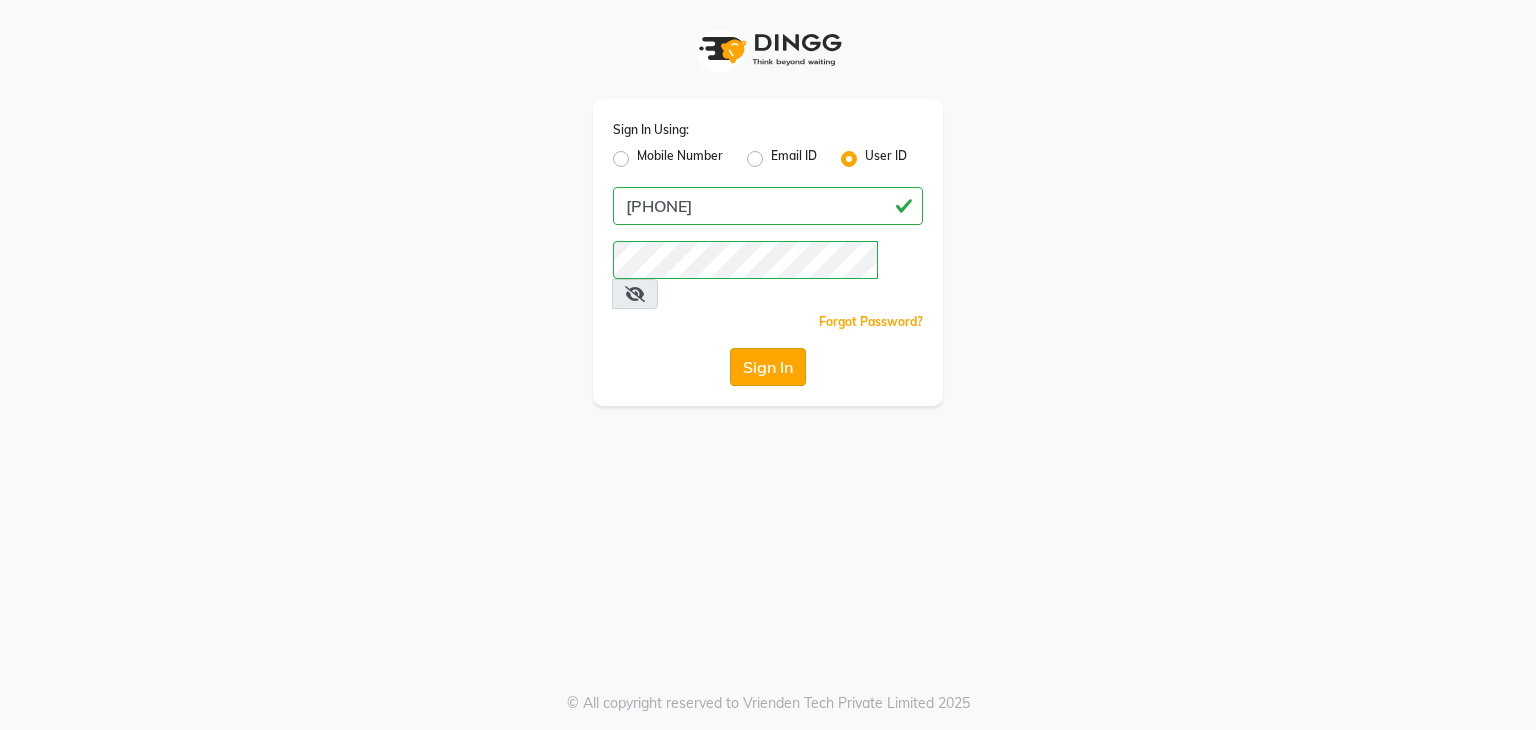 click on "Sign In" 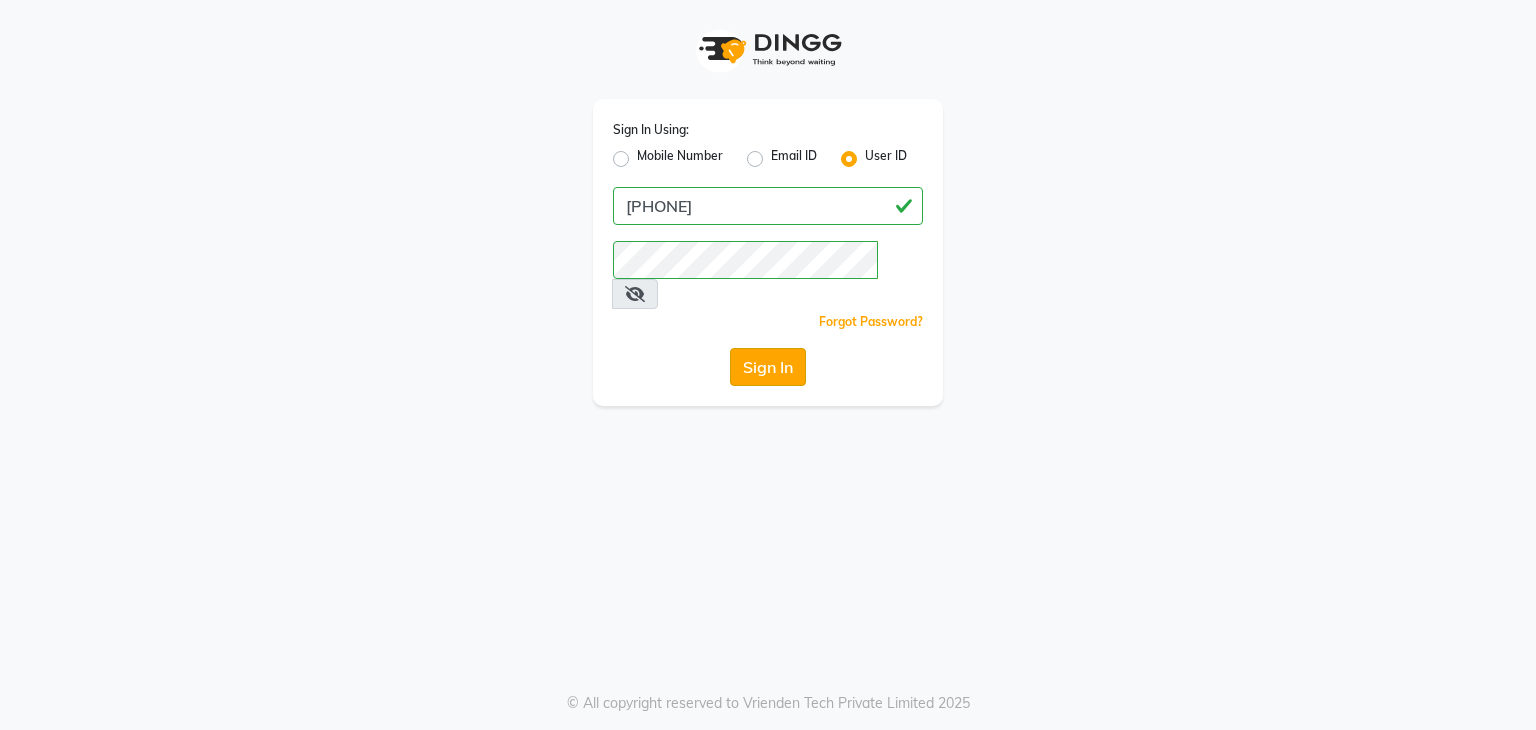 click on "Sign In" 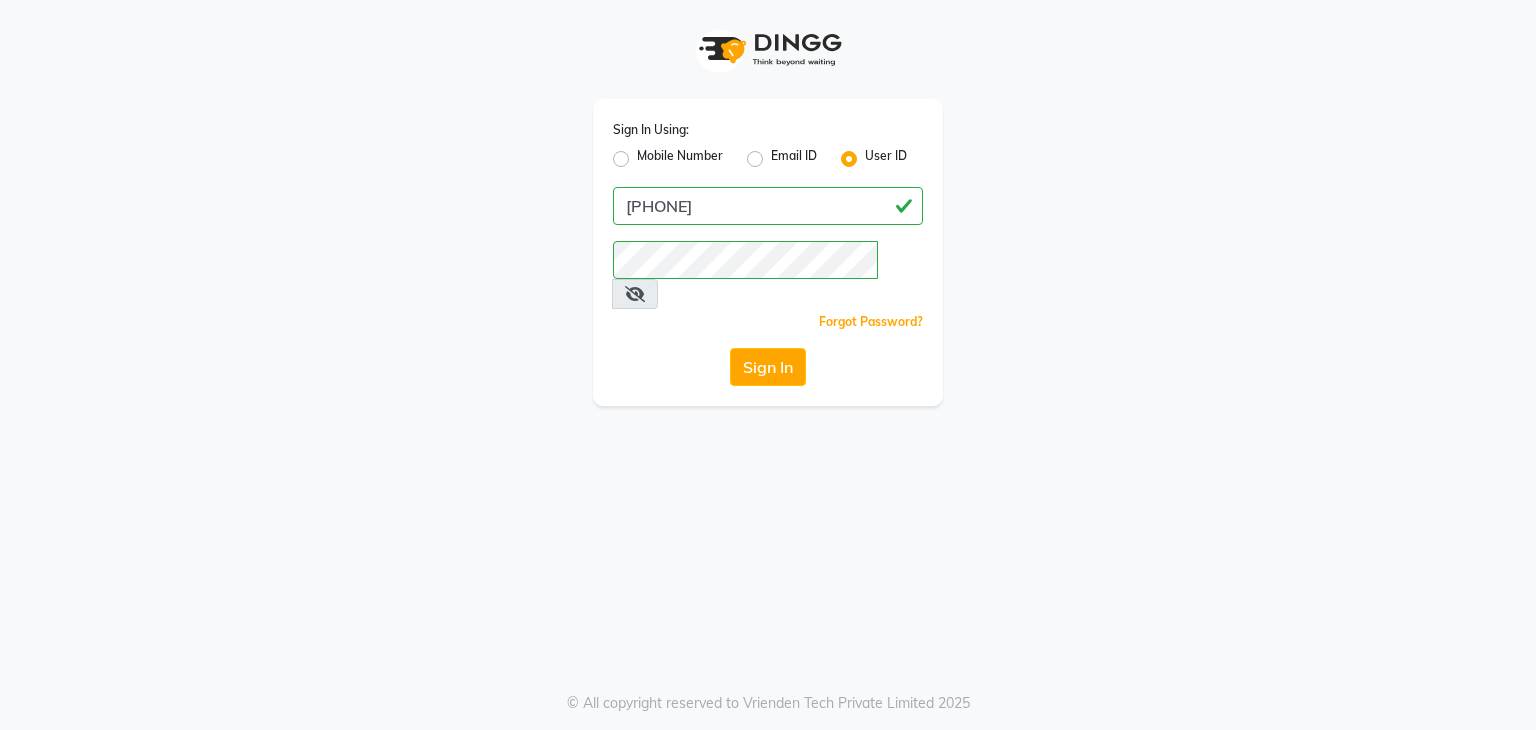 click at bounding box center (635, 294) 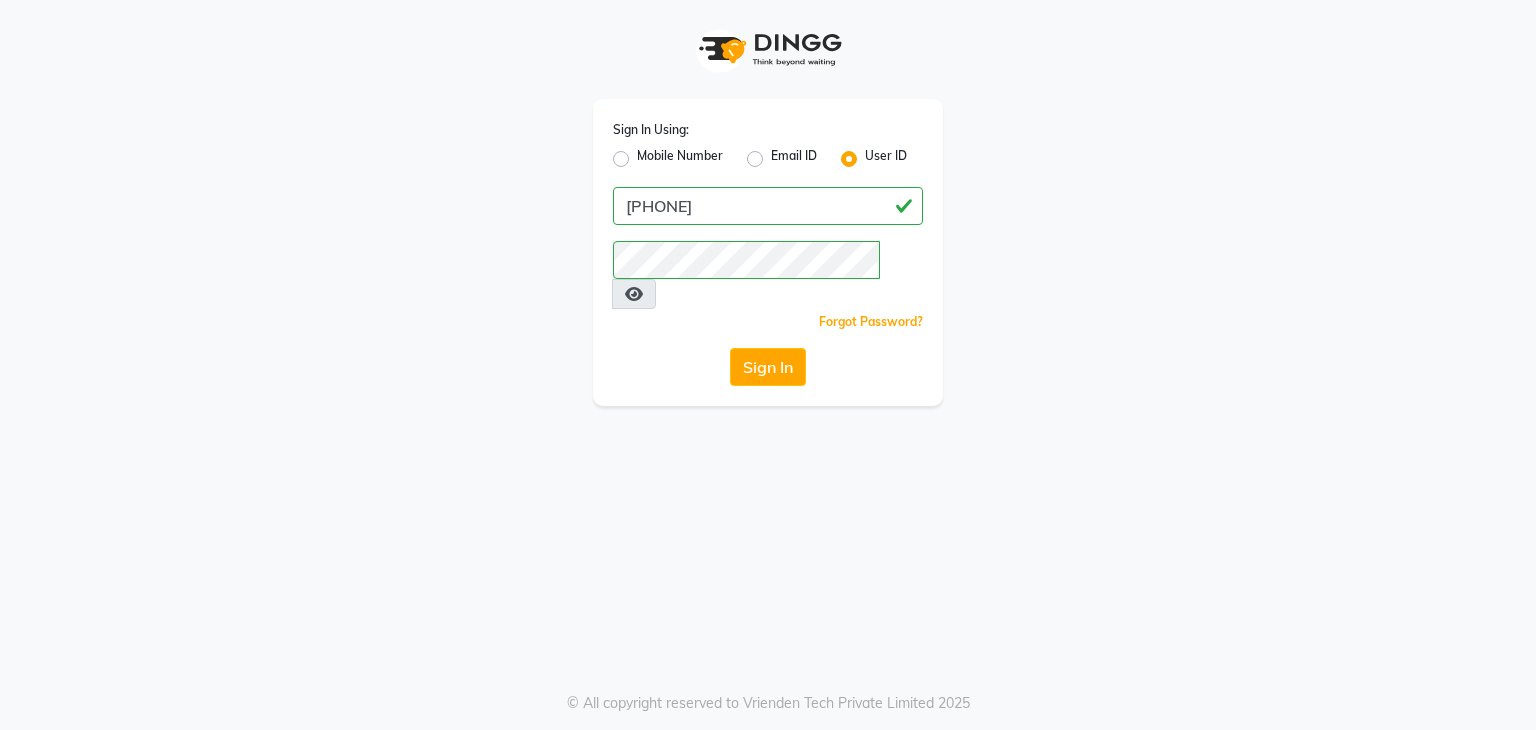 click at bounding box center [634, 294] 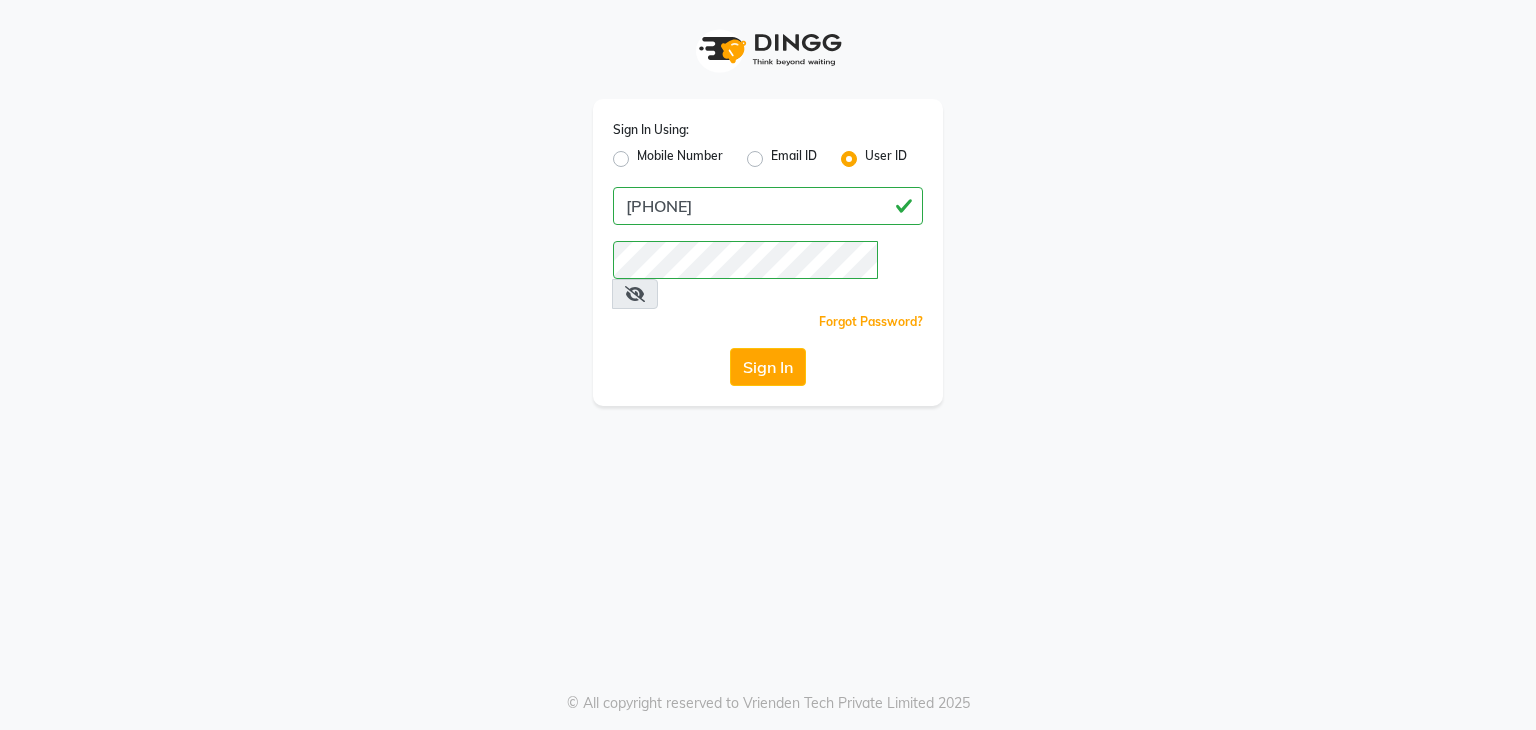 click on "Mobile Number" 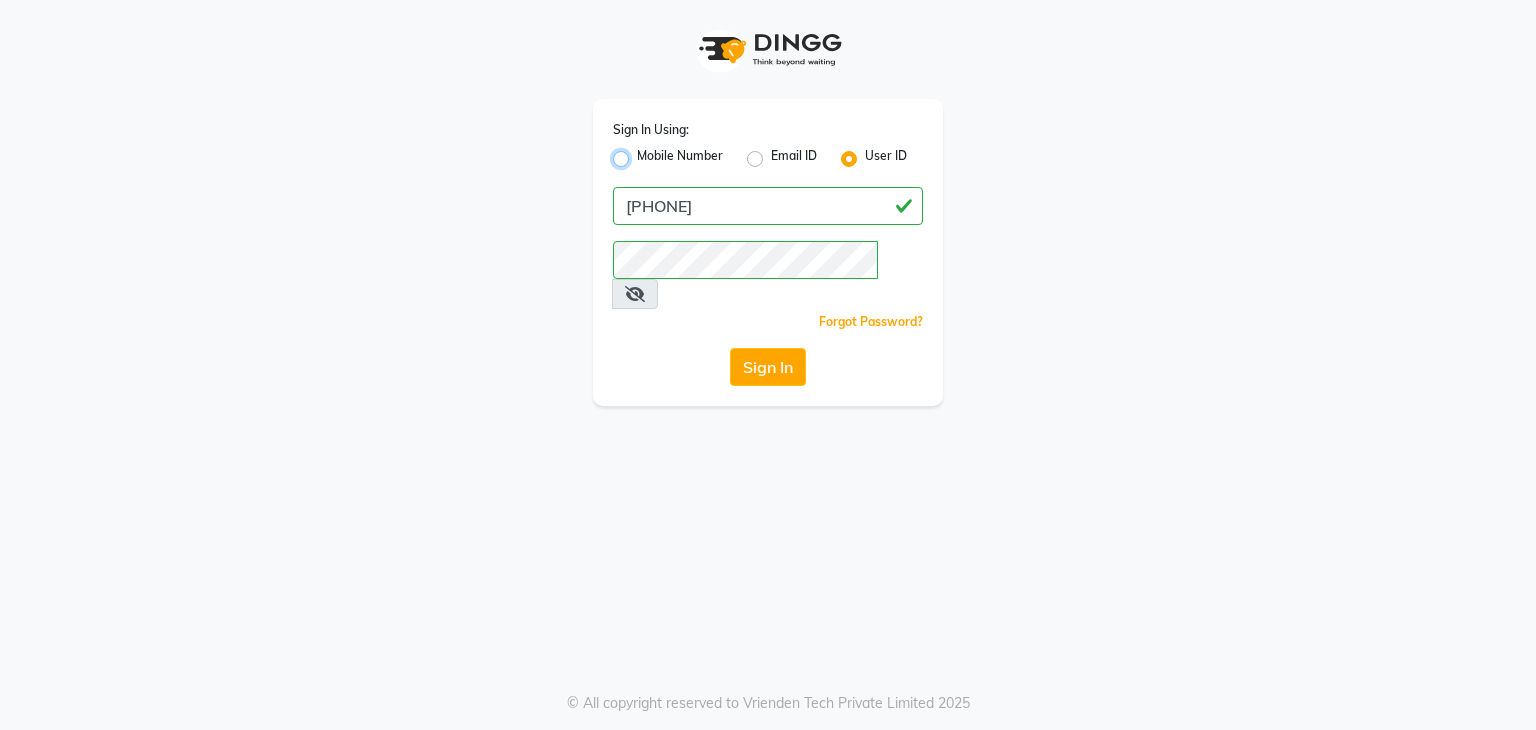 click on "Mobile Number" at bounding box center (643, 153) 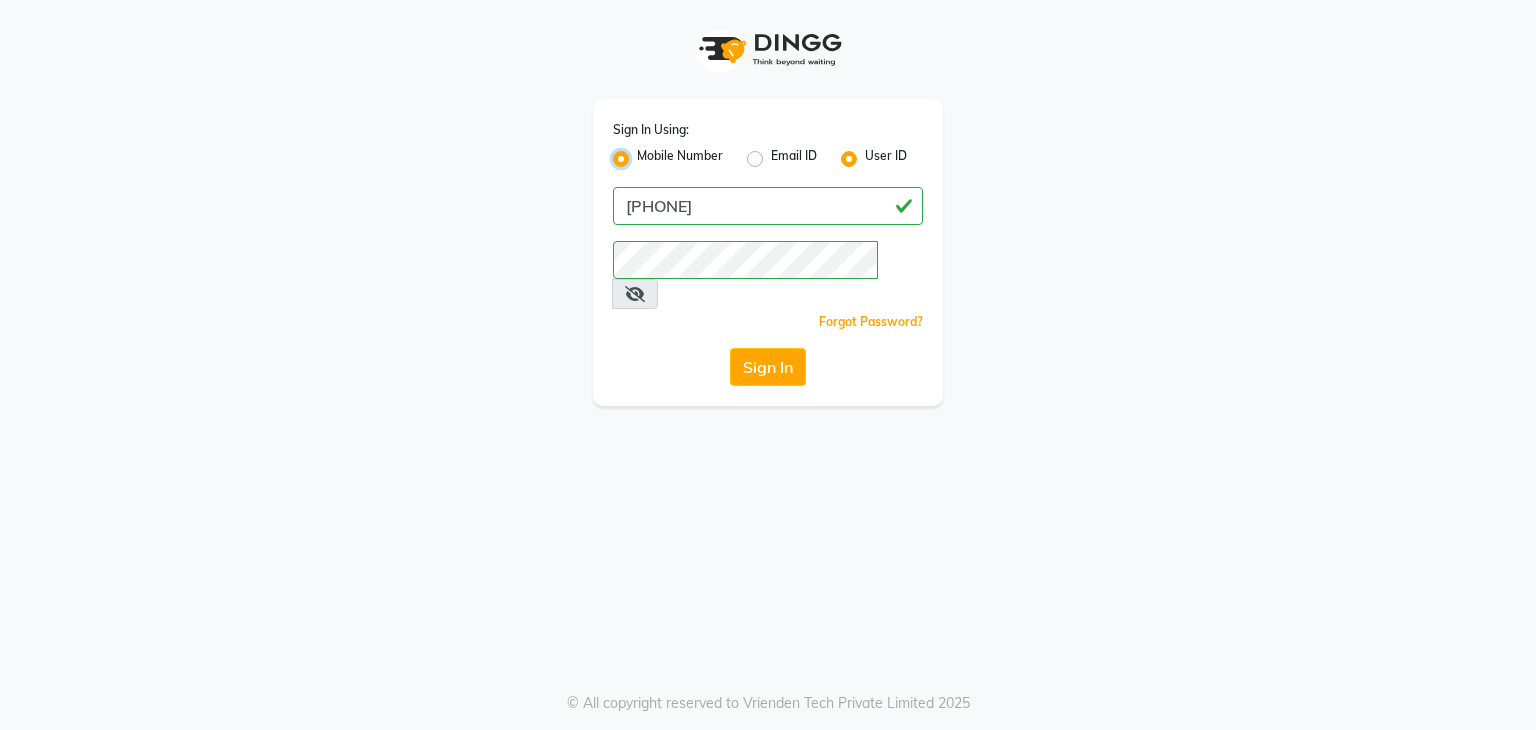 radio on "false" 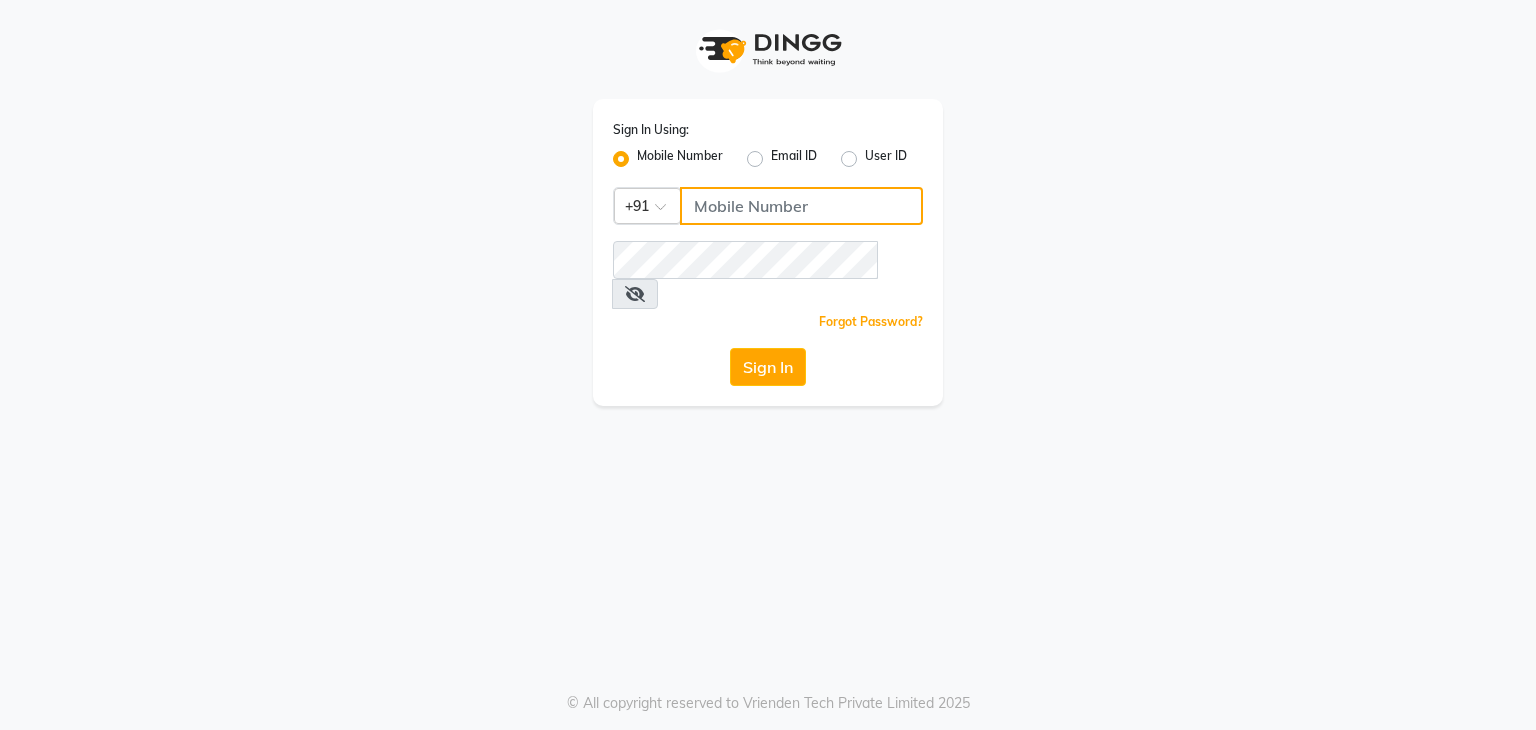 click 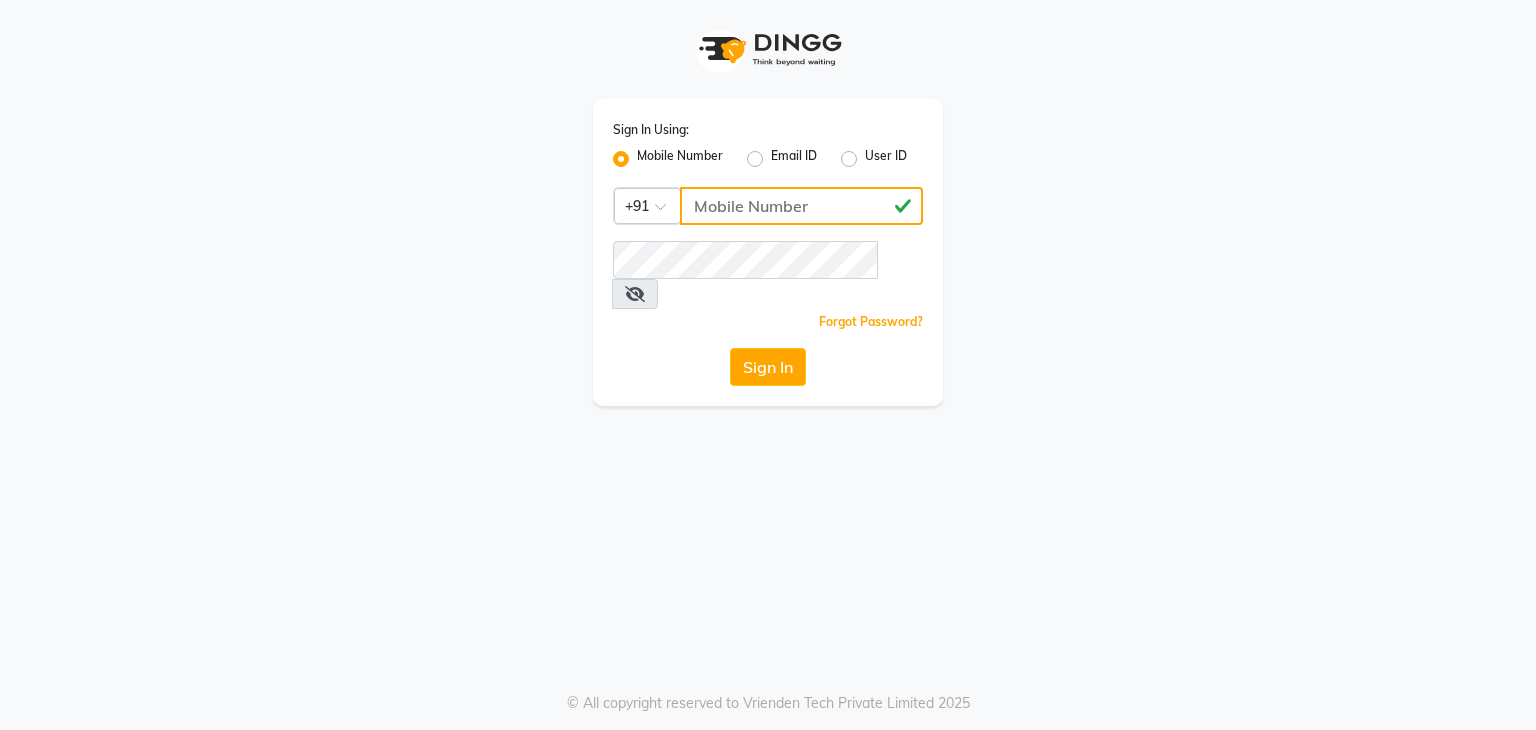type on "[PHONE]" 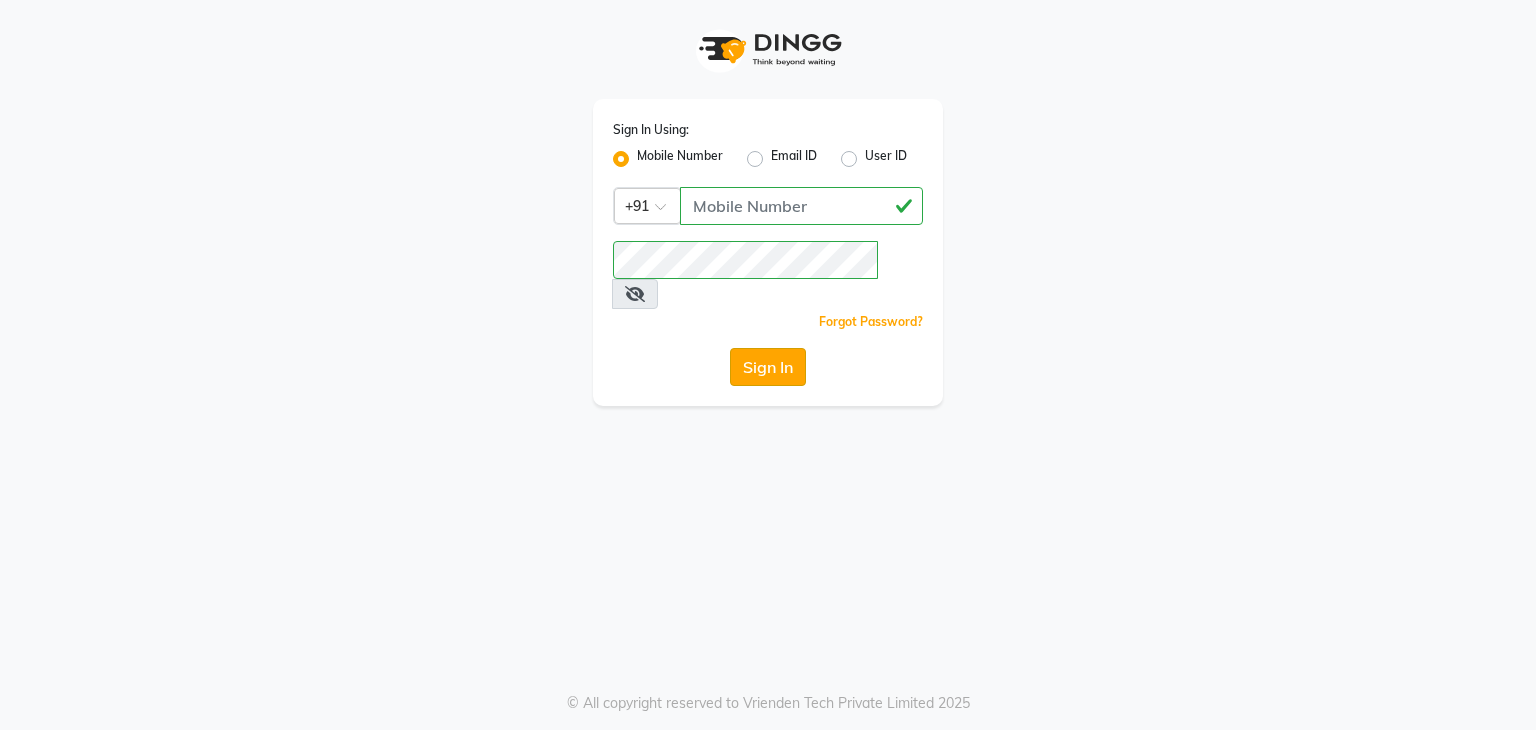click on "Sign In" 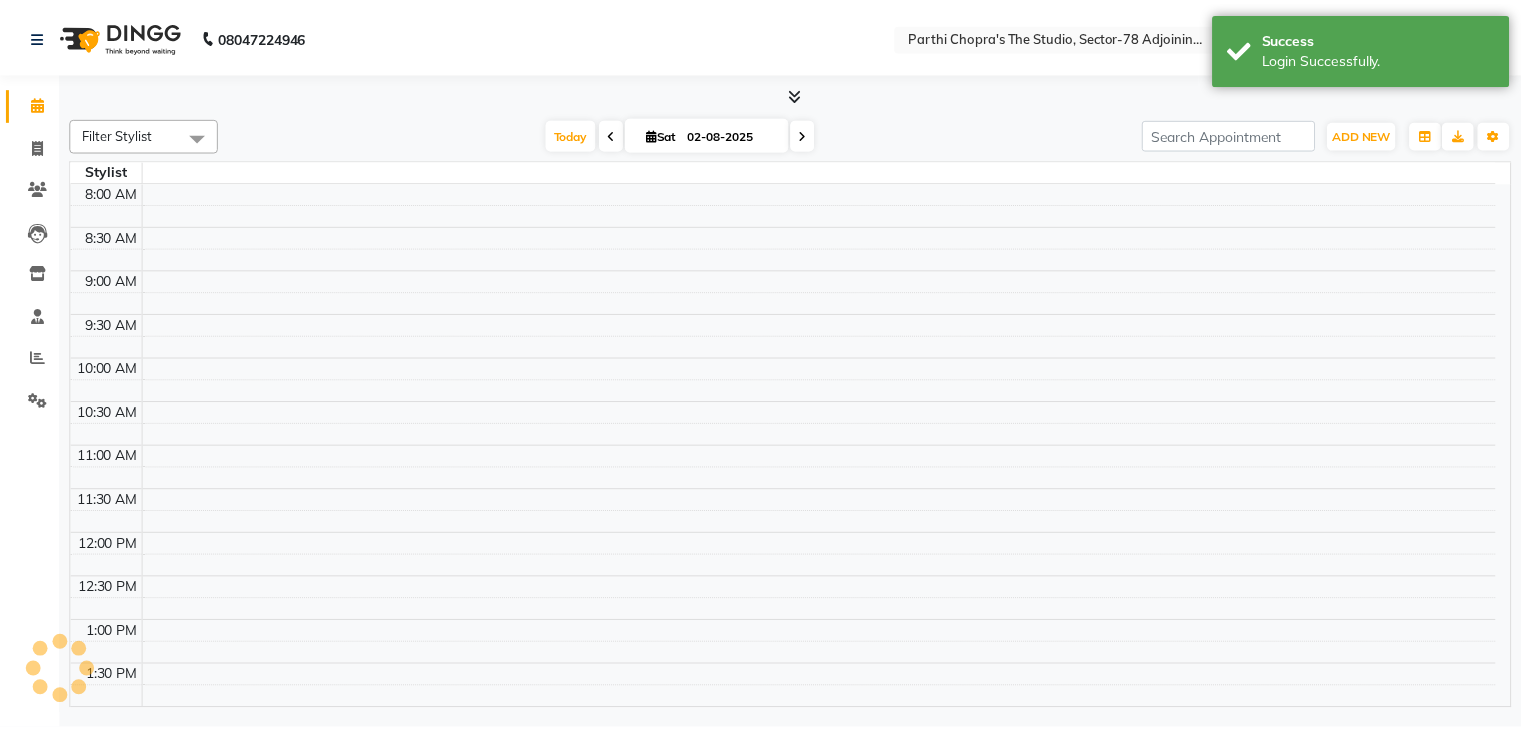 scroll, scrollTop: 0, scrollLeft: 0, axis: both 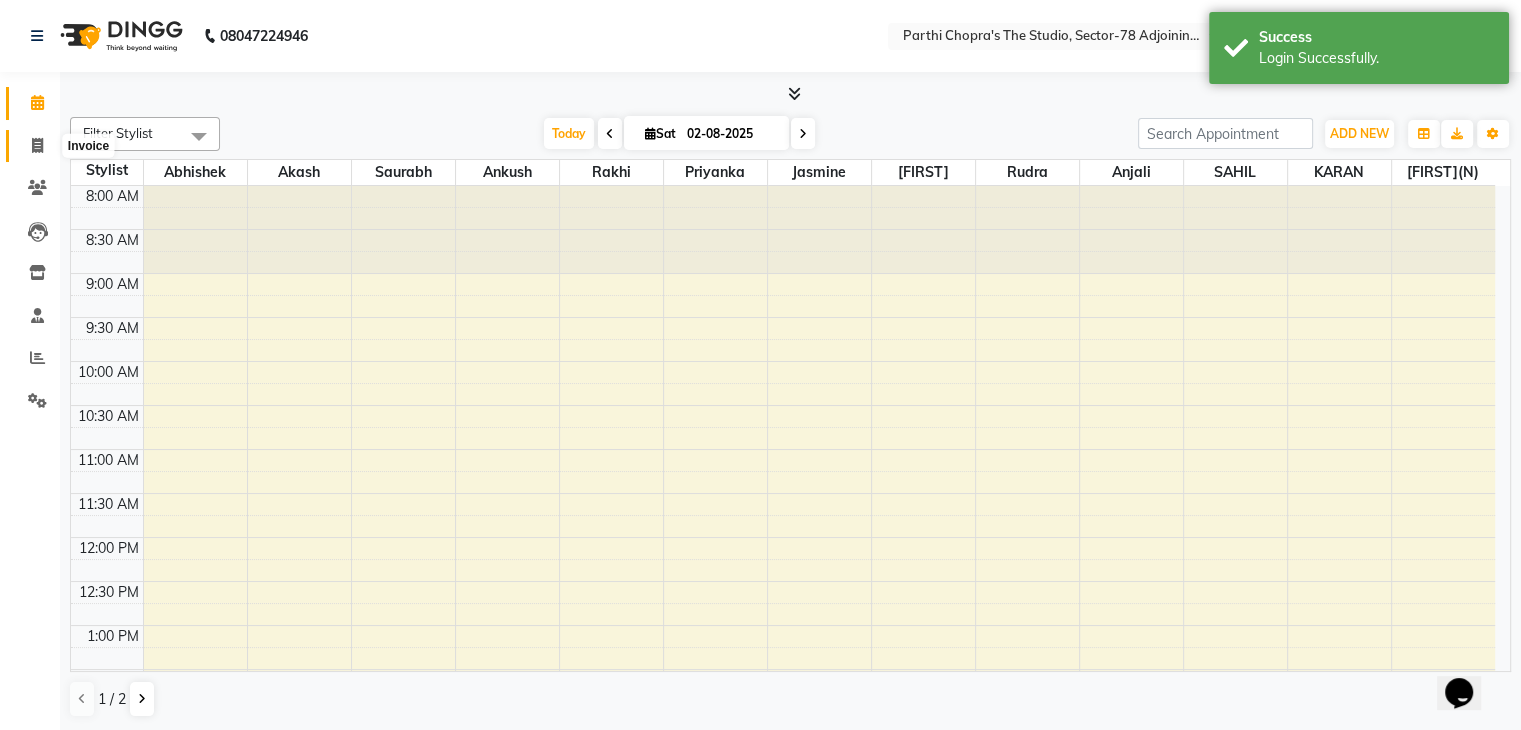 click 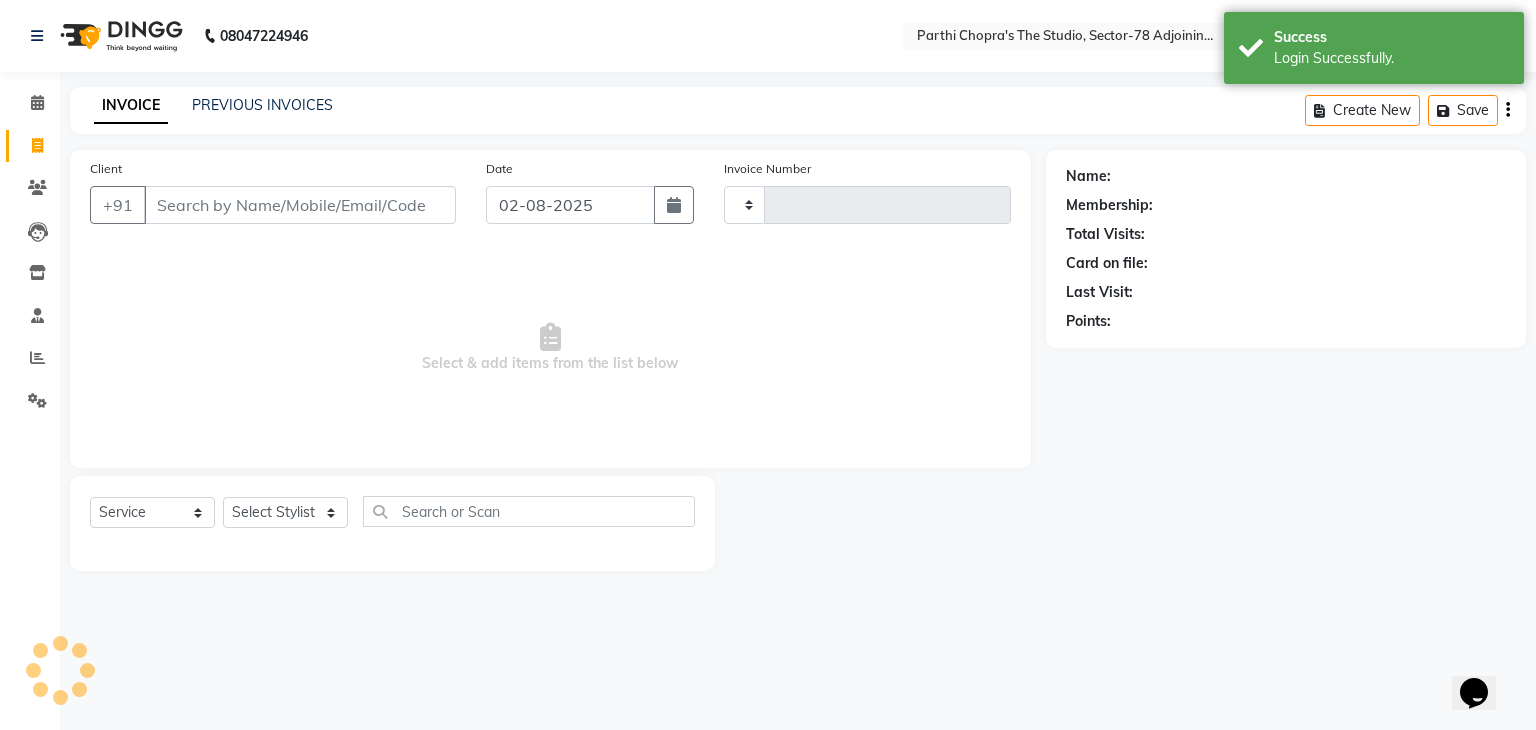 type on "0437" 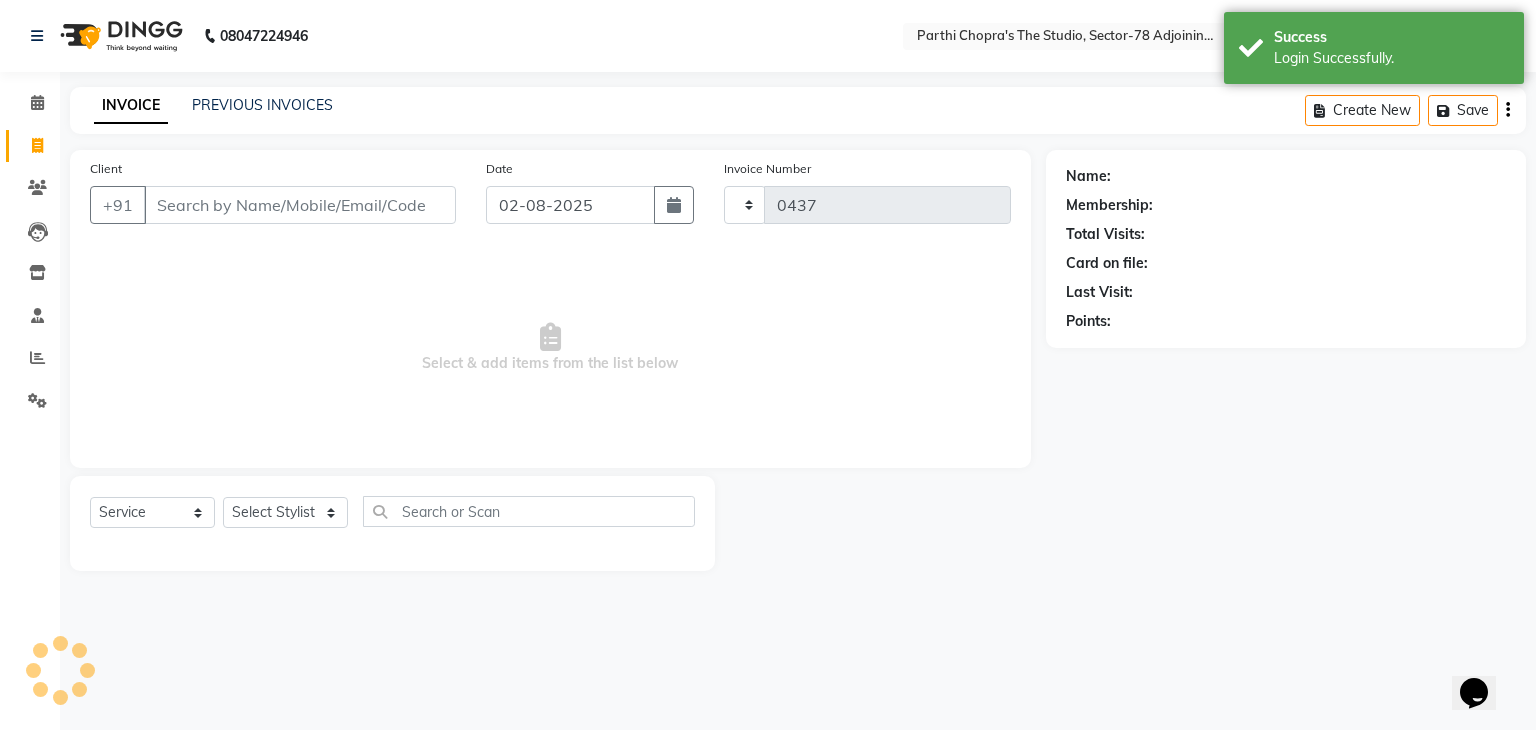select on "8485" 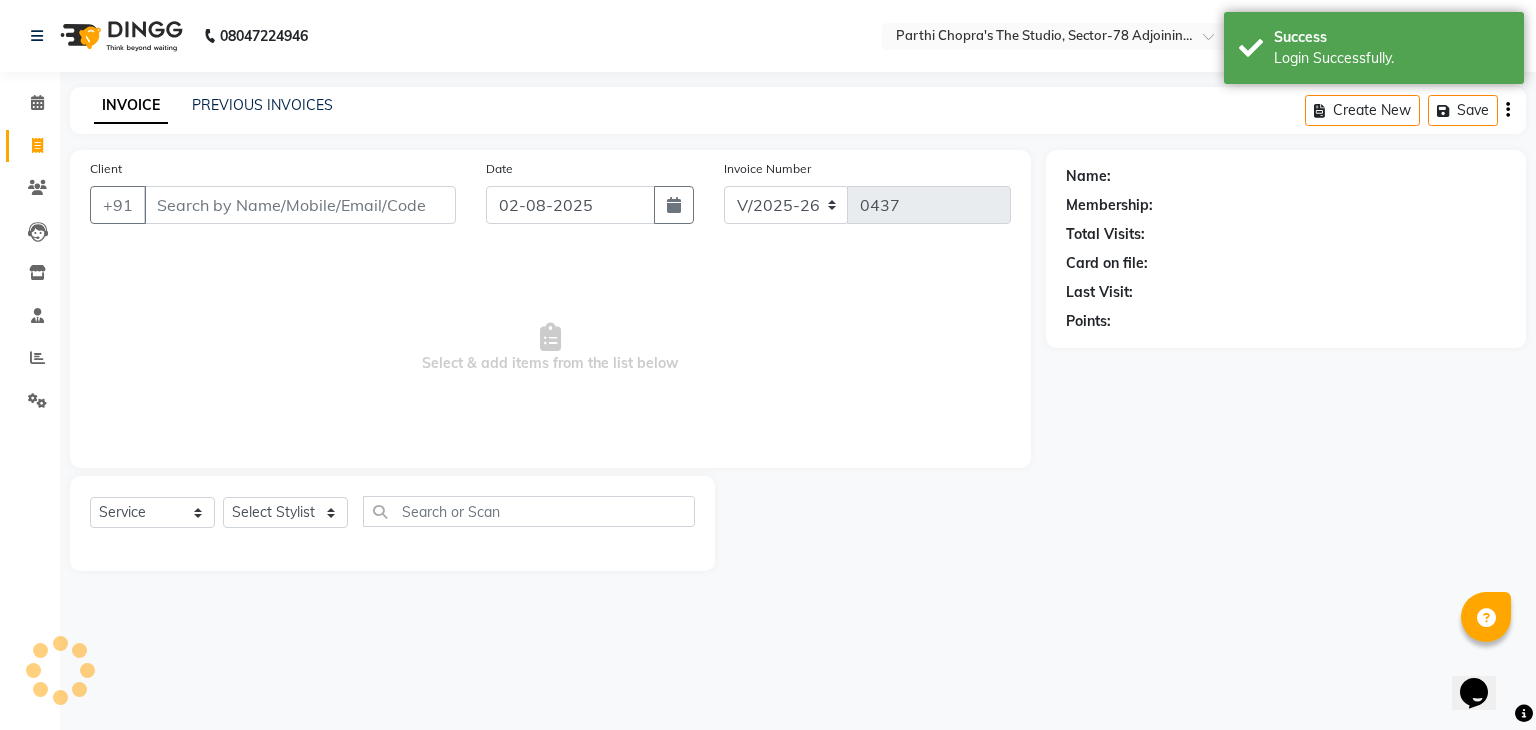 click on "Client" at bounding box center [300, 205] 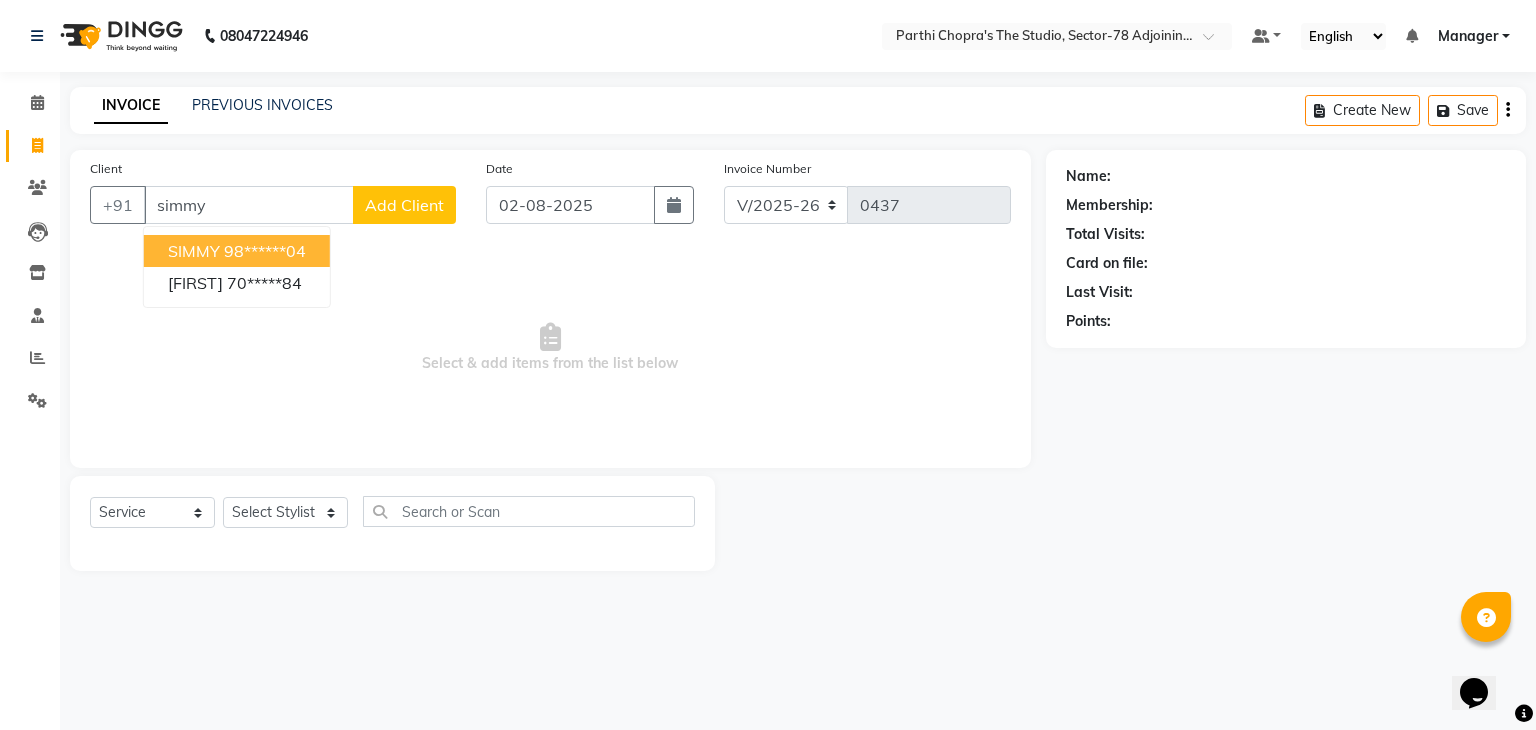 click on "98******04" at bounding box center (265, 251) 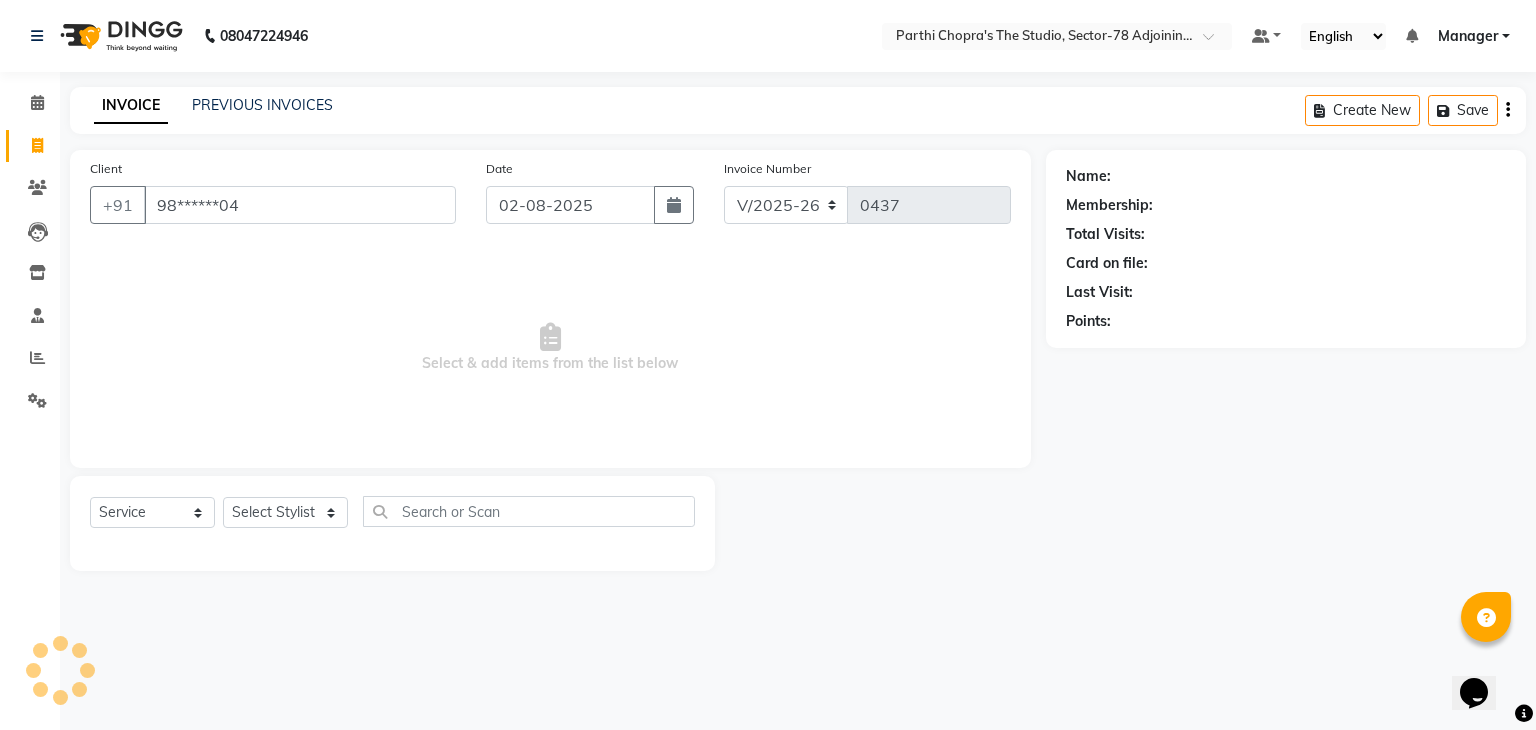 type on "98******04" 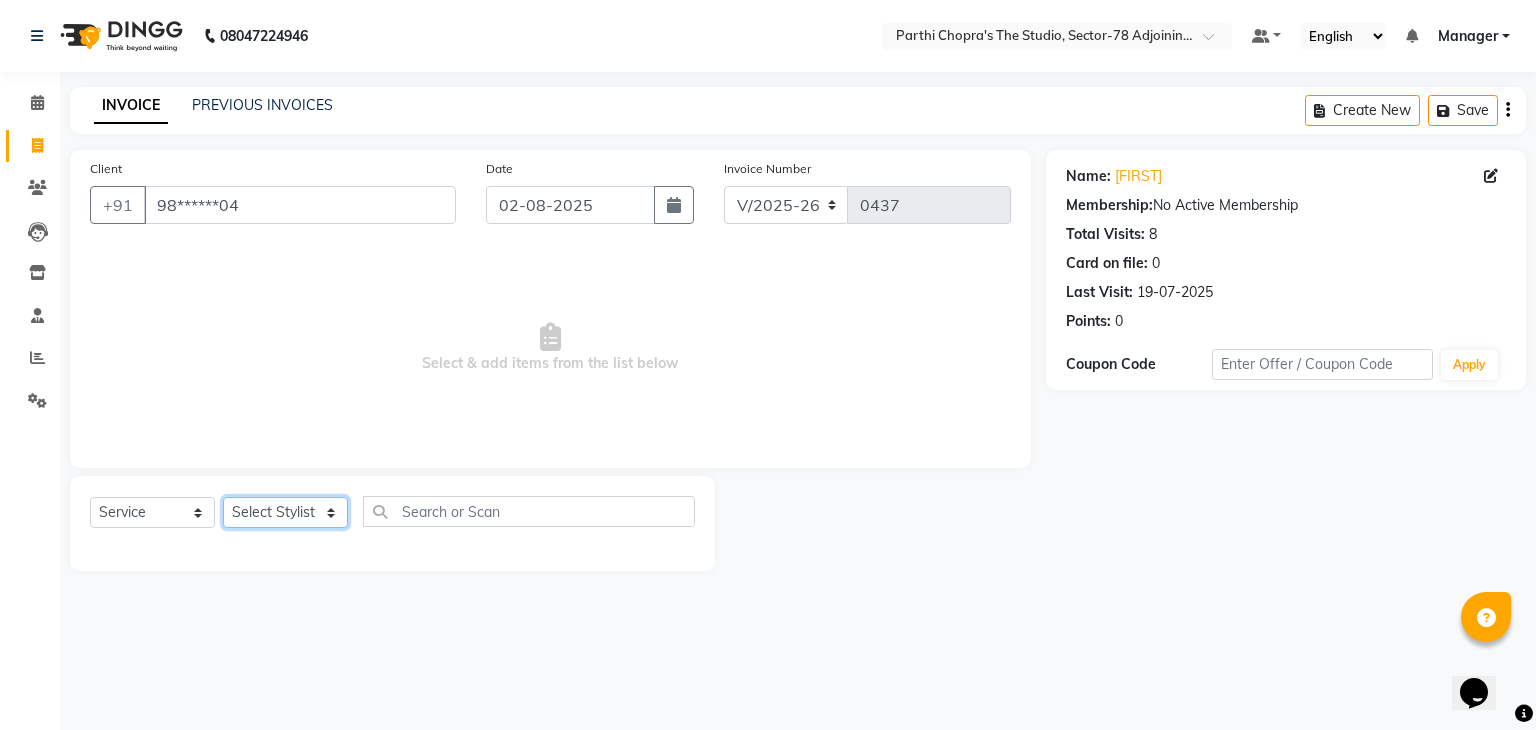 click on "Select Stylist Abhishek ABHISHEK(N) Akash Anjali Ankush Apoorna Jasmine KARAN Manager Mateen Owner Priyanka Rakhi Rudra SAHIL Saurabh YUGRAJ" 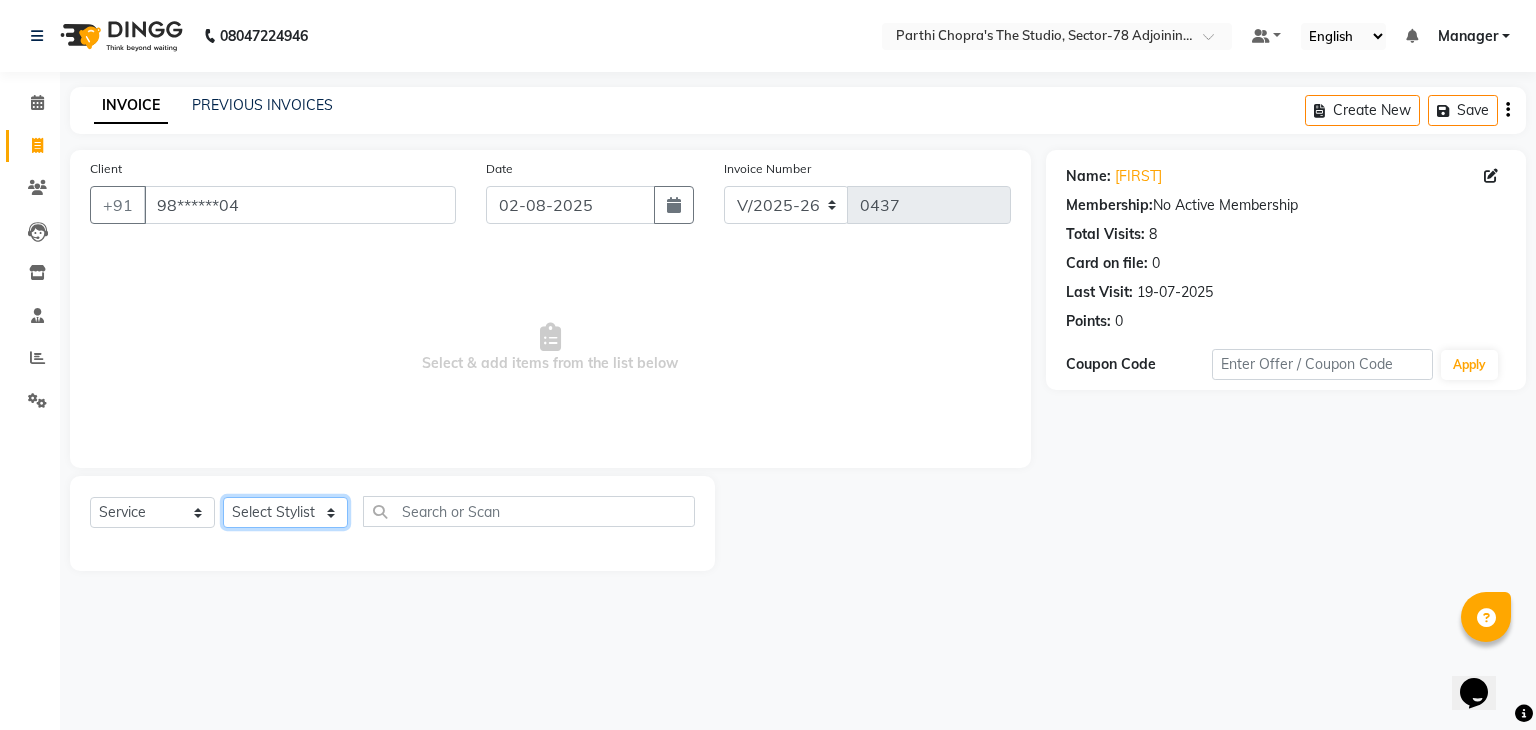 select on "83541" 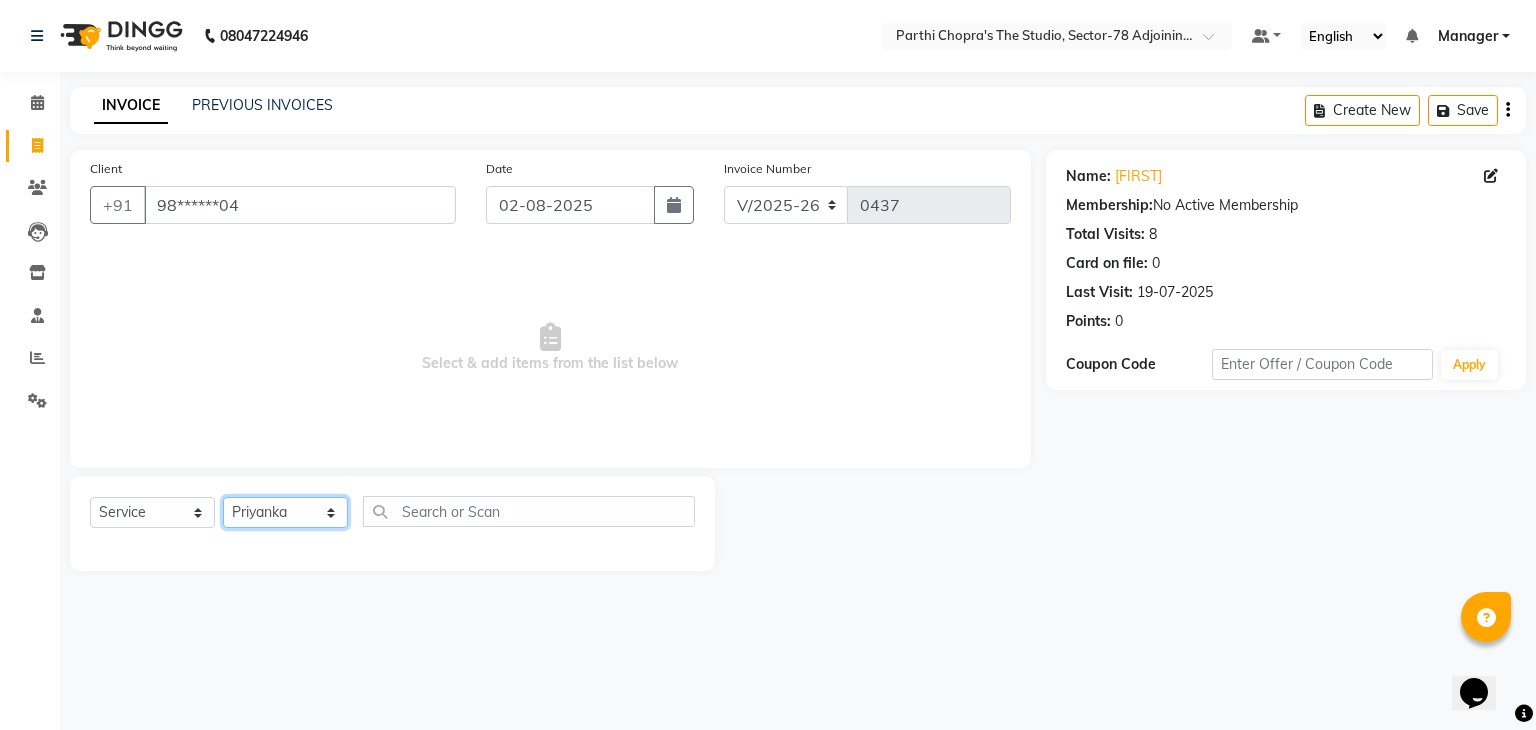 click on "Select Stylist Abhishek ABHISHEK(N) Akash Anjali Ankush Apoorna Jasmine KARAN Manager Mateen Owner Priyanka Rakhi Rudra SAHIL Saurabh YUGRAJ" 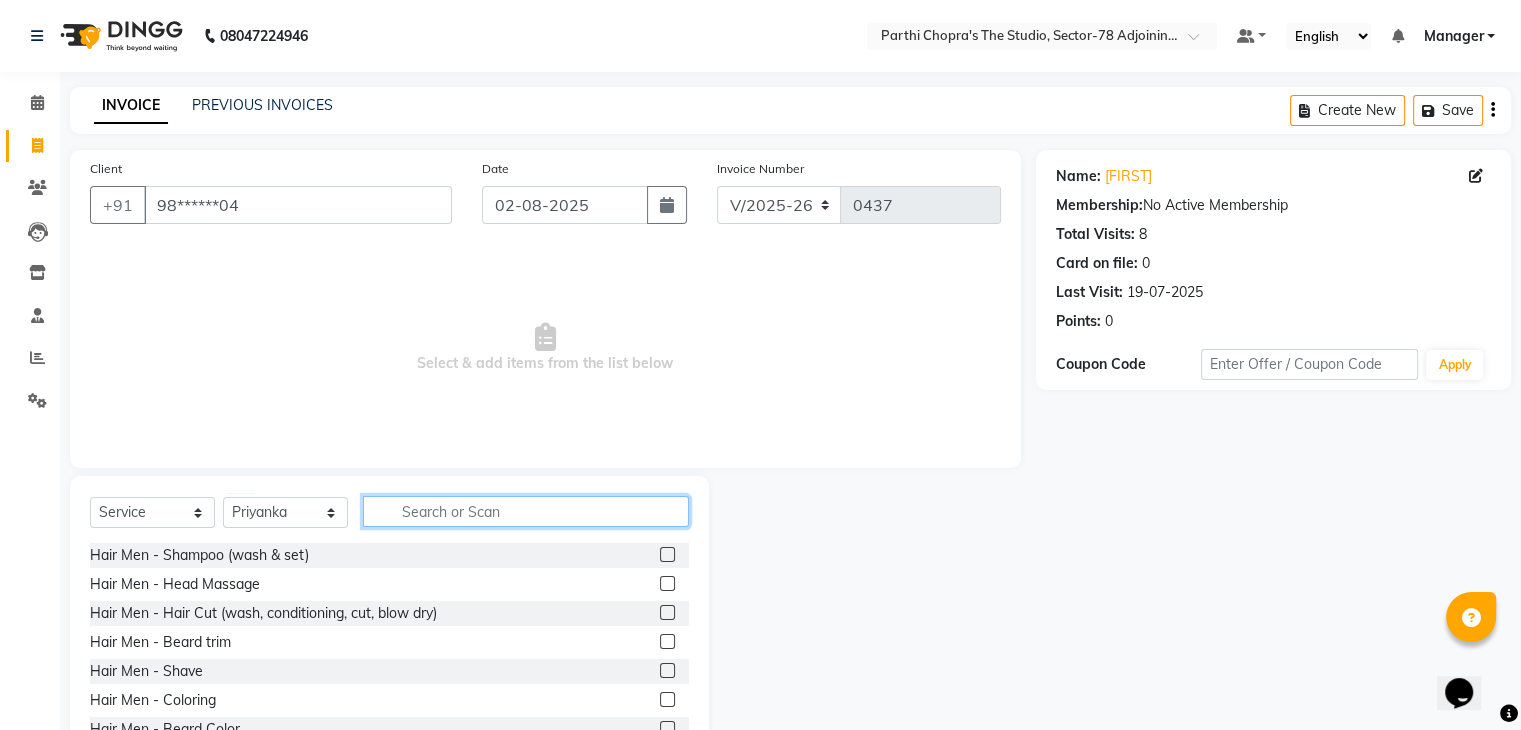 click 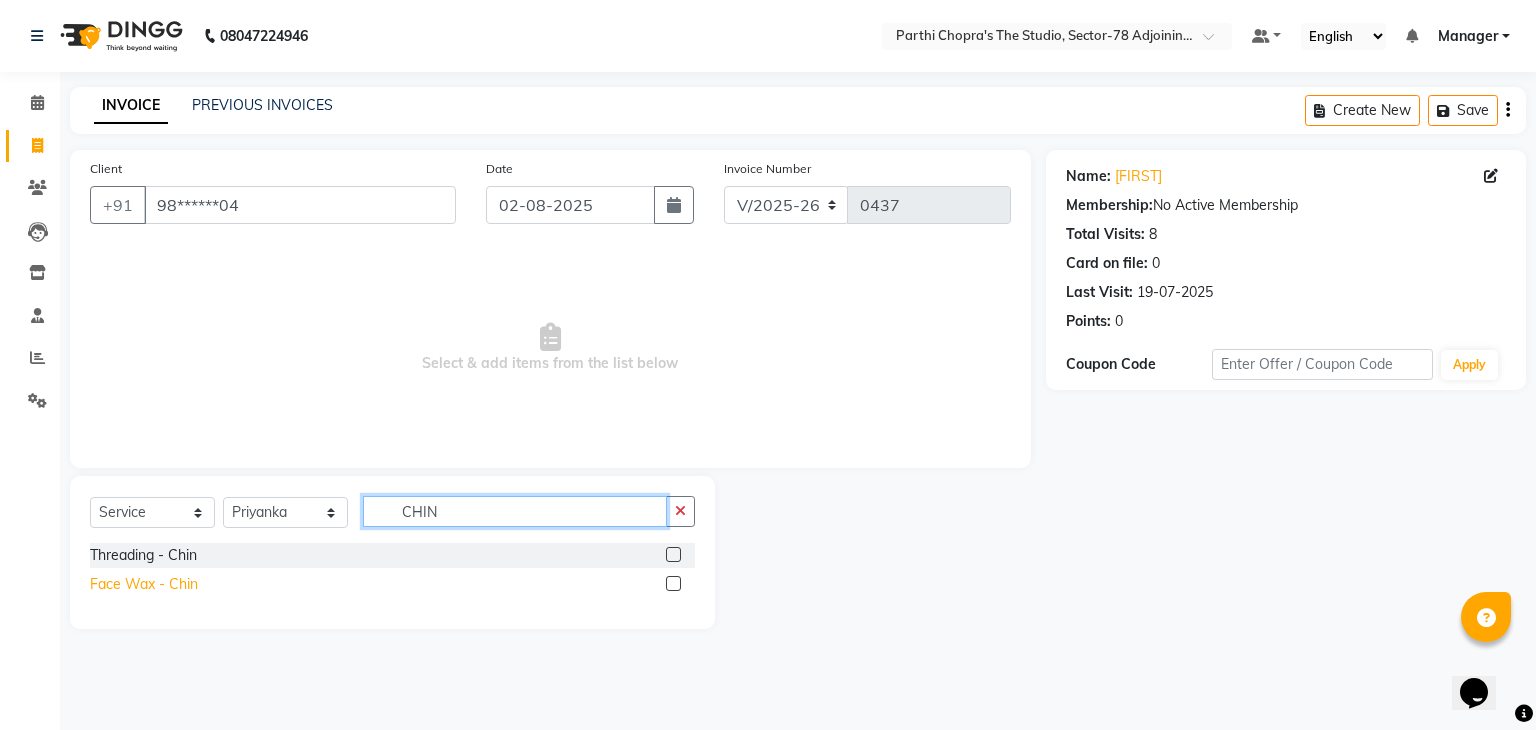 type on "CHIN" 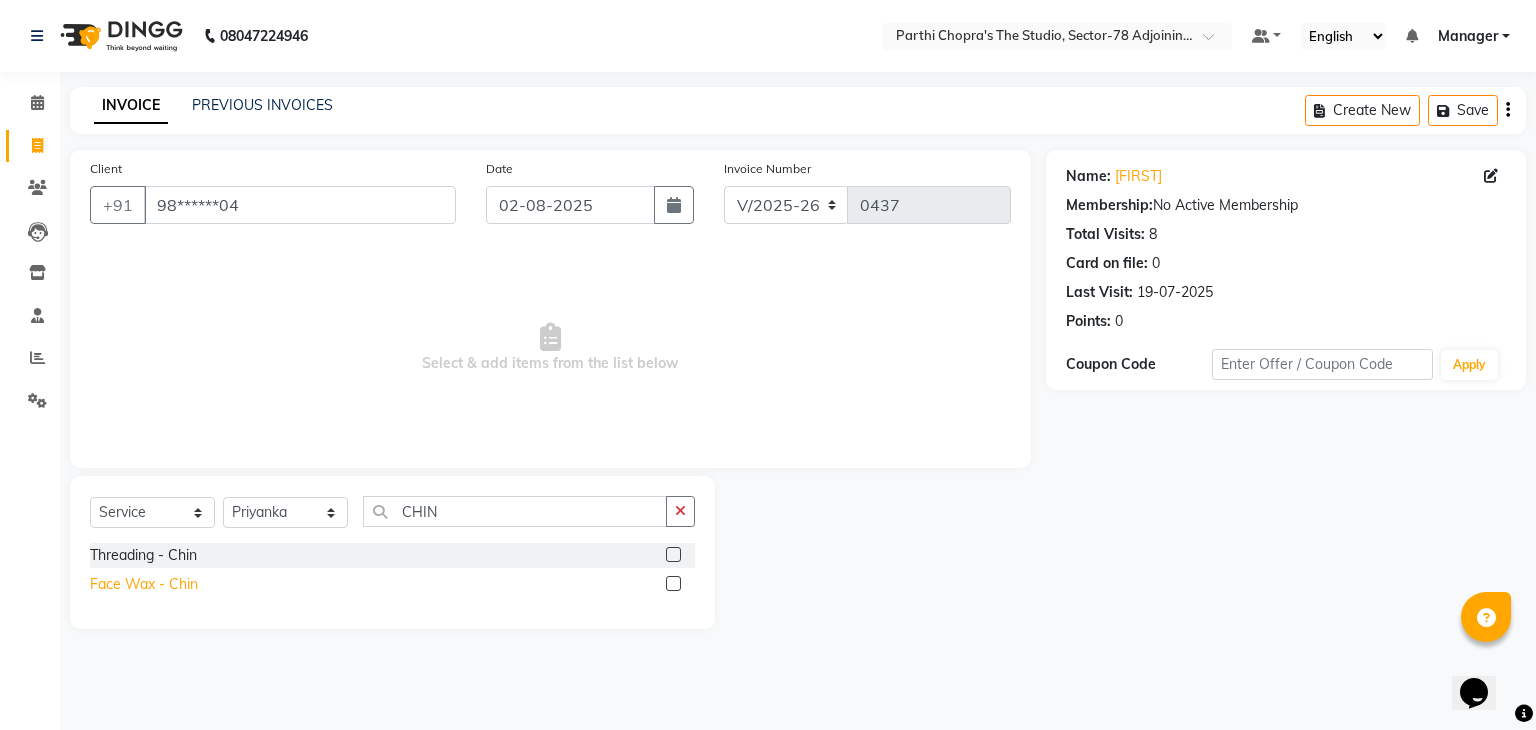 click on "Face Wax - Chin" 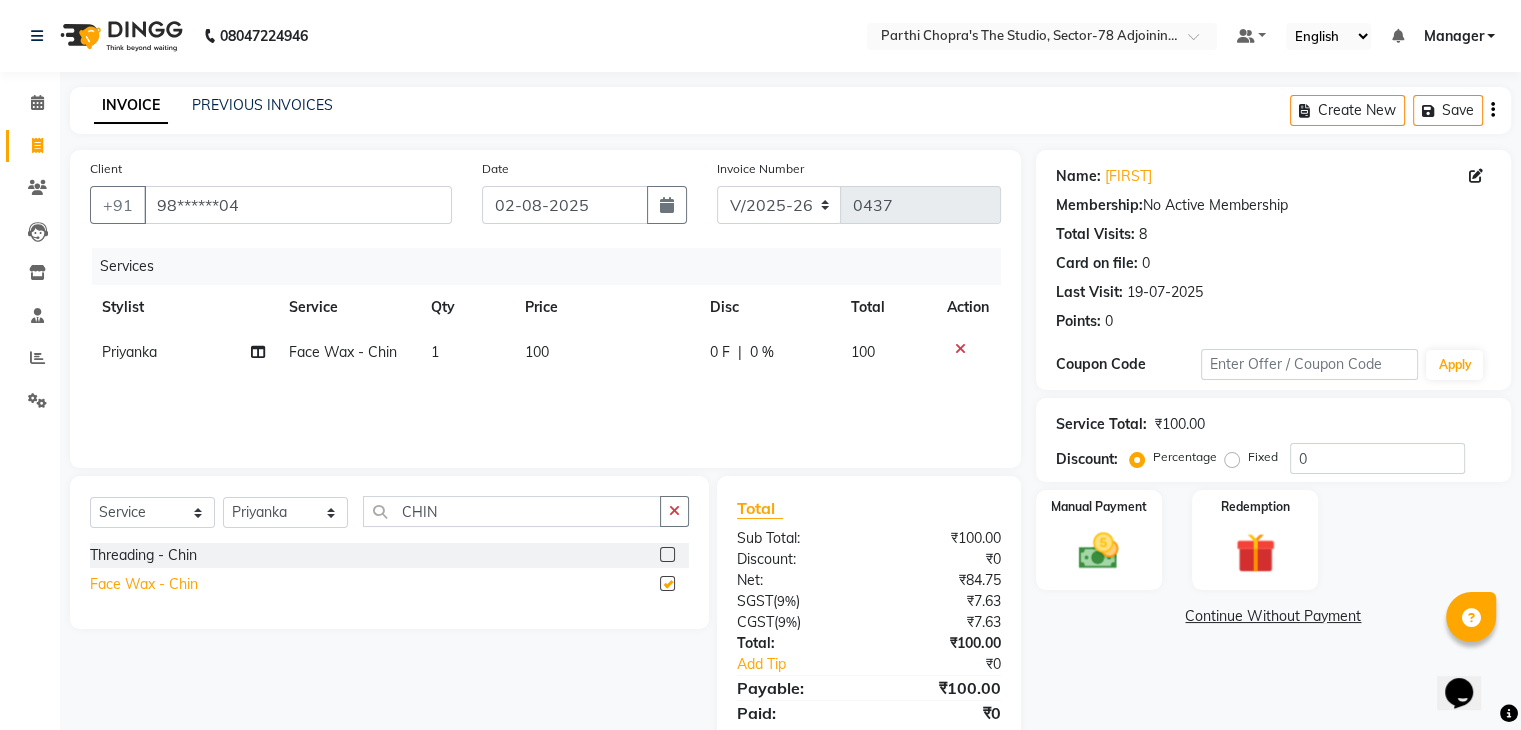 checkbox on "false" 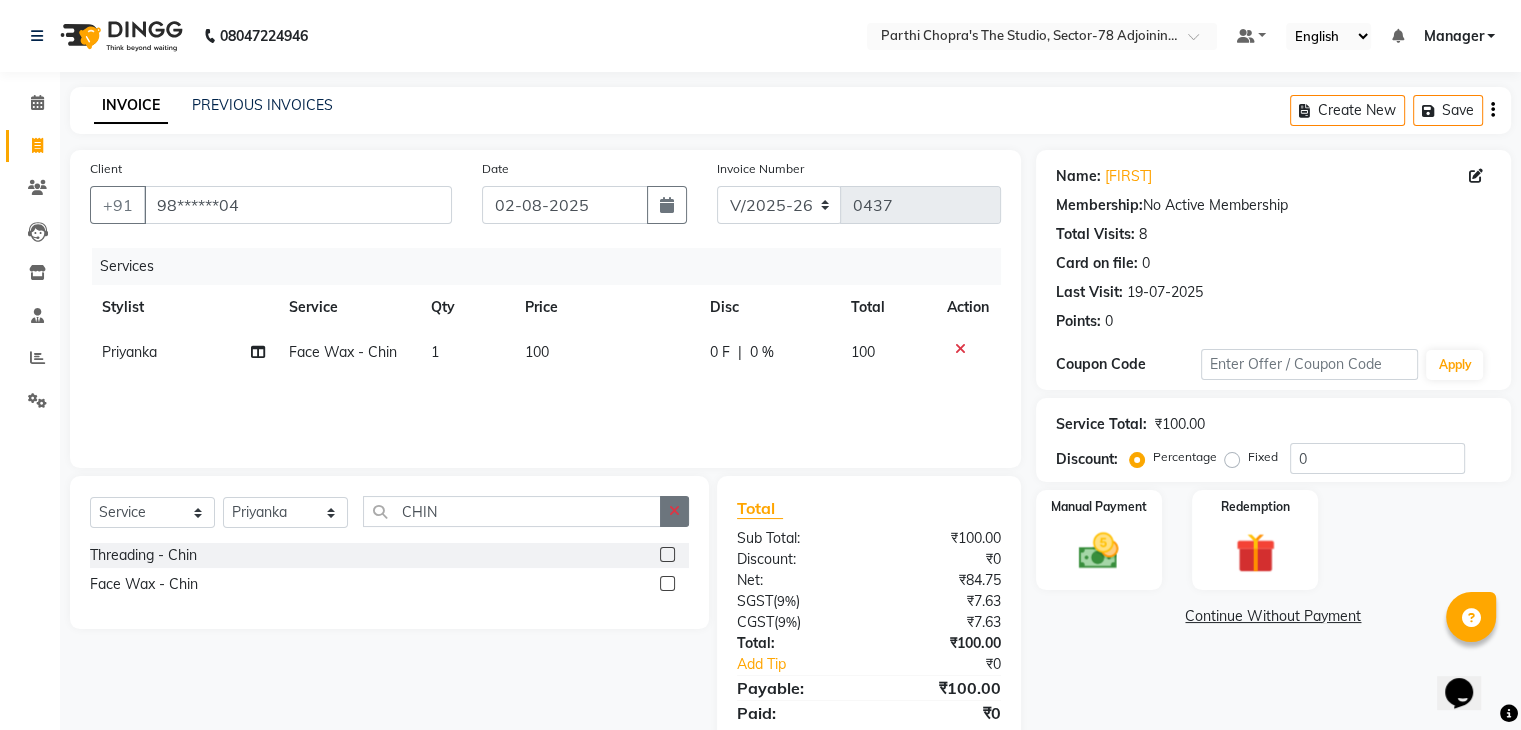 click 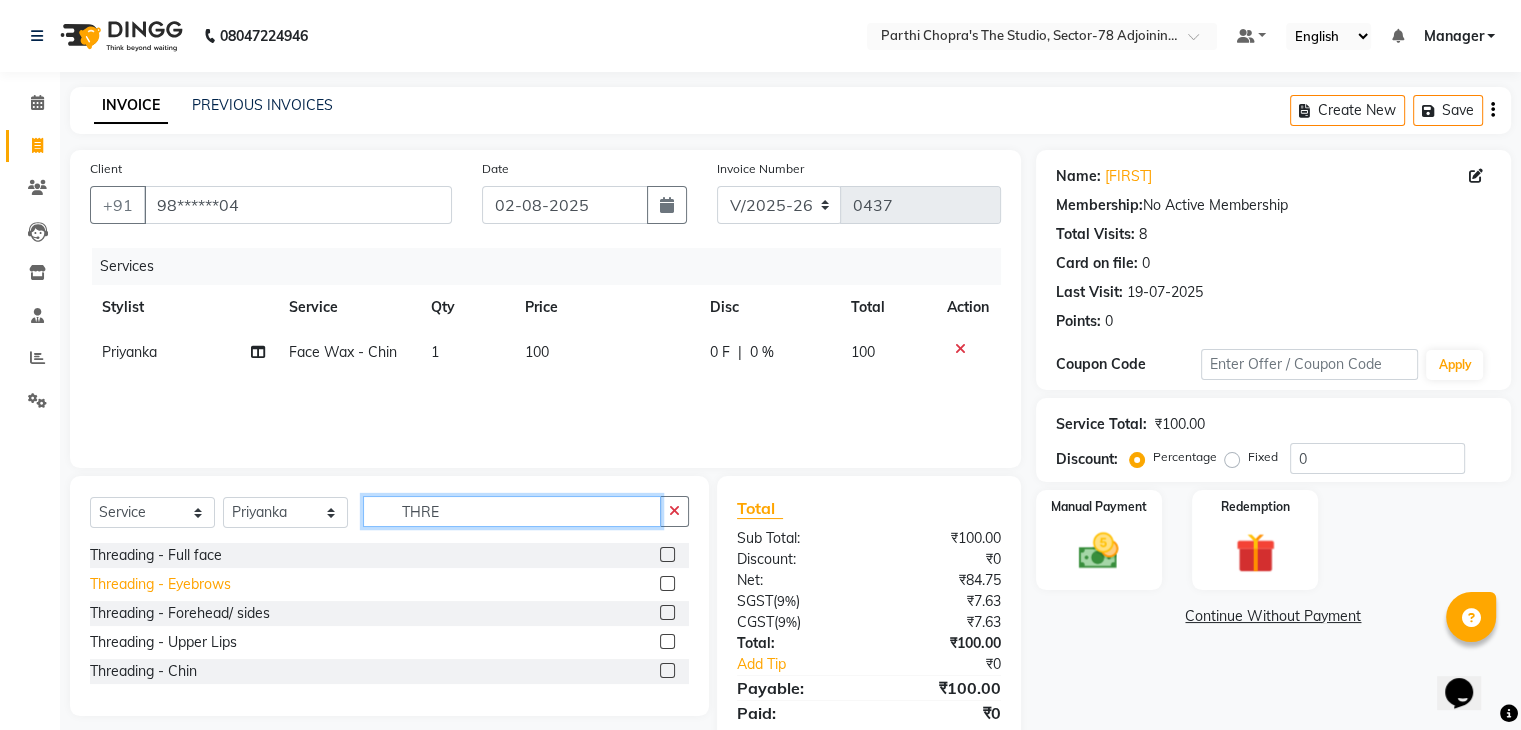 type on "THRE" 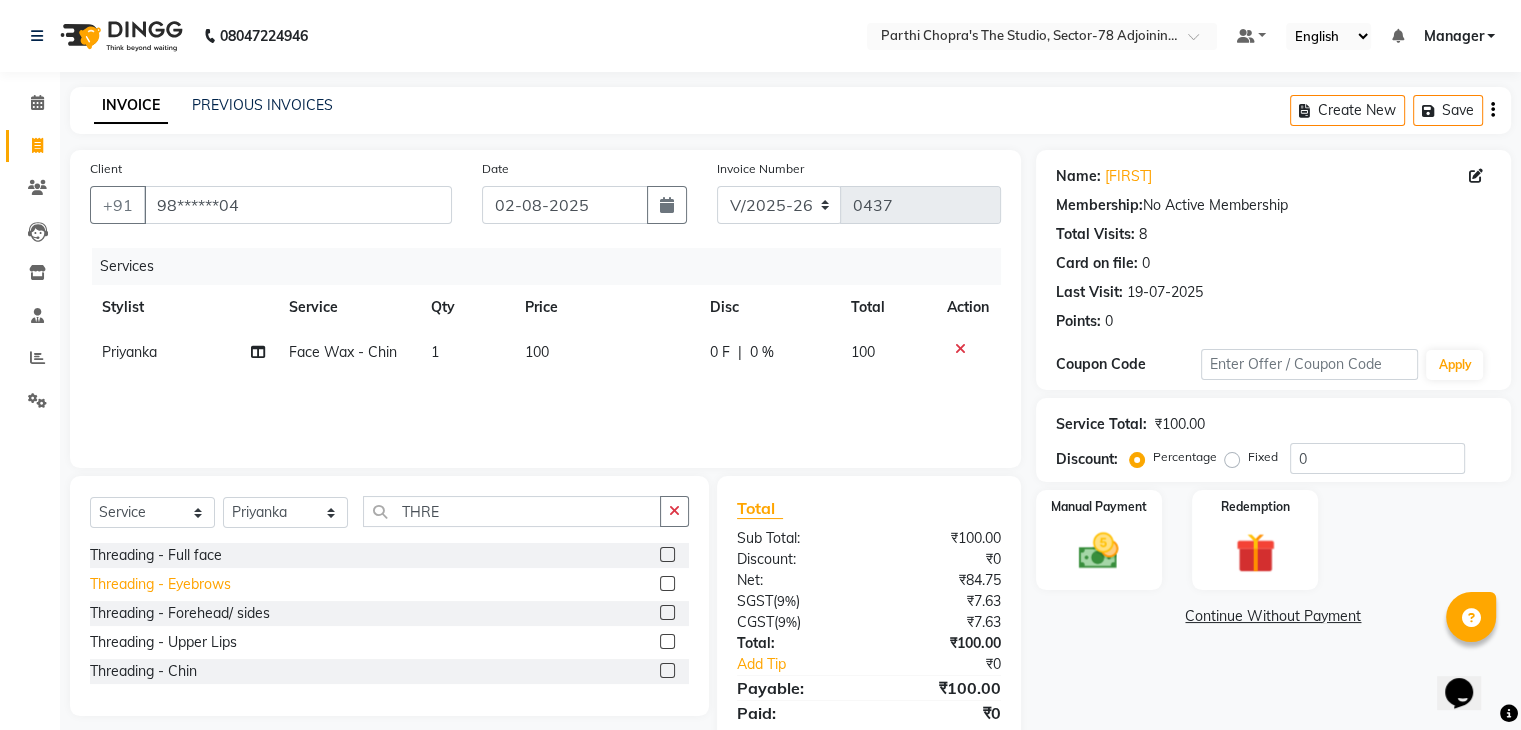 click on "Threading - Eyebrows" 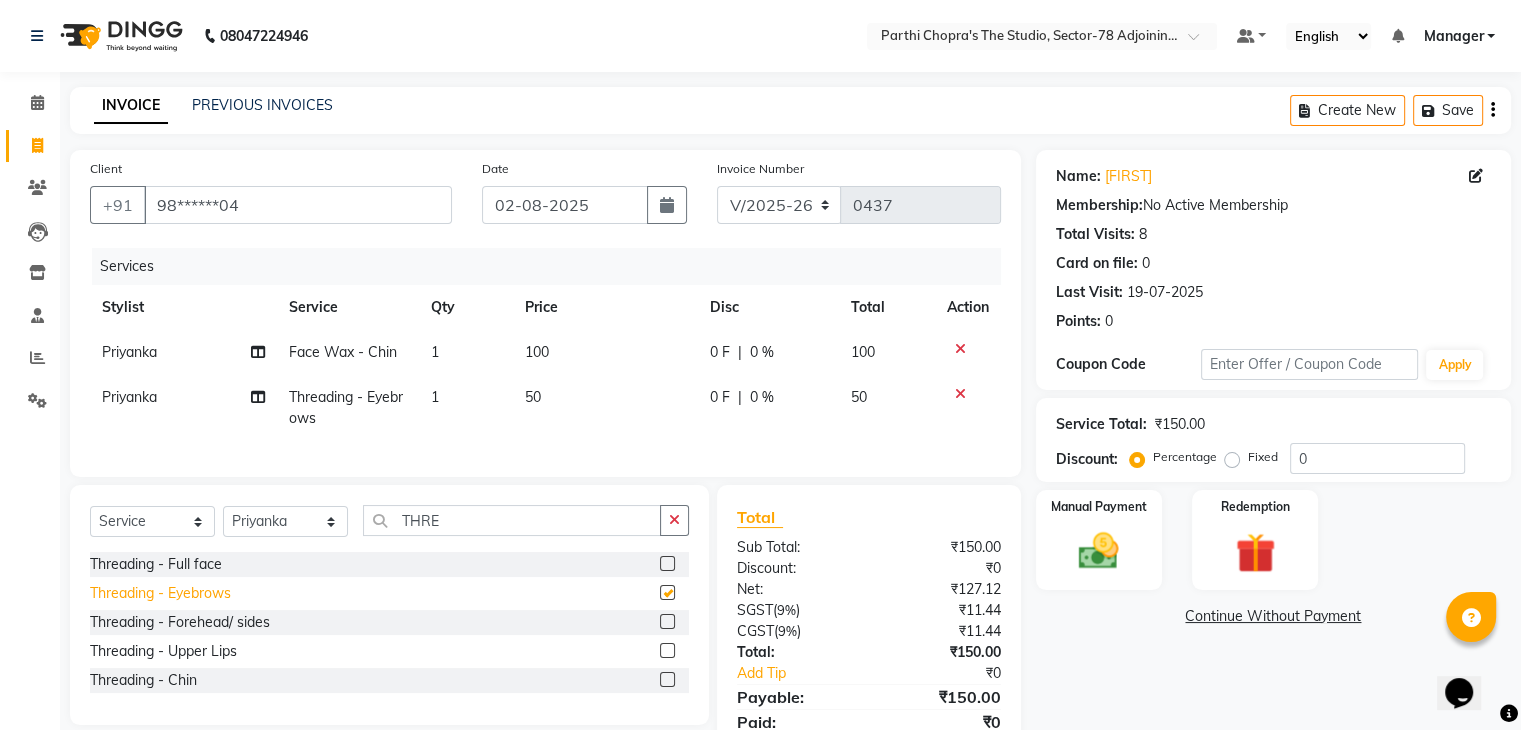 checkbox on "false" 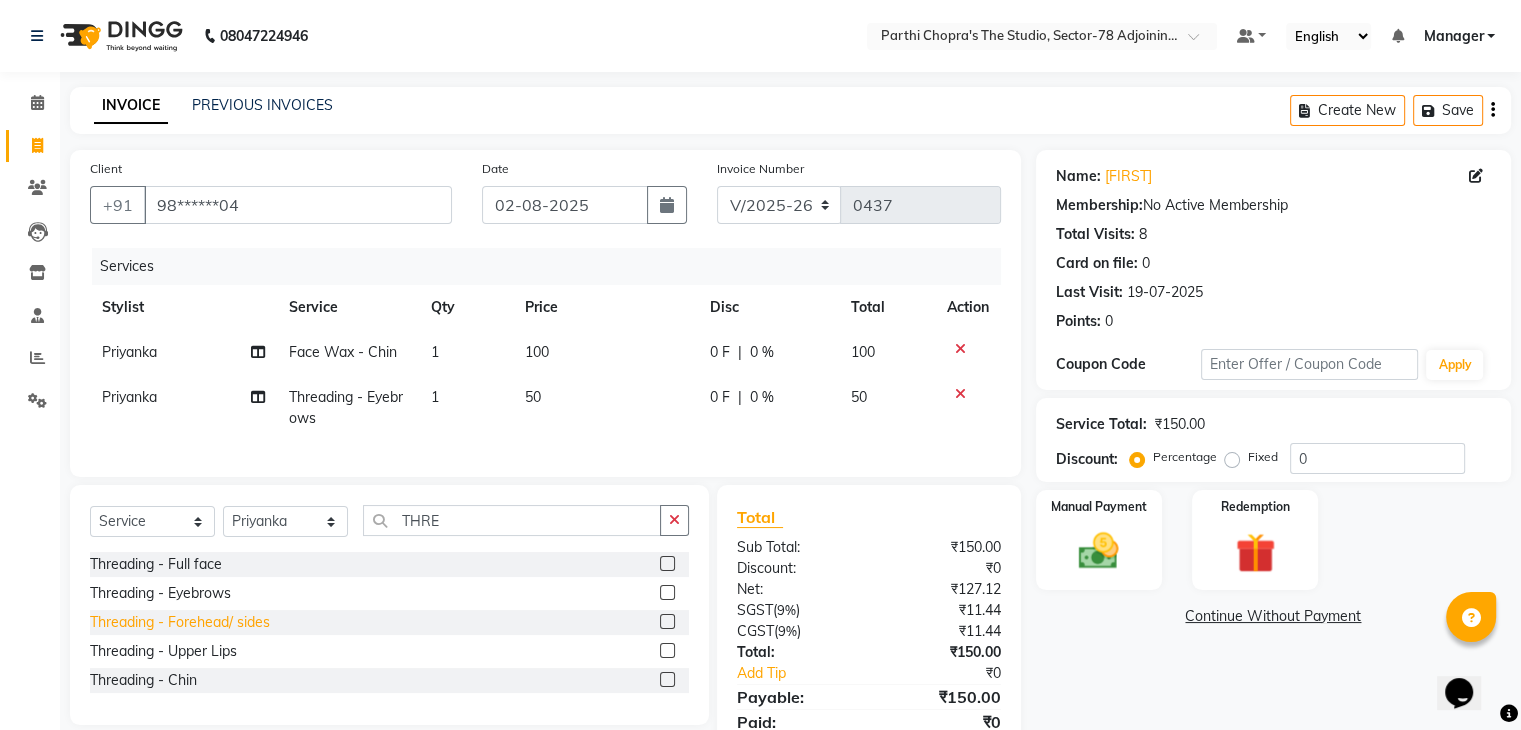 click on "Threading - Forehead/ sides" 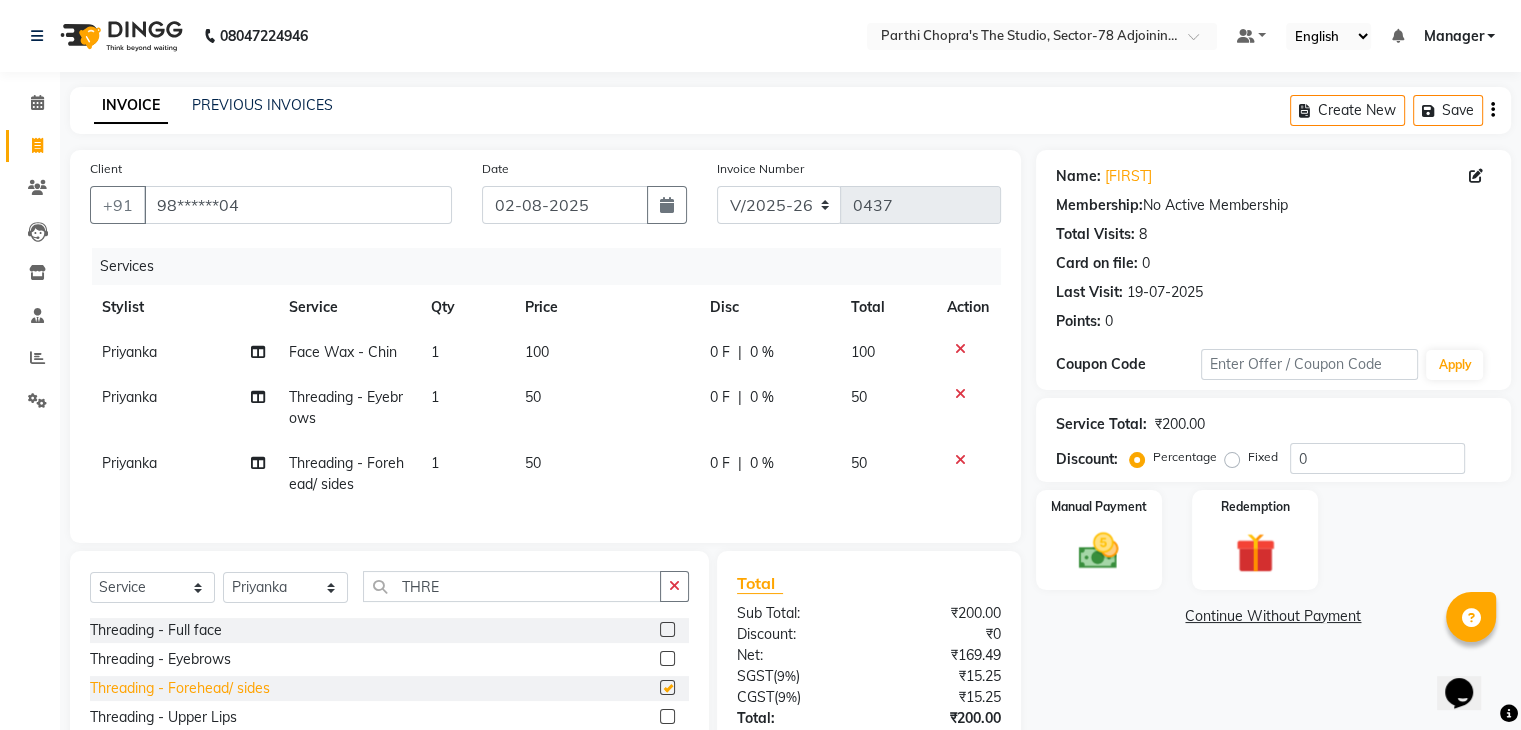 checkbox on "false" 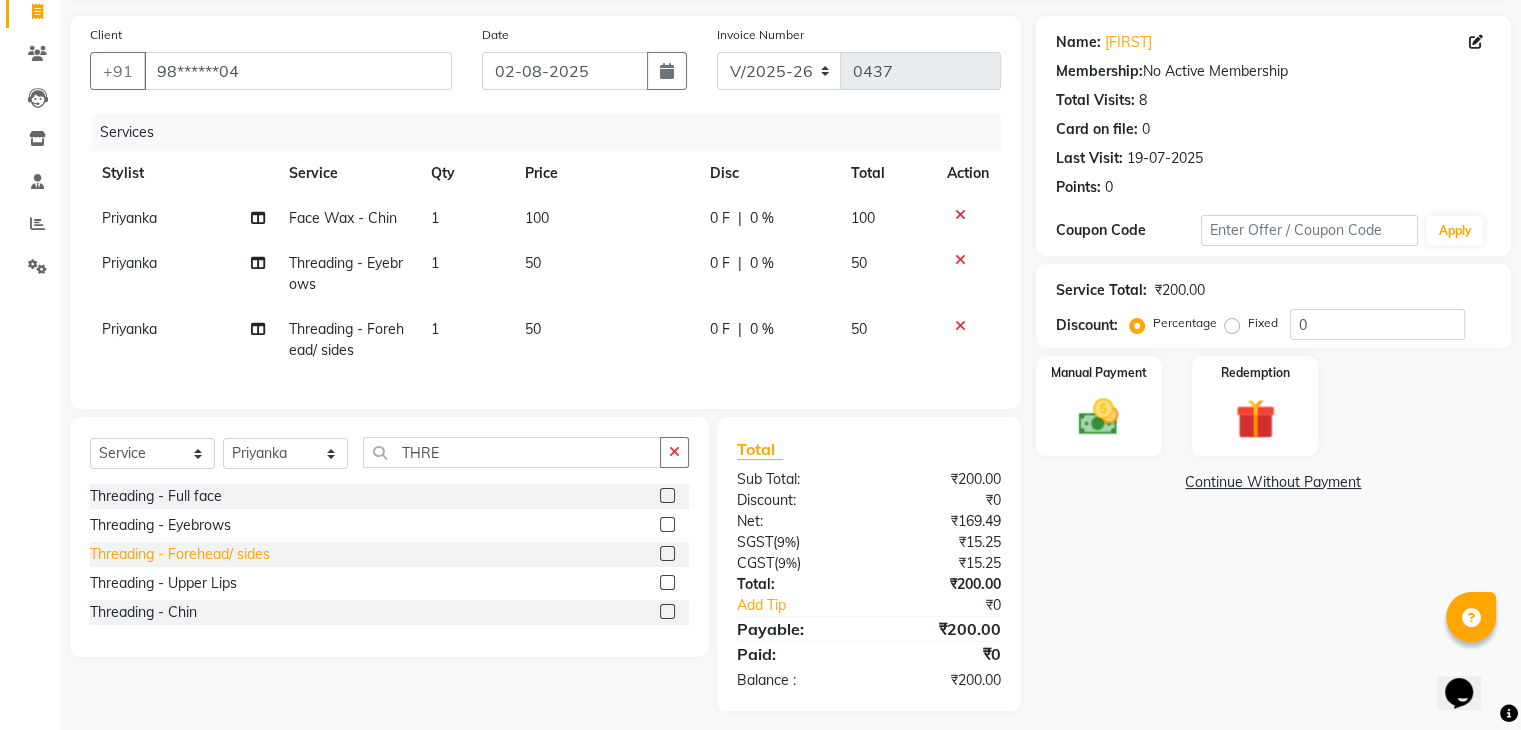 scroll, scrollTop: 135, scrollLeft: 0, axis: vertical 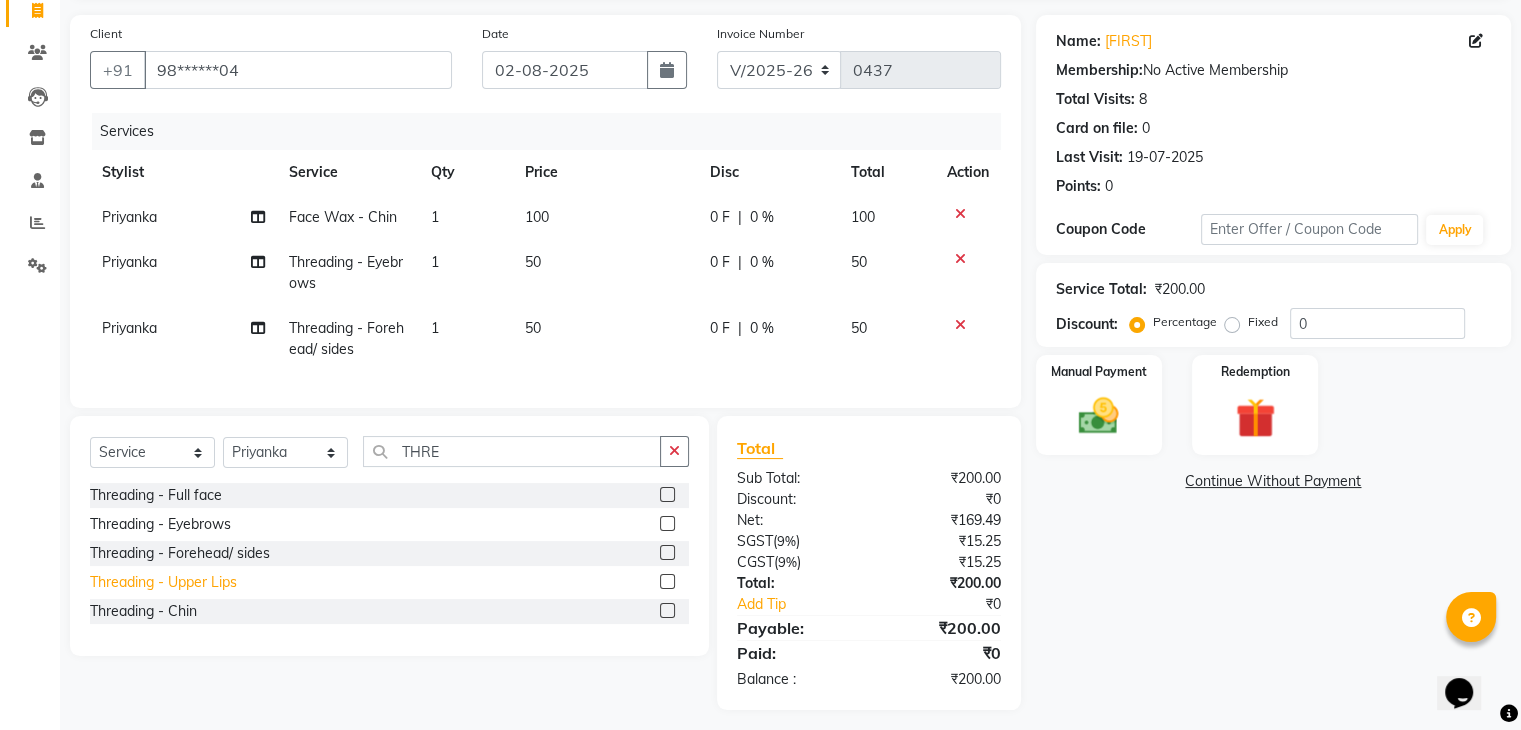 click on "Threading - Upper Lips" 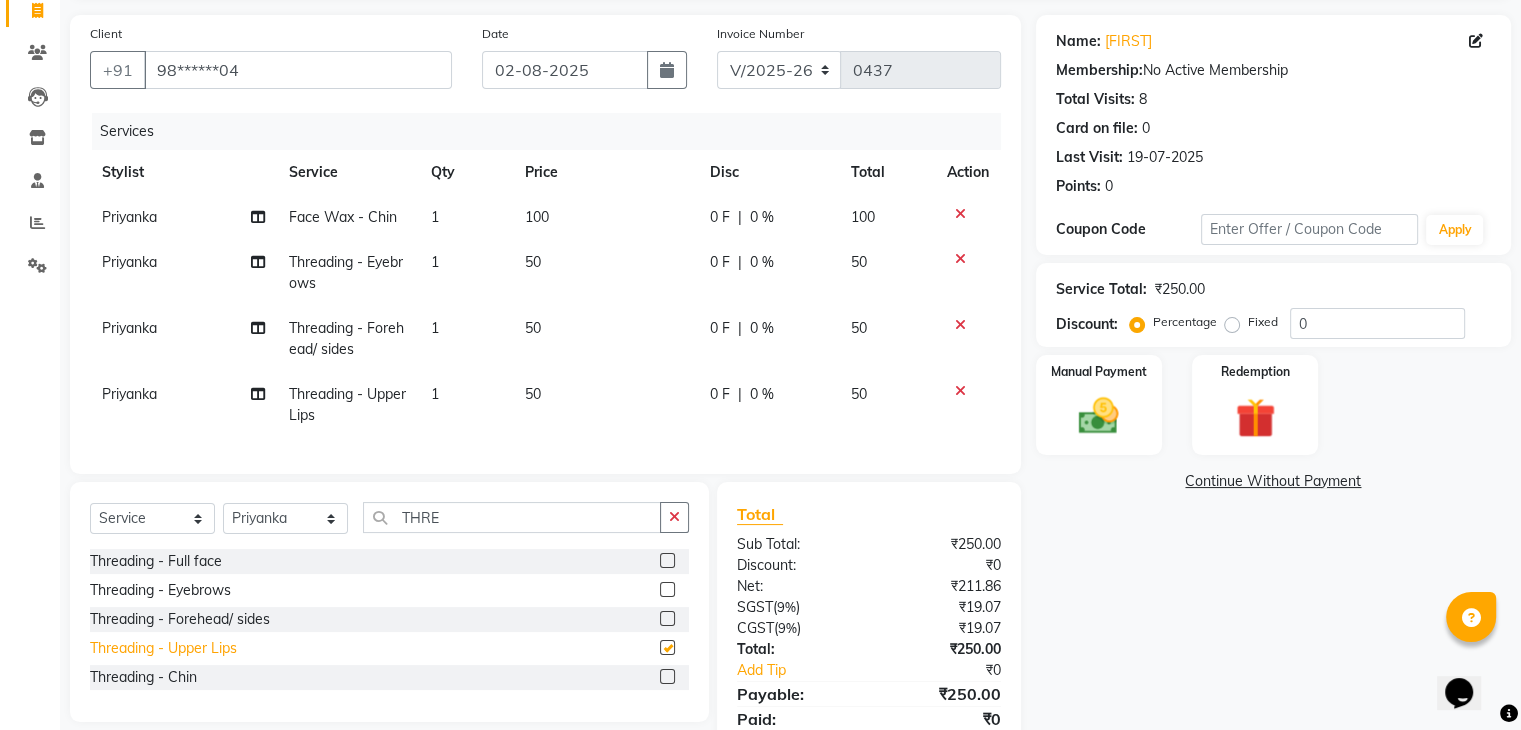 checkbox on "false" 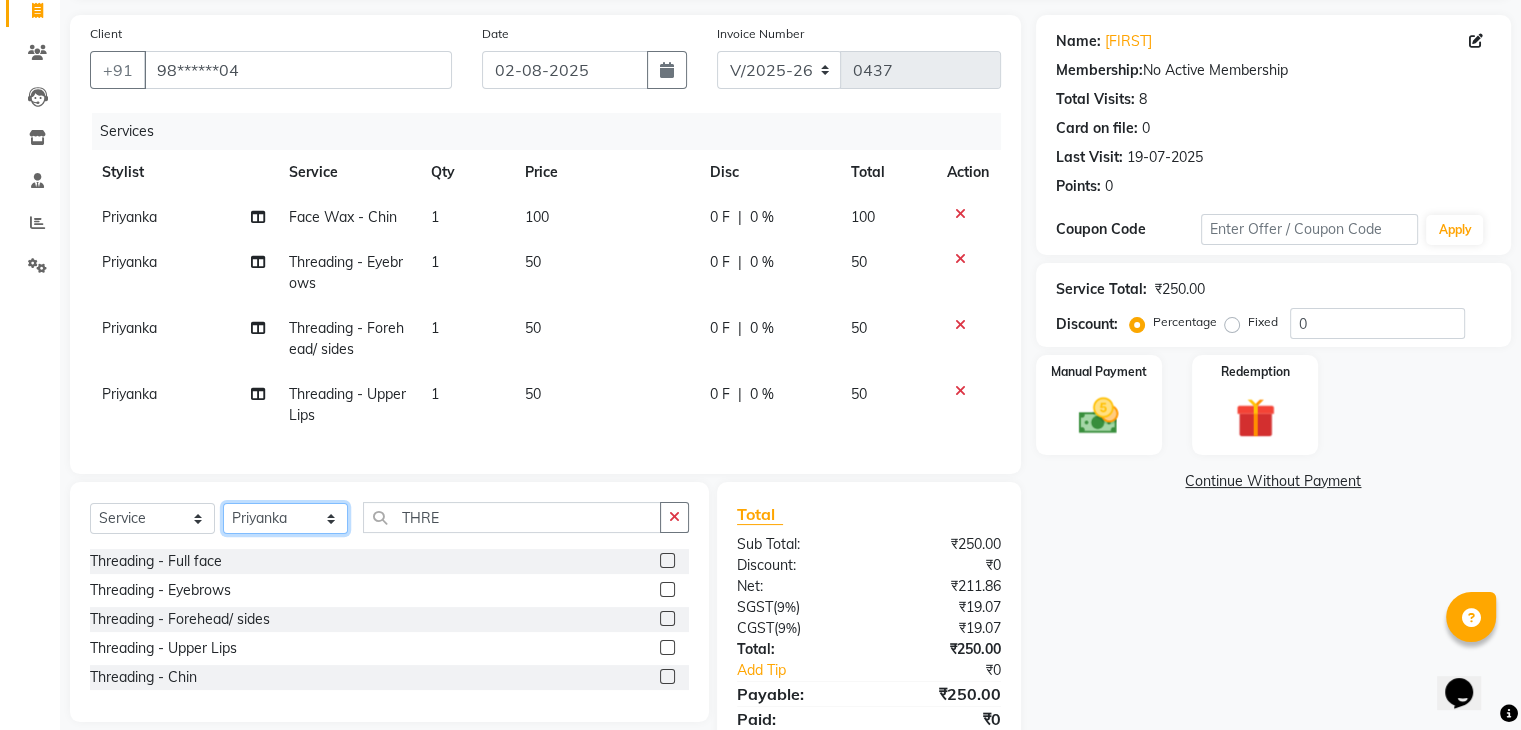 click on "Select Stylist Abhishek ABHISHEK(N) Akash Anjali Ankush Apoorna Jasmine KARAN Manager Mateen Owner Priyanka Rakhi Rudra SAHIL Saurabh YUGRAJ" 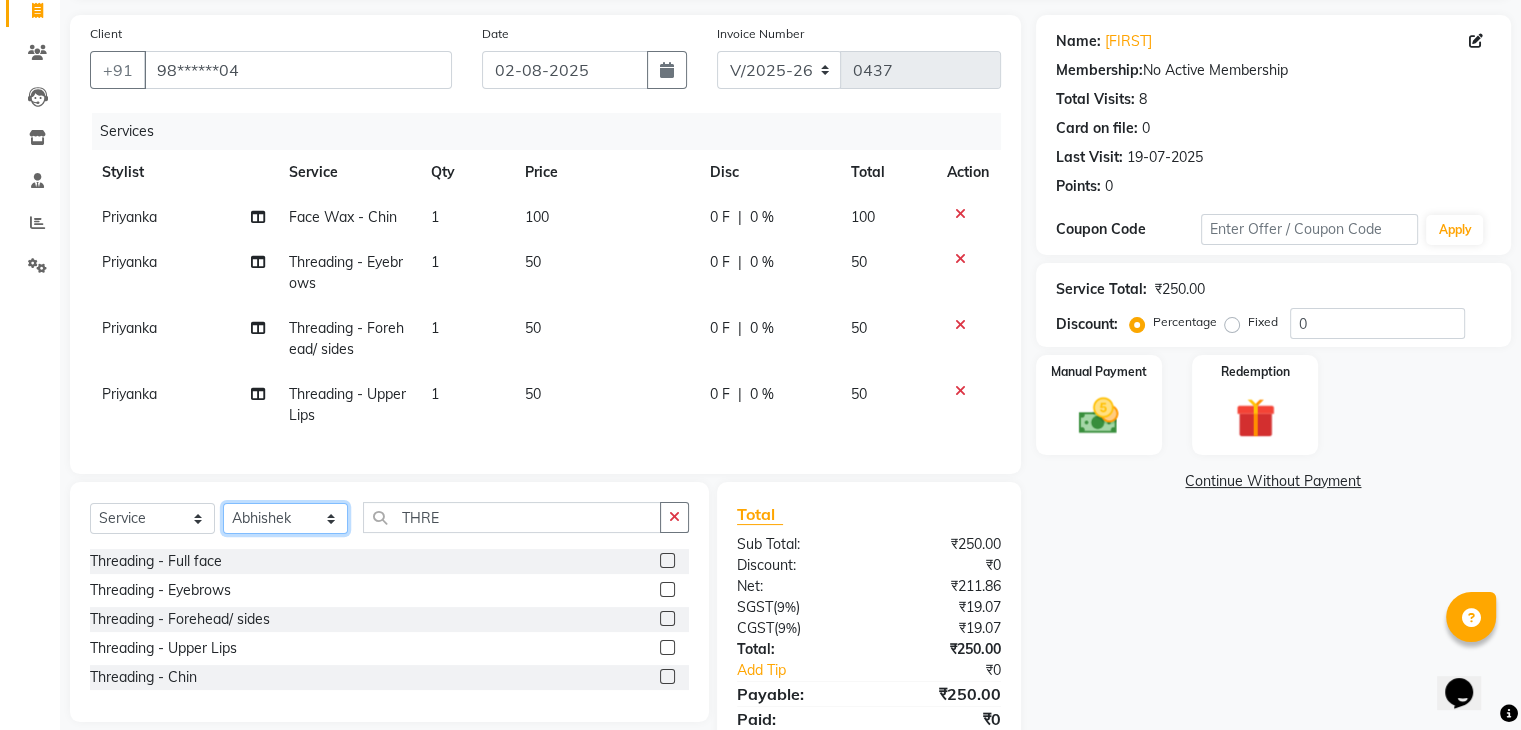 click on "Select Stylist Abhishek ABHISHEK(N) Akash Anjali Ankush Apoorna Jasmine KARAN Manager Mateen Owner Priyanka Rakhi Rudra SAHIL Saurabh YUGRAJ" 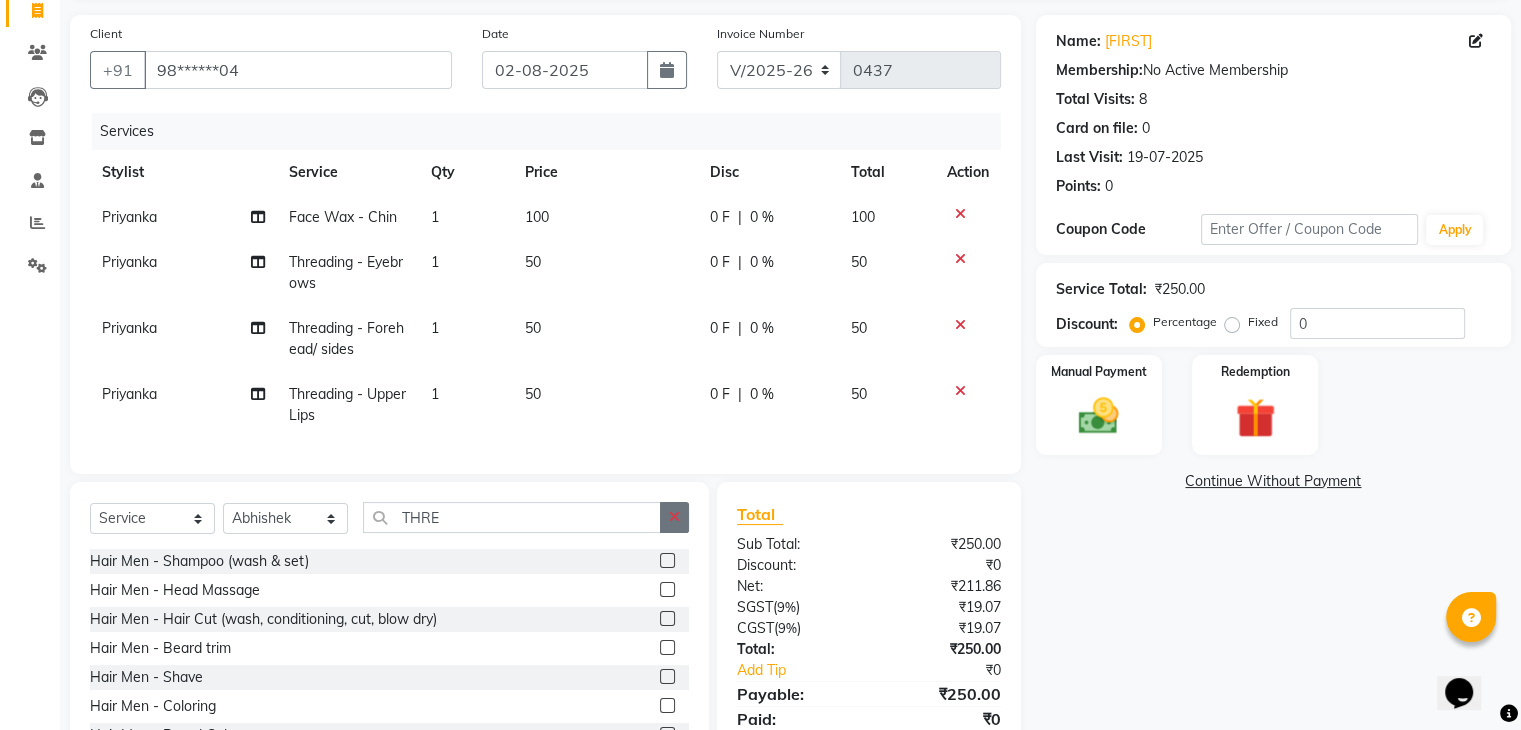 click 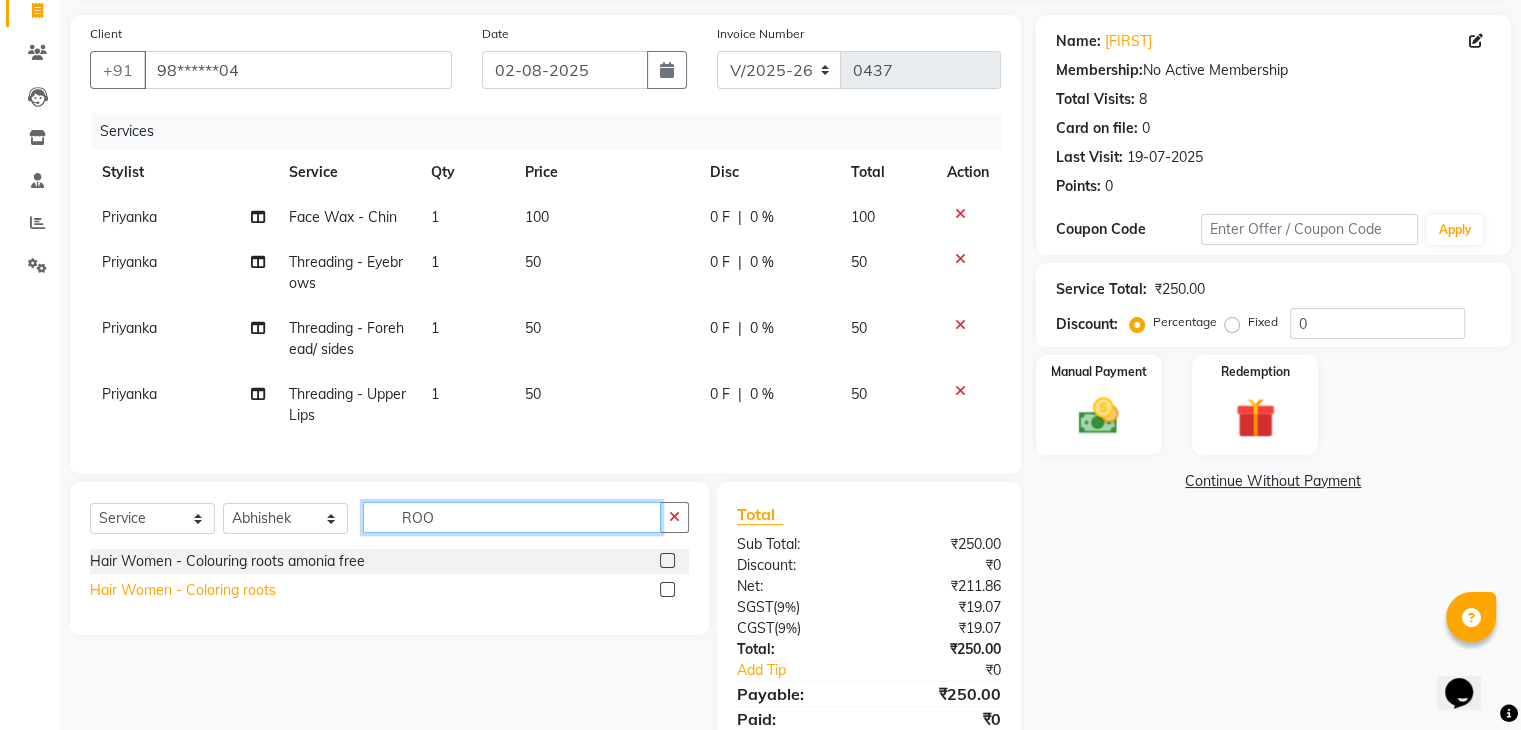 type on "ROO" 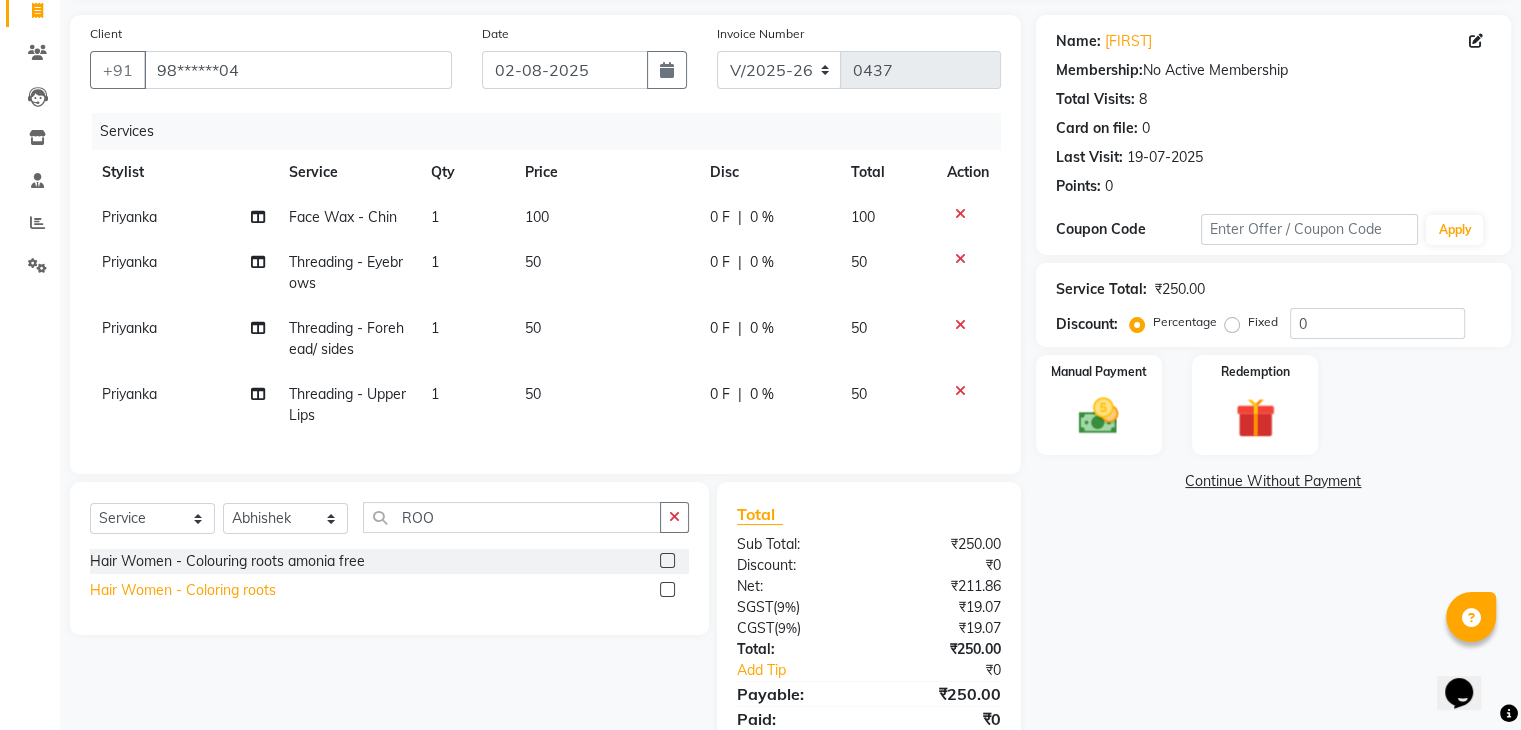 click on "Hair Women - Coloring roots" 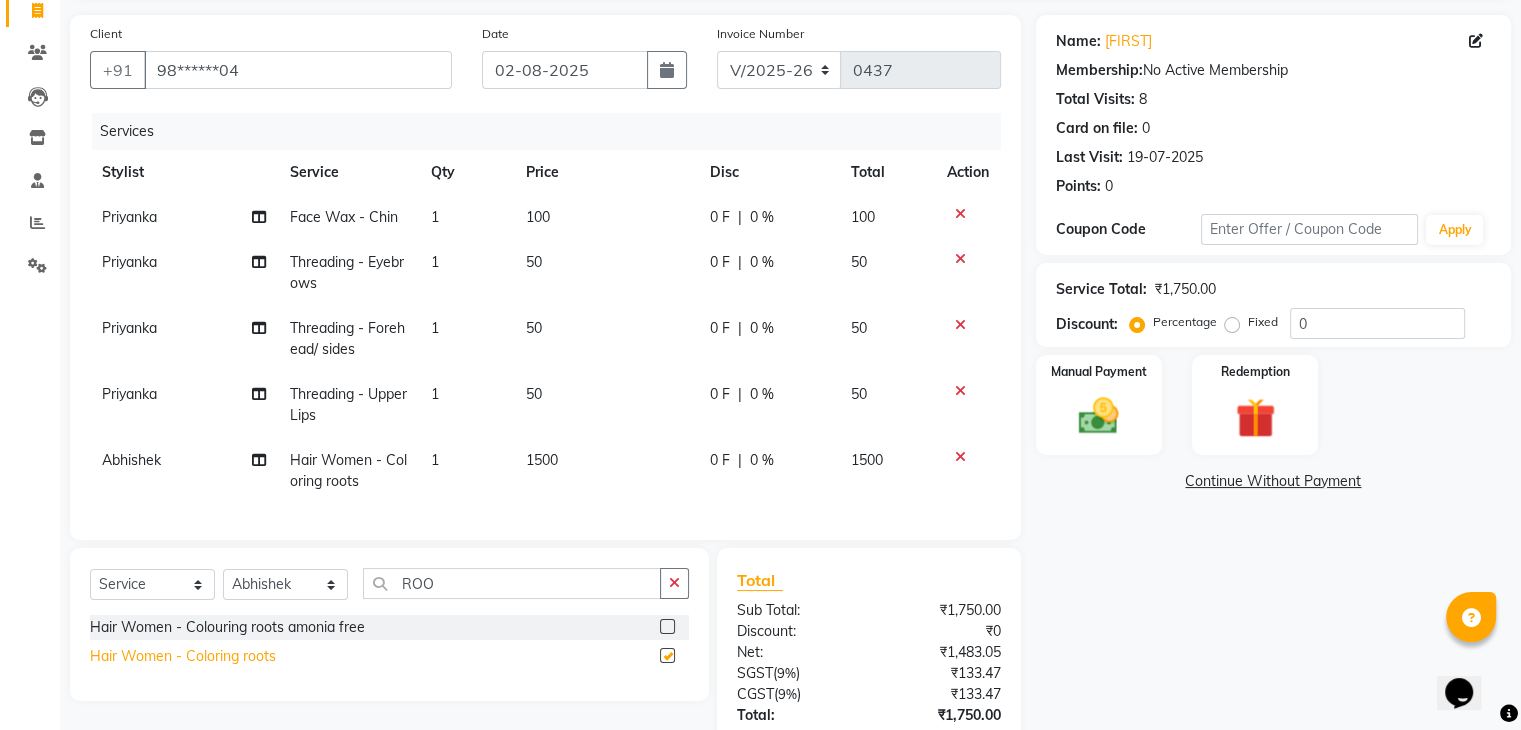 checkbox on "false" 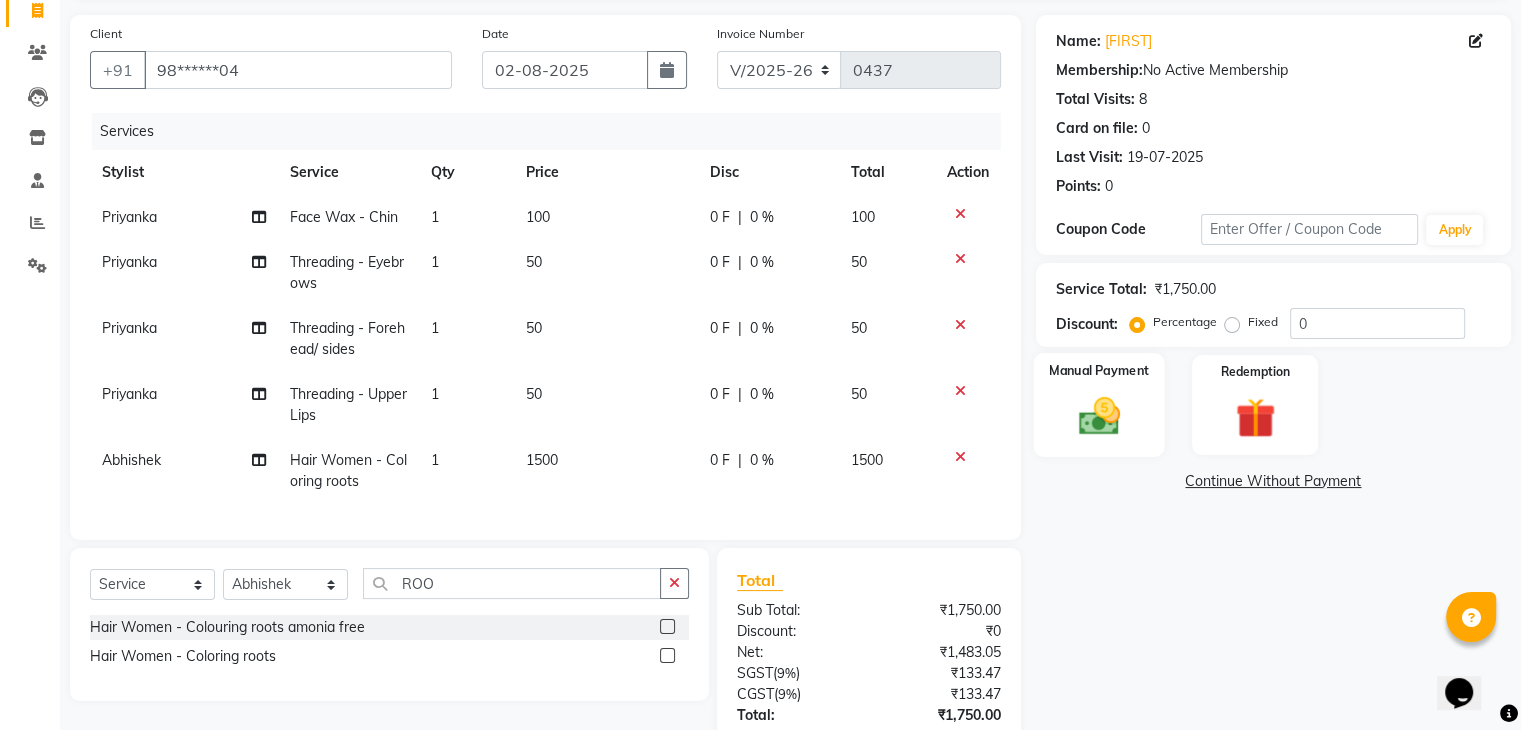 click 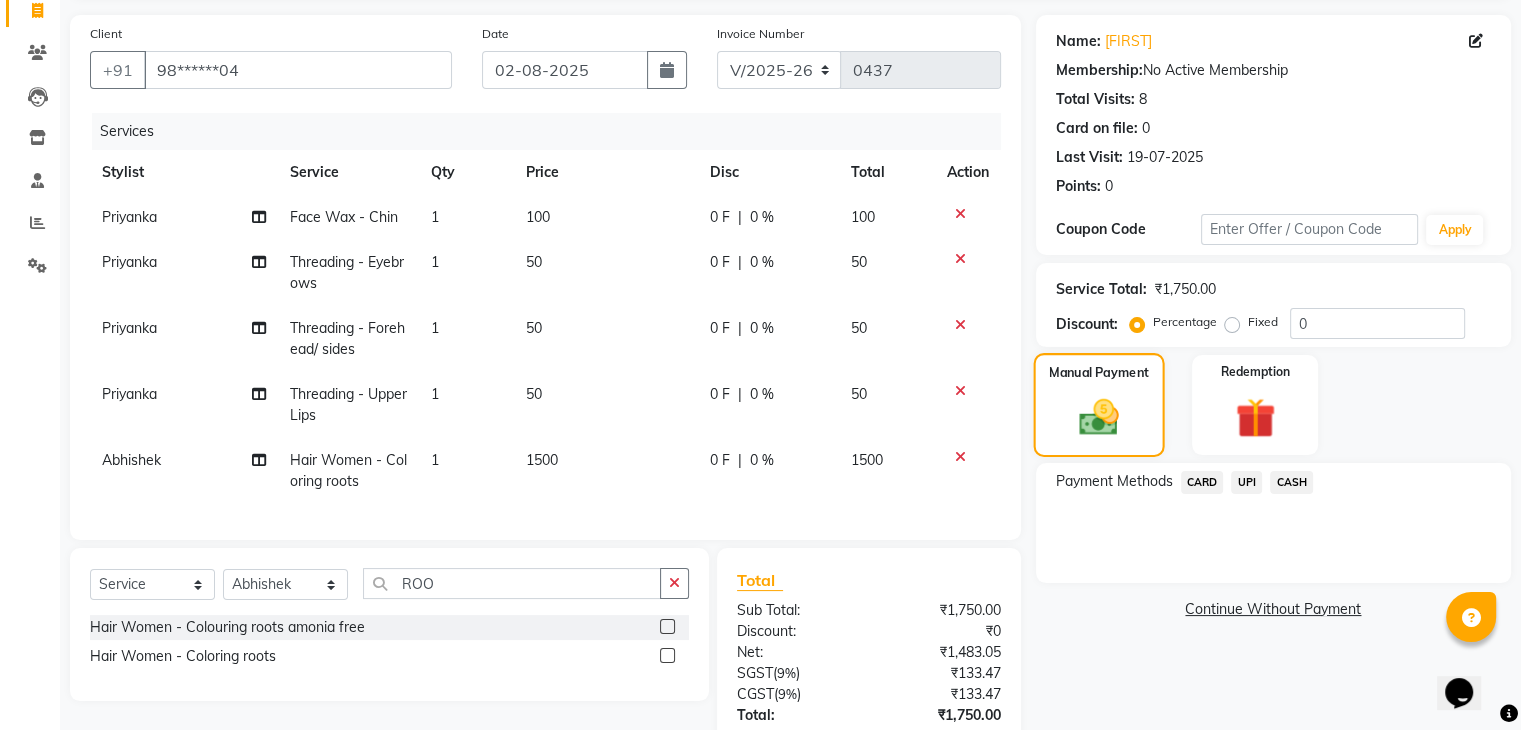 scroll, scrollTop: 293, scrollLeft: 0, axis: vertical 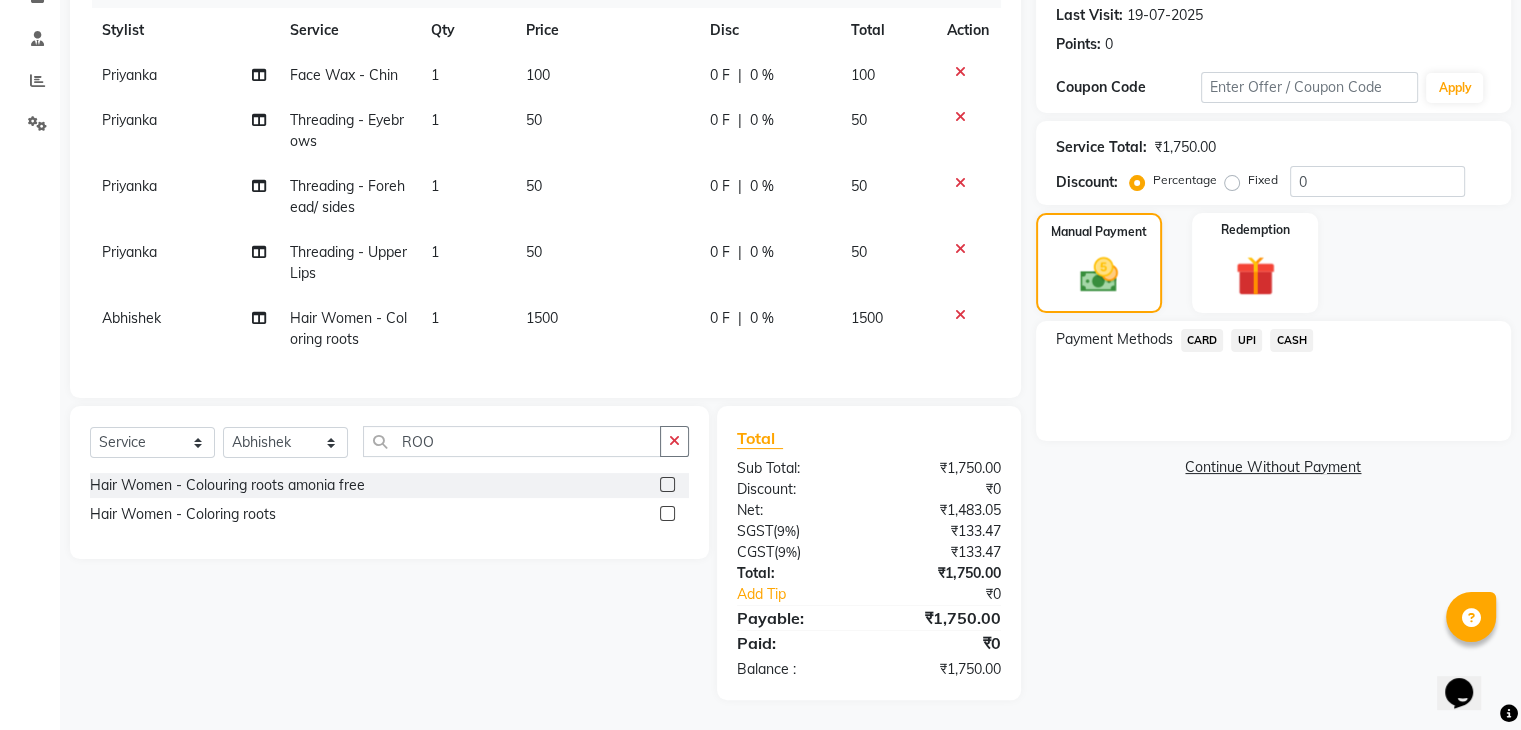 click on "UPI" 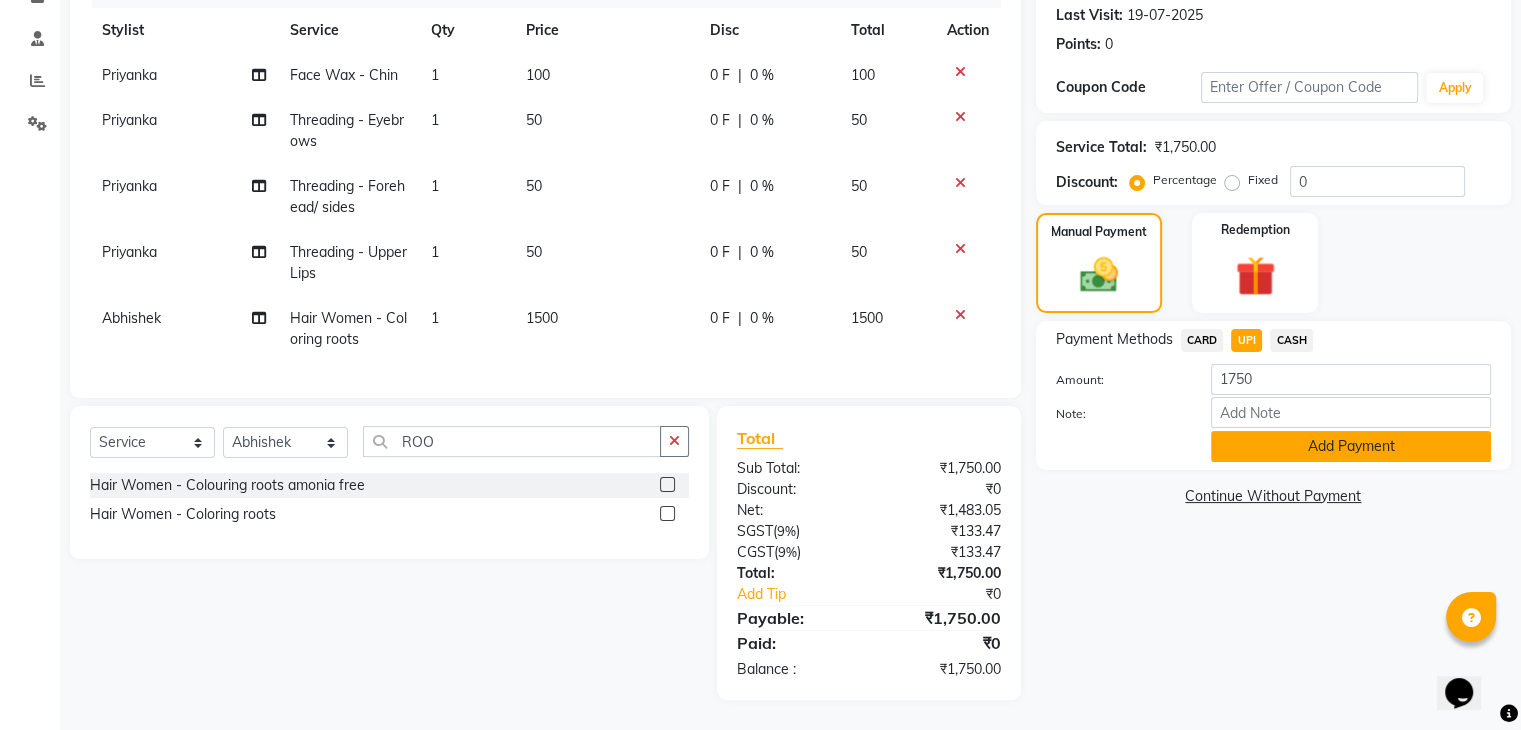 click on "Add Payment" 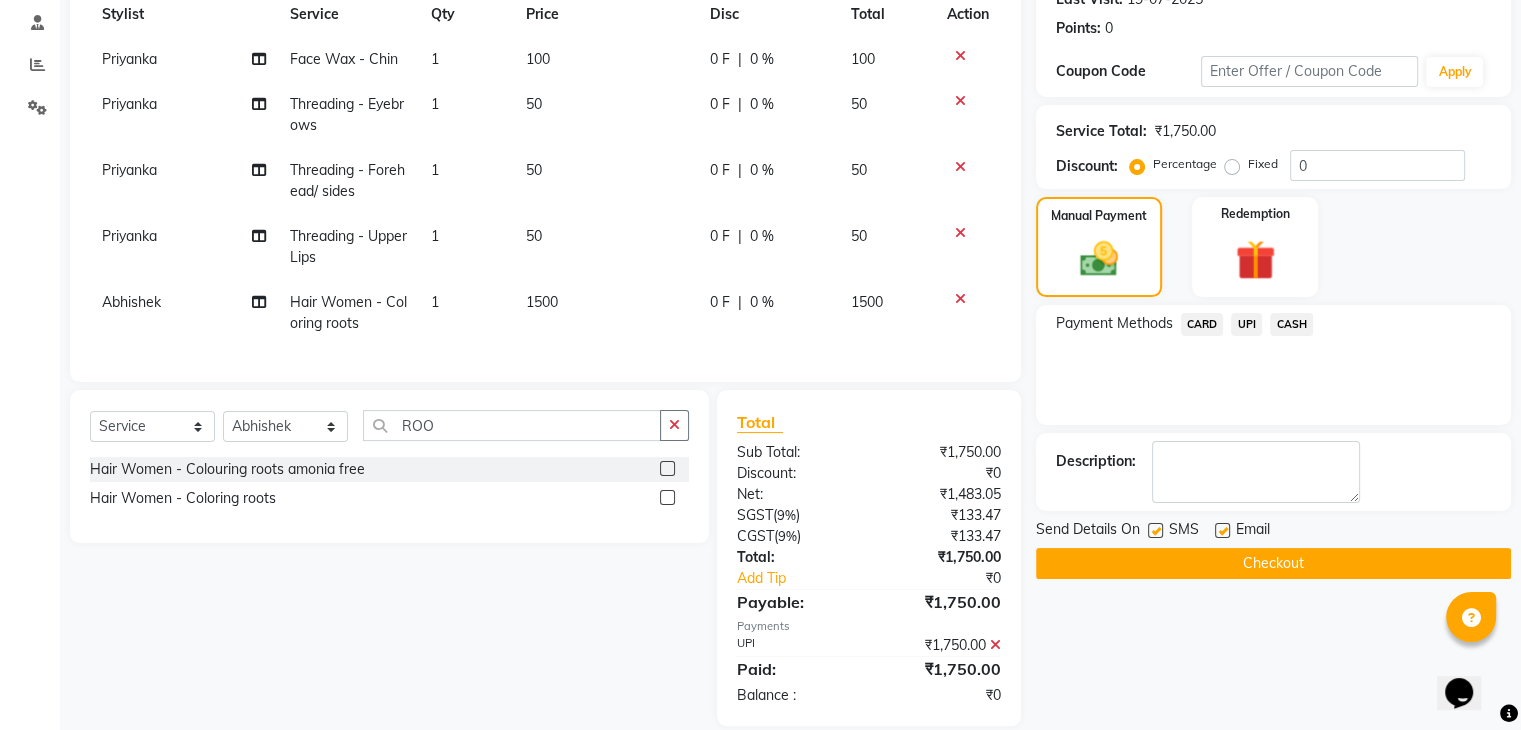 scroll, scrollTop: 335, scrollLeft: 0, axis: vertical 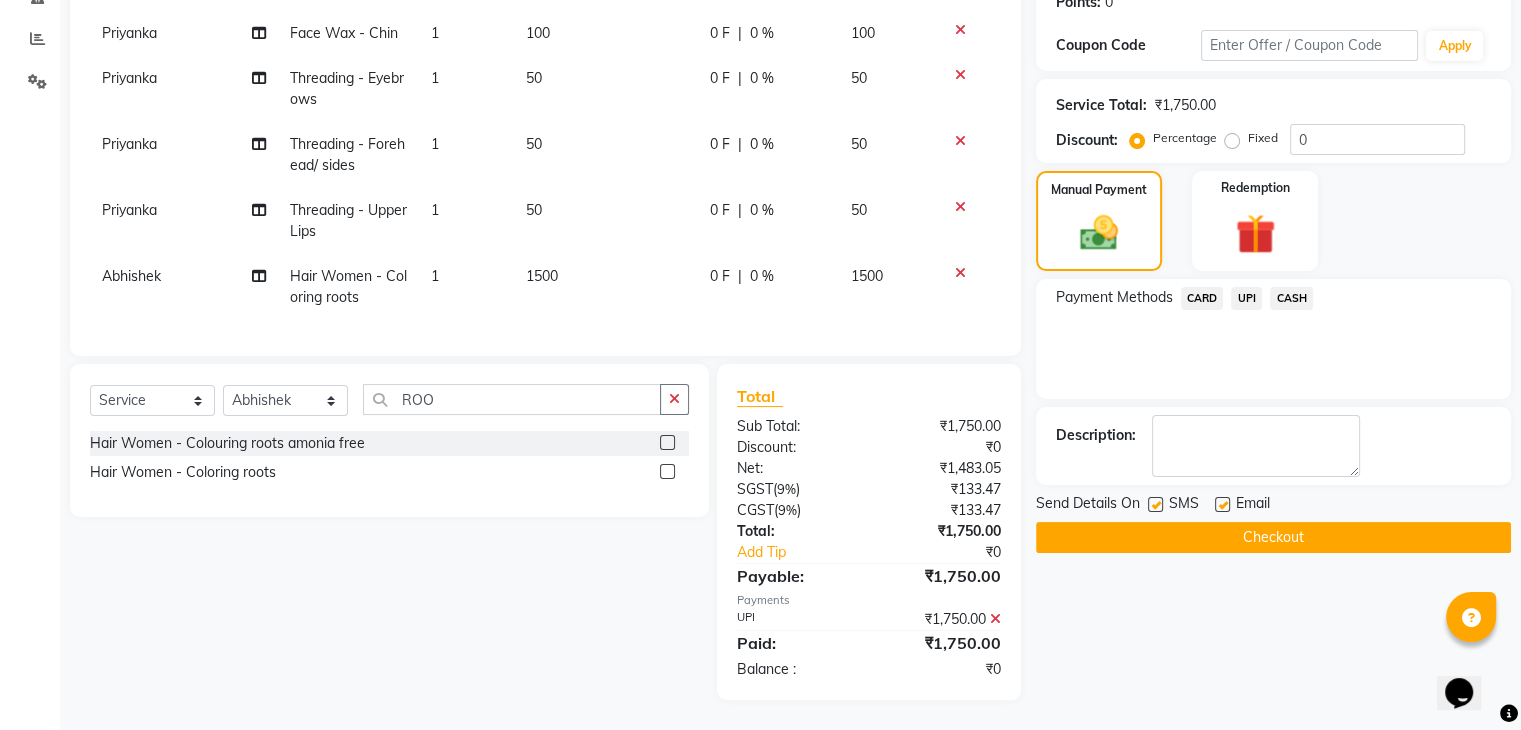 click on "Checkout" 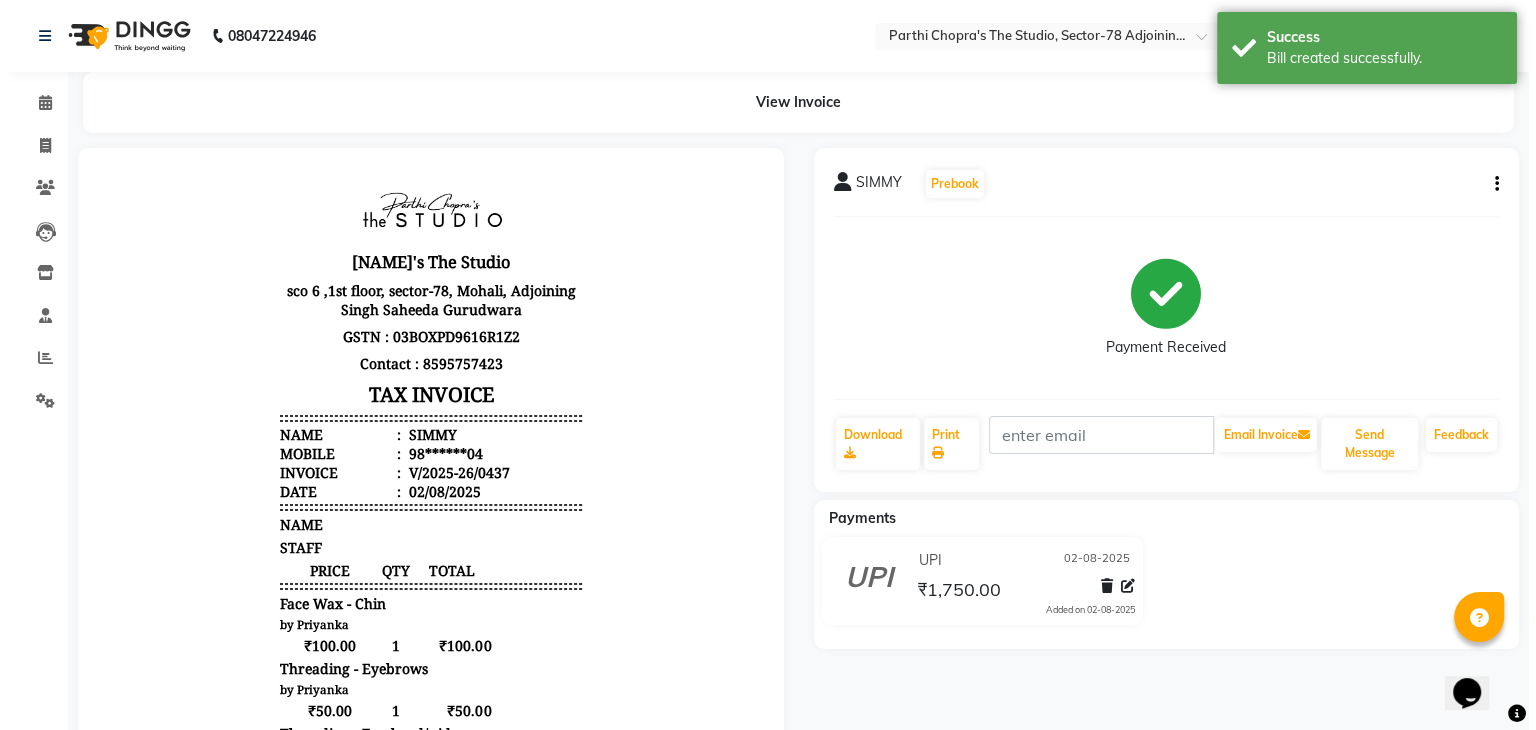 scroll, scrollTop: 0, scrollLeft: 0, axis: both 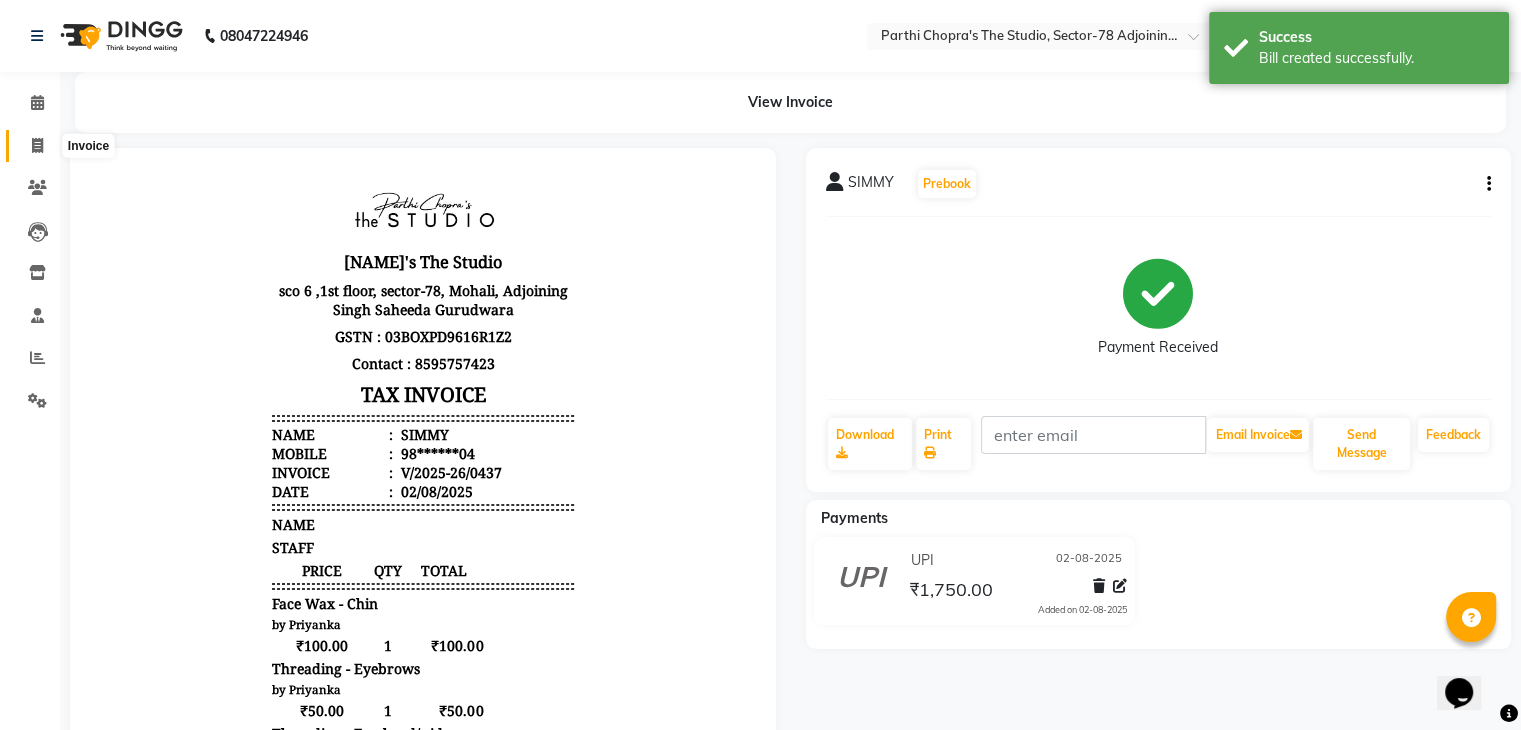 click 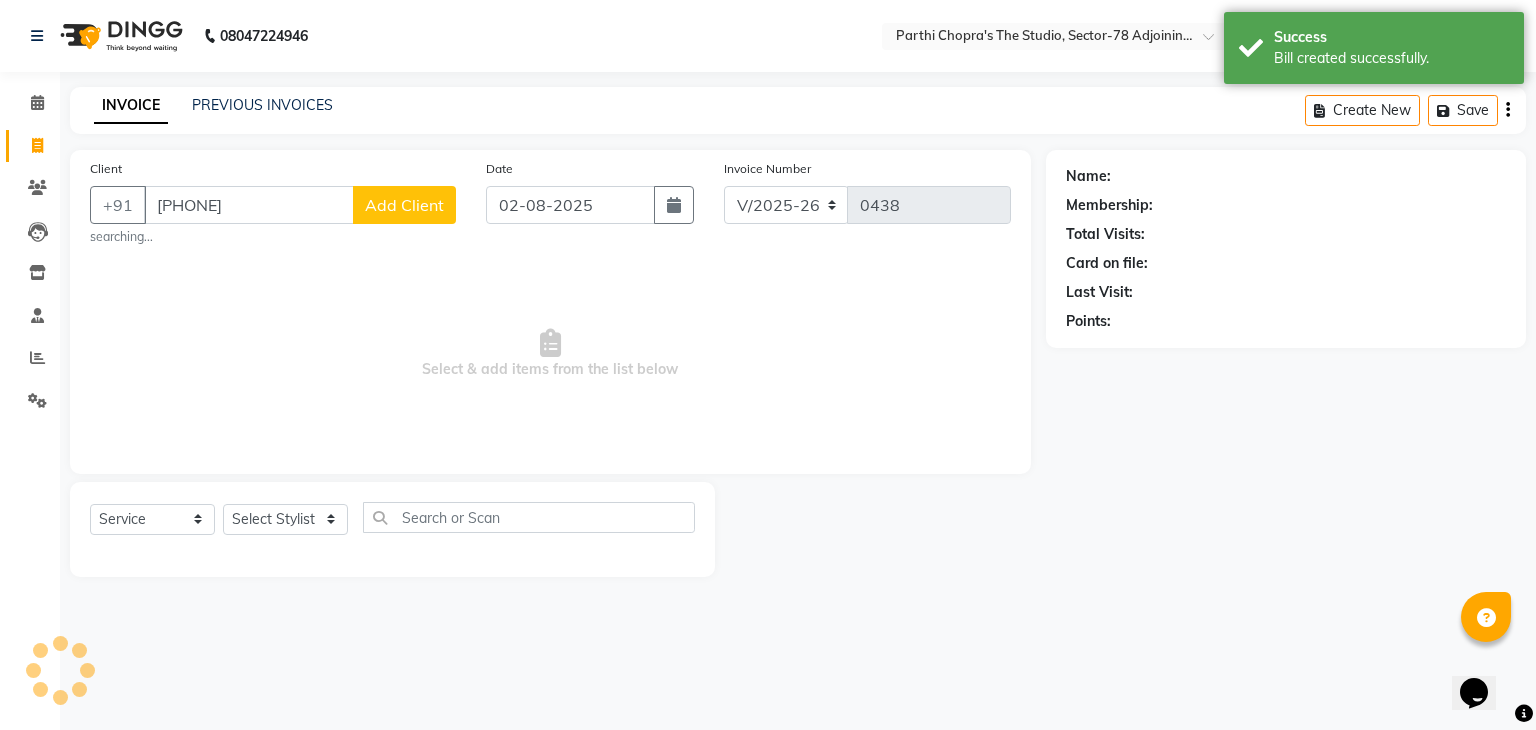 type on "[PHONE]" 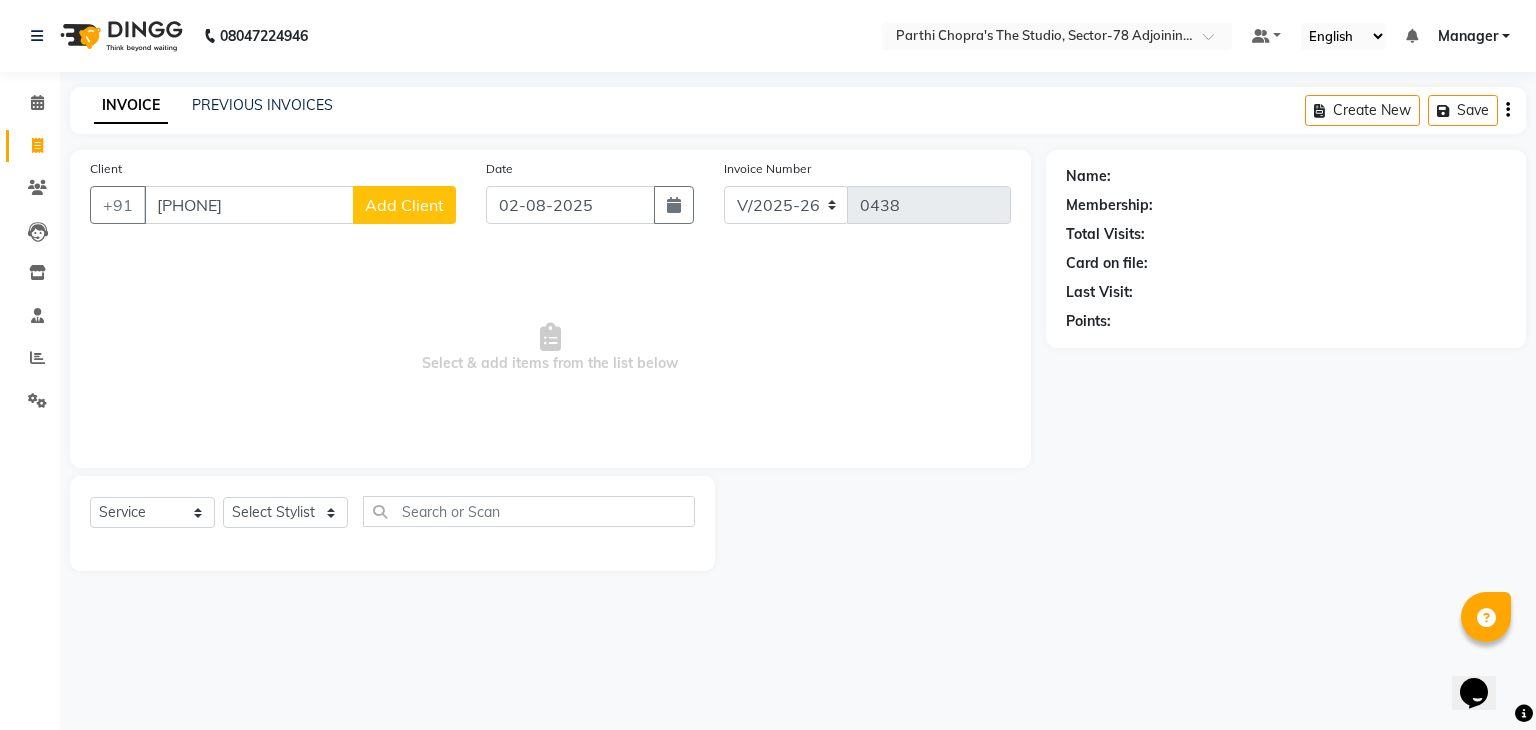 click on "Add Client" 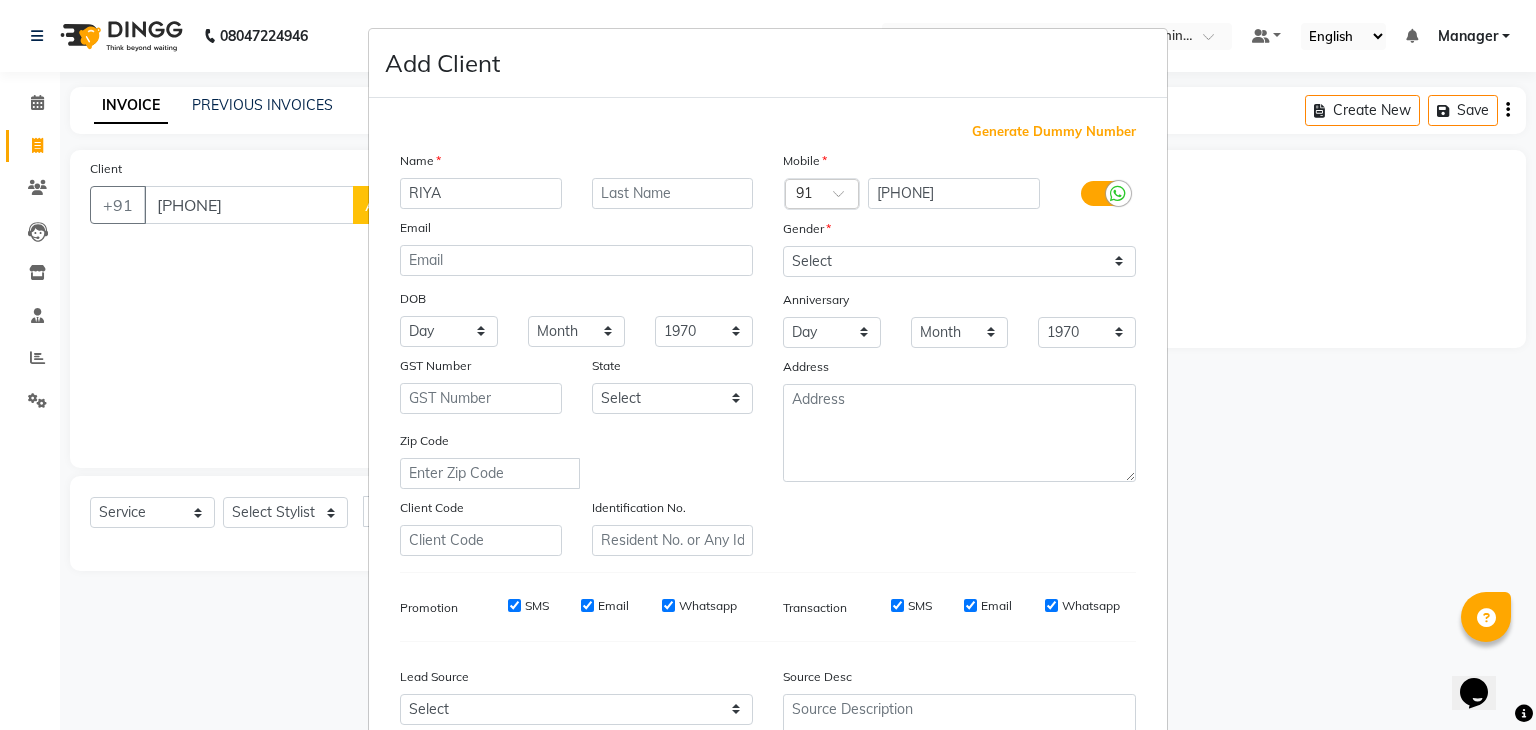 type on "RIYA" 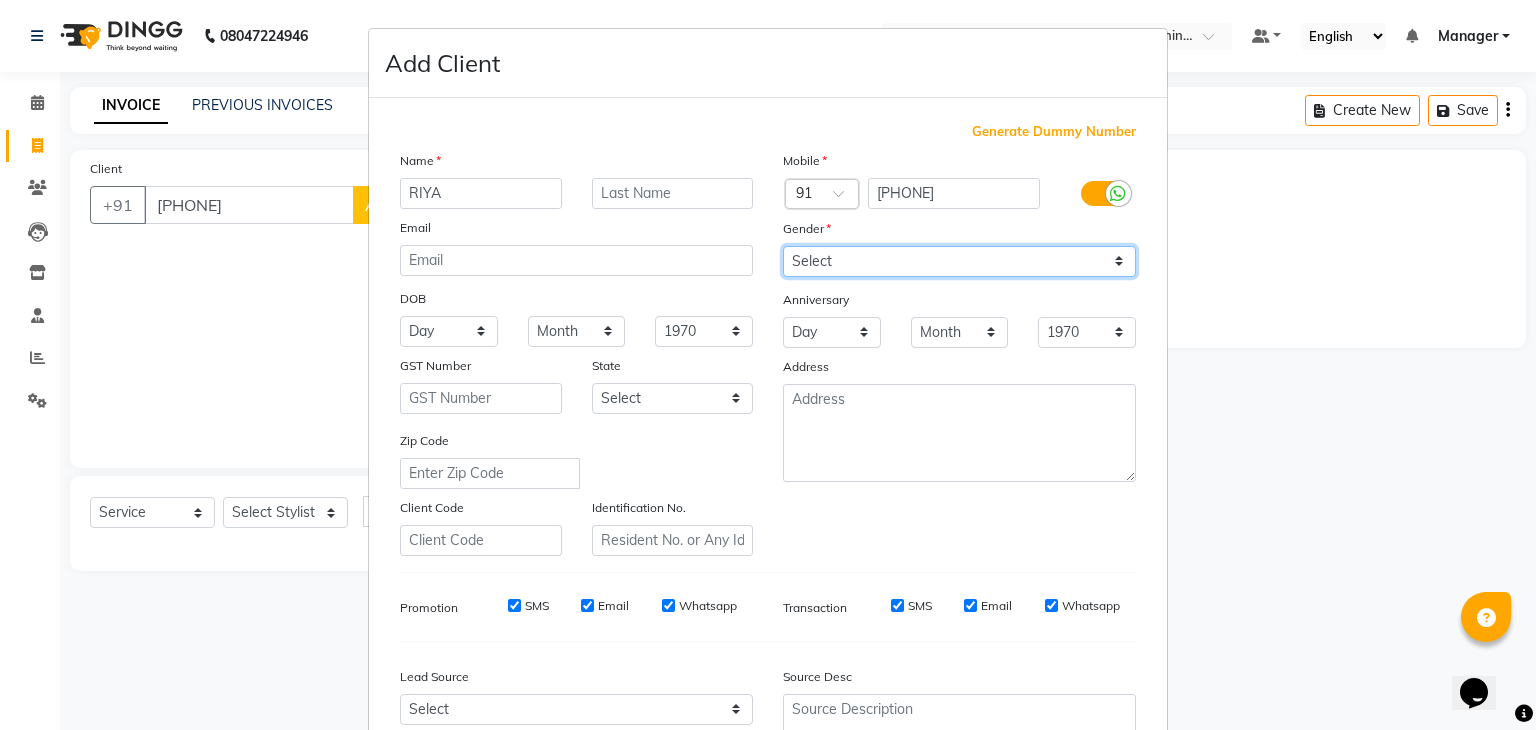 click on "Select Male Female Other Prefer Not To Say" at bounding box center [959, 261] 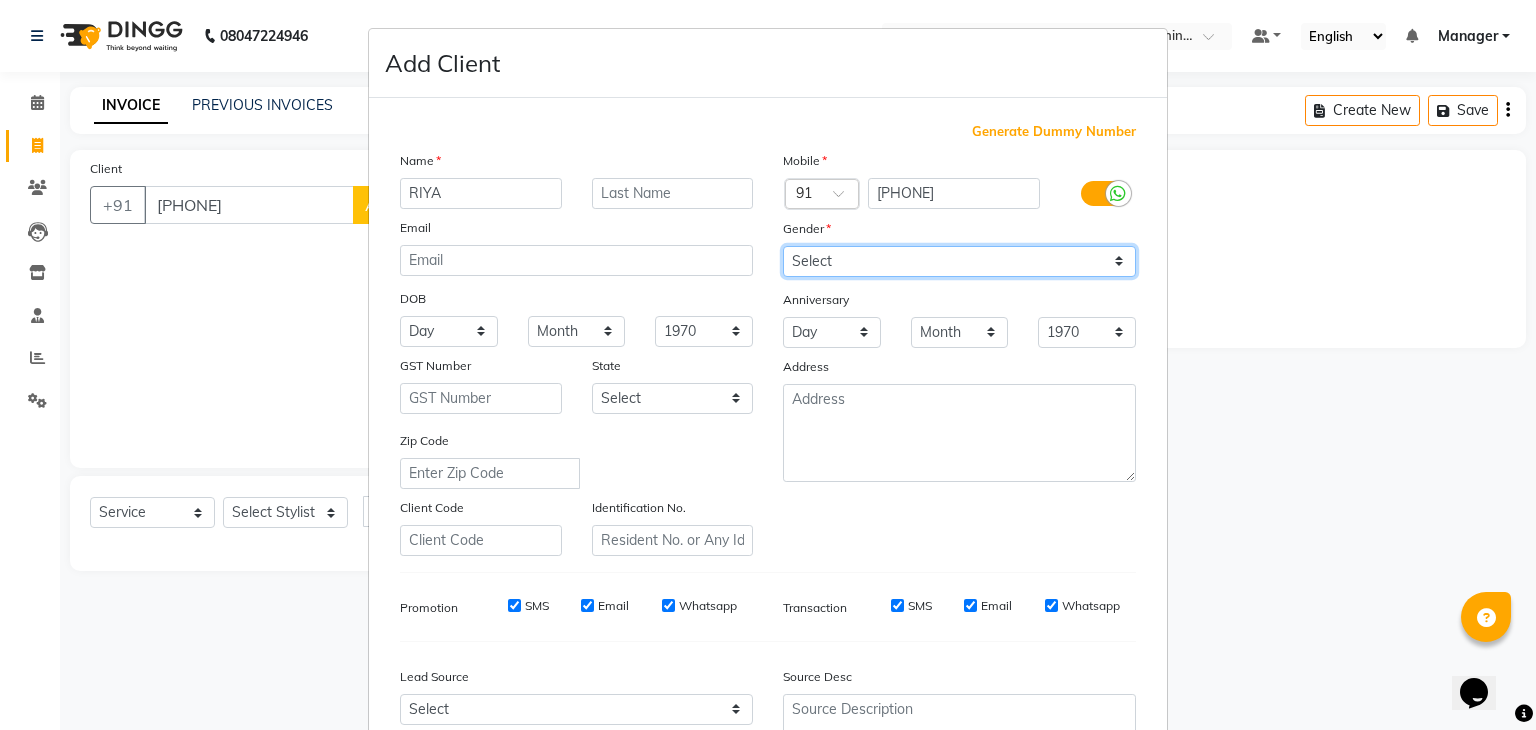 select on "female" 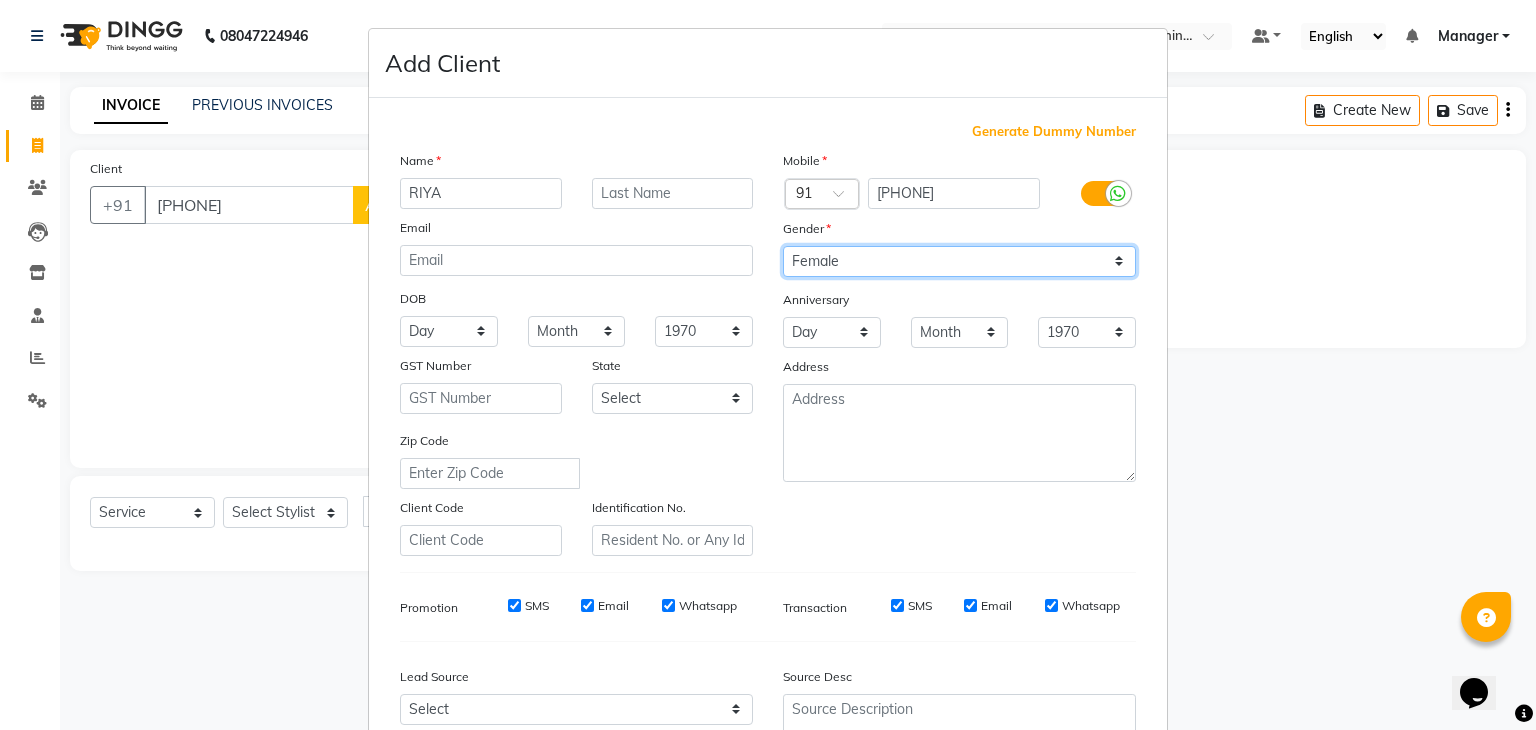 click on "Select Male Female Other Prefer Not To Say" at bounding box center [959, 261] 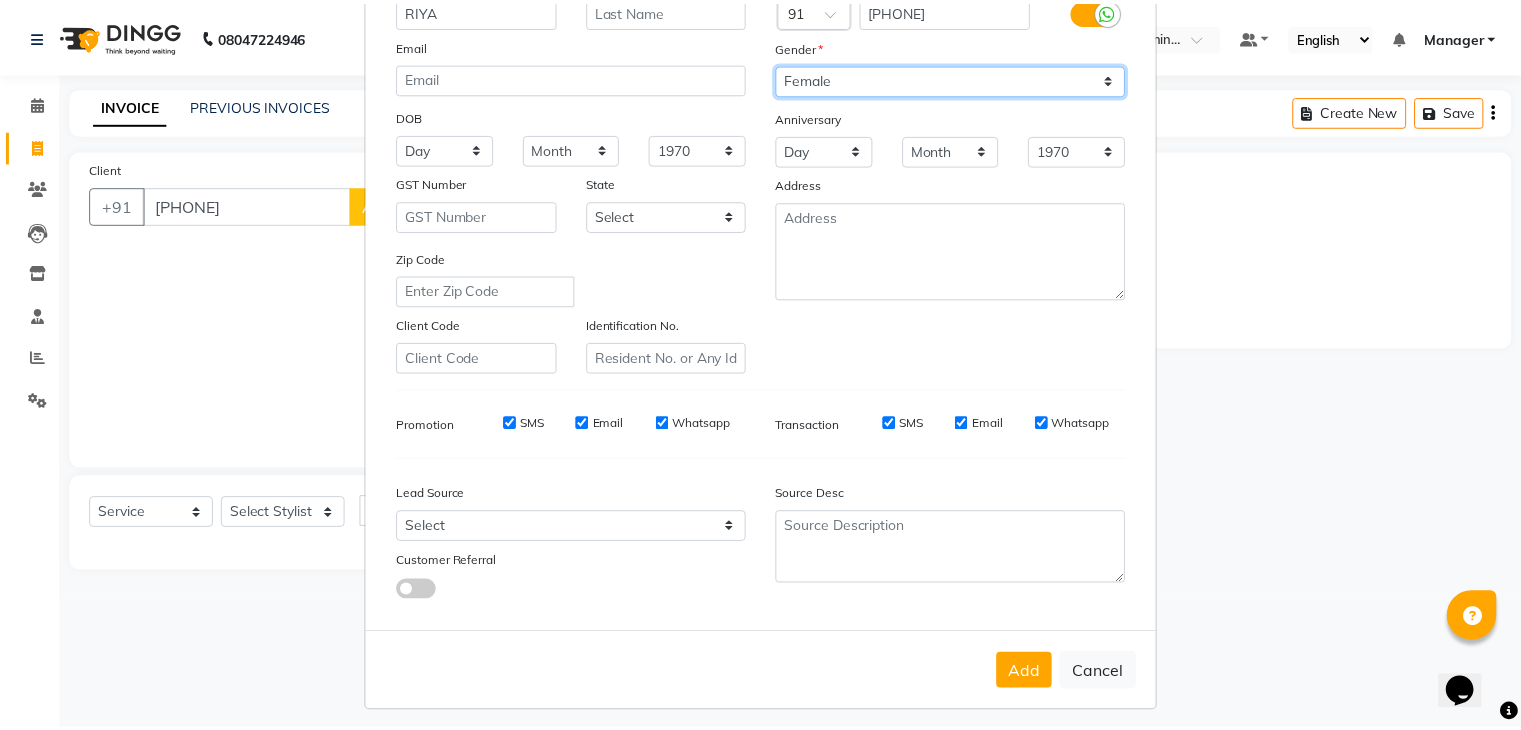 scroll, scrollTop: 203, scrollLeft: 0, axis: vertical 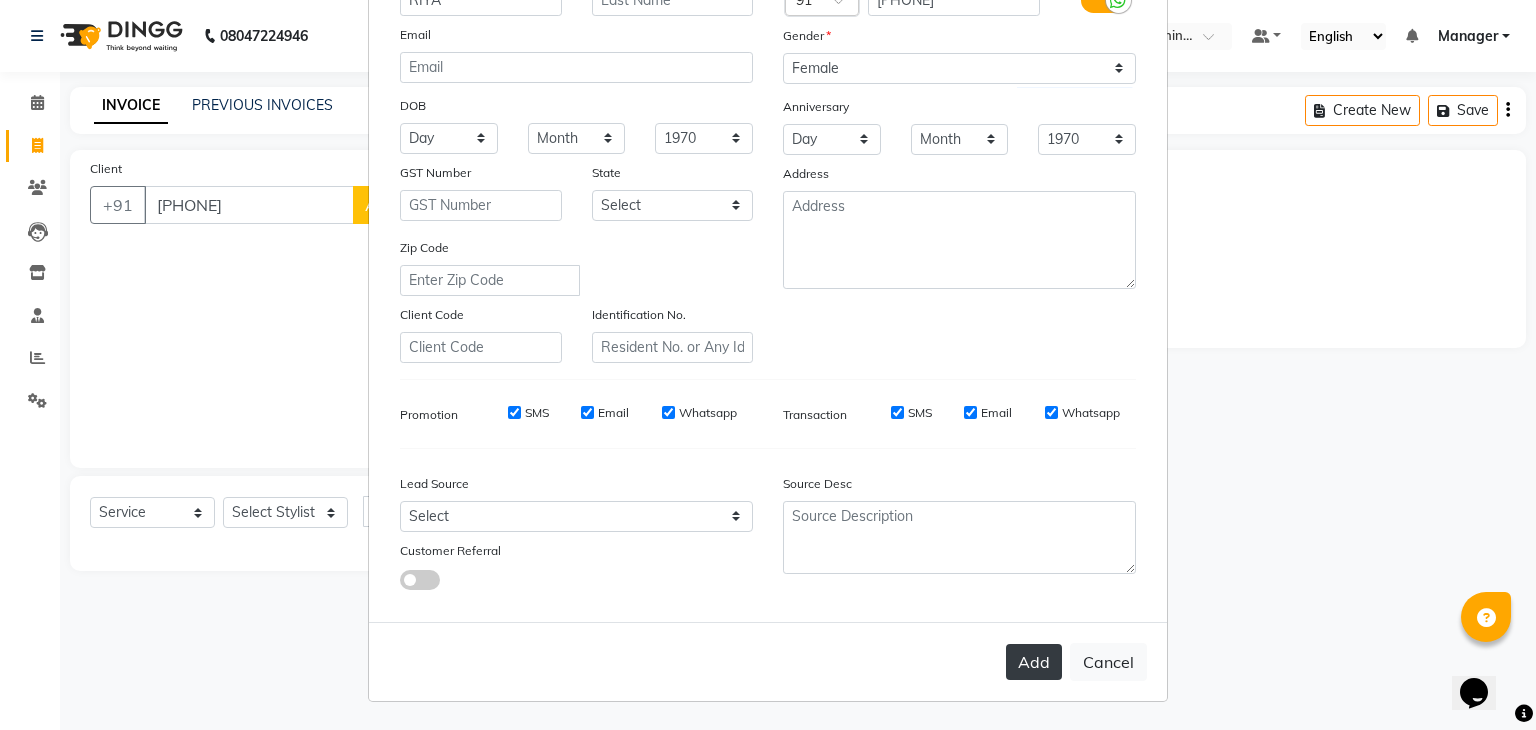 click on "Add" at bounding box center (1034, 662) 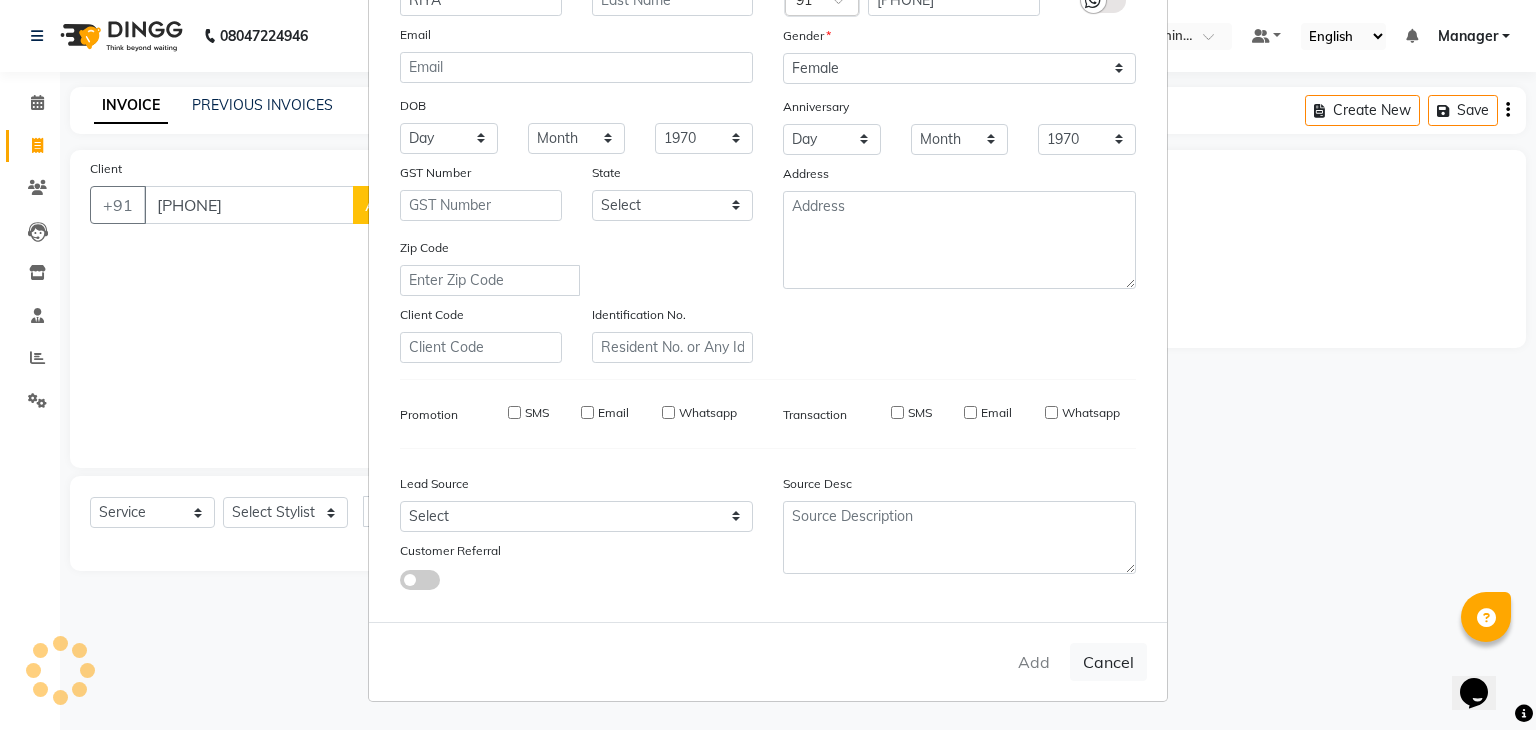 type on "87******58" 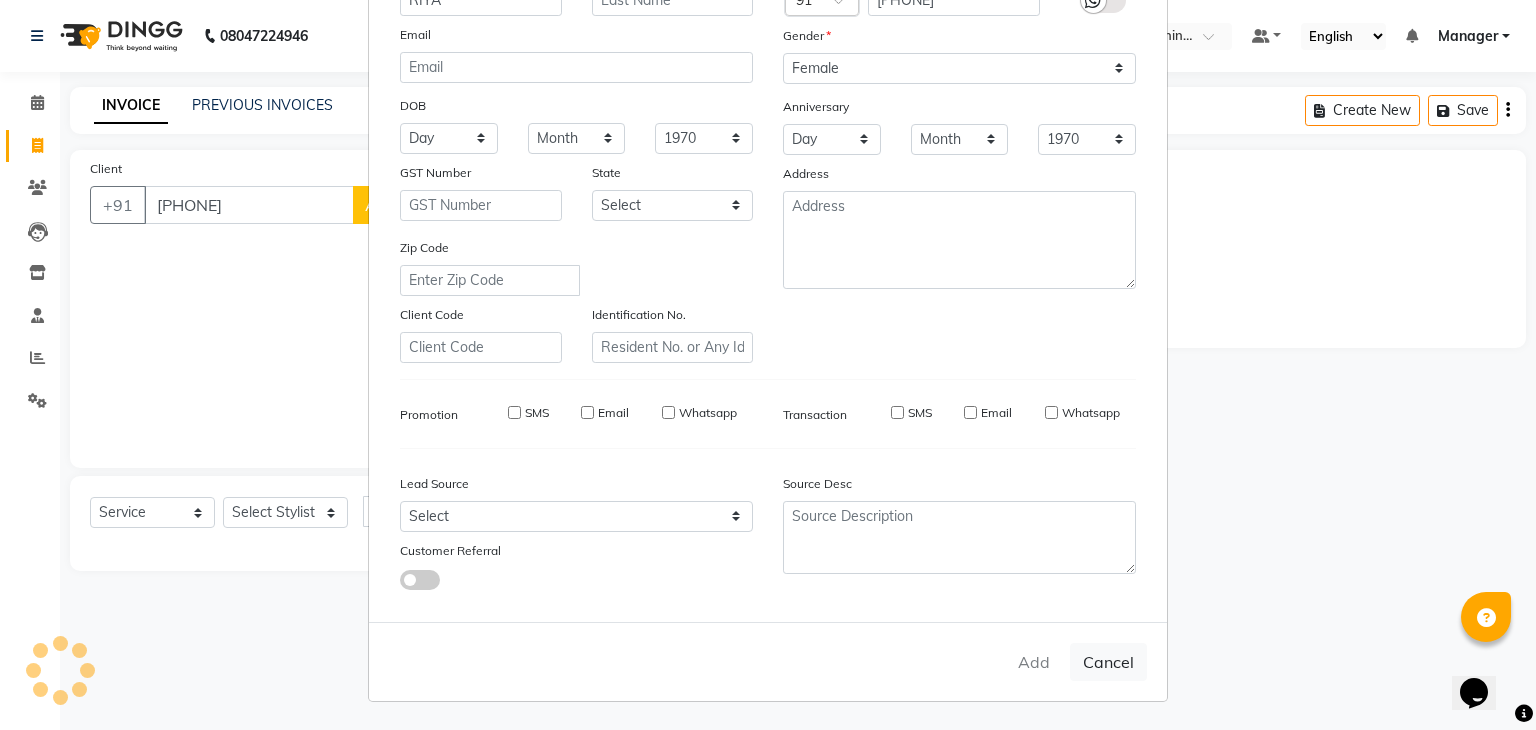 type 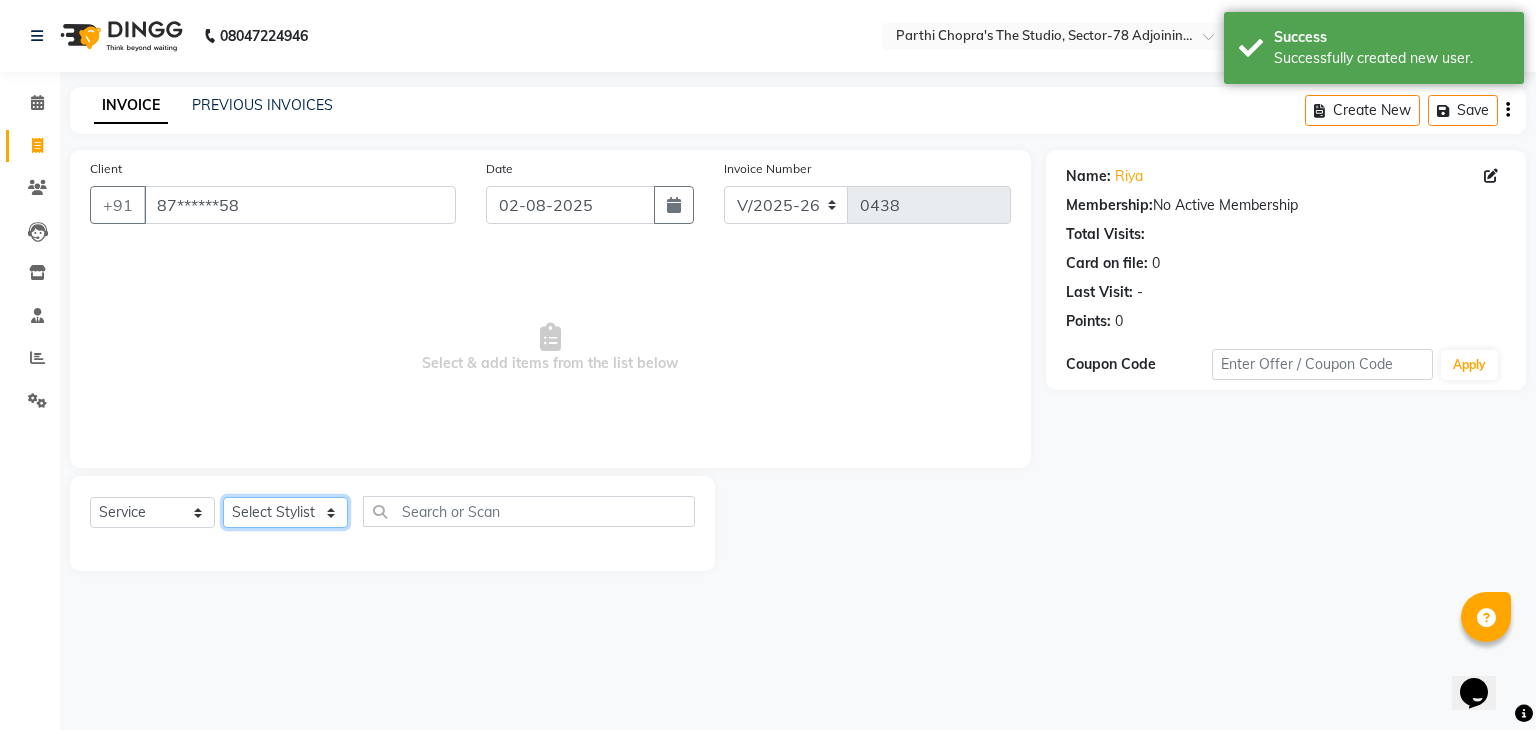 click on "Select Stylist Abhishek ABHISHEK(N) Akash Anjali Ankush Apoorna Jasmine KARAN Manager Mateen Owner Priyanka Rakhi Rudra SAHIL Saurabh YUGRAJ" 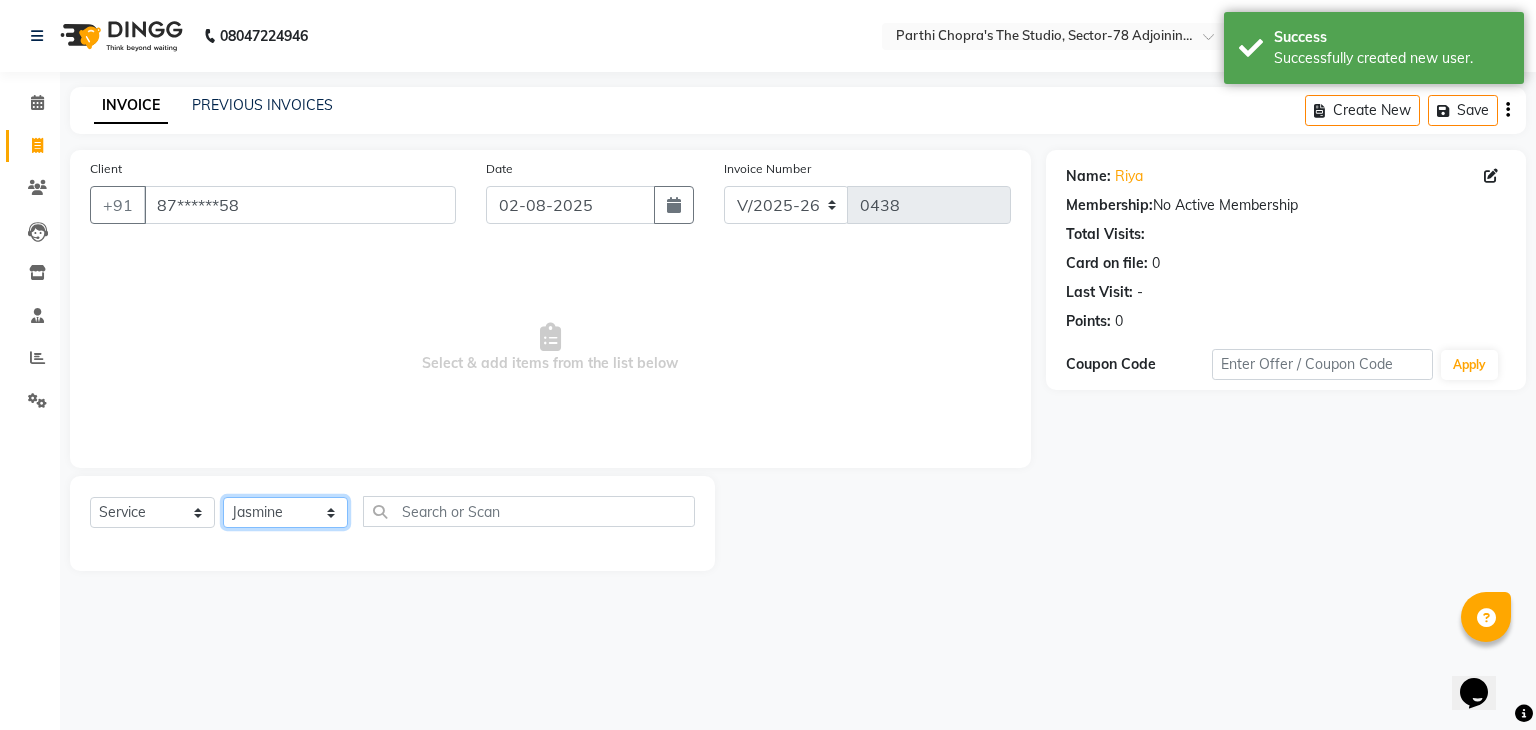 click on "Select Stylist Abhishek ABHISHEK(N) Akash Anjali Ankush Apoorna Jasmine KARAN Manager Mateen Owner Priyanka Rakhi Rudra SAHIL Saurabh YUGRAJ" 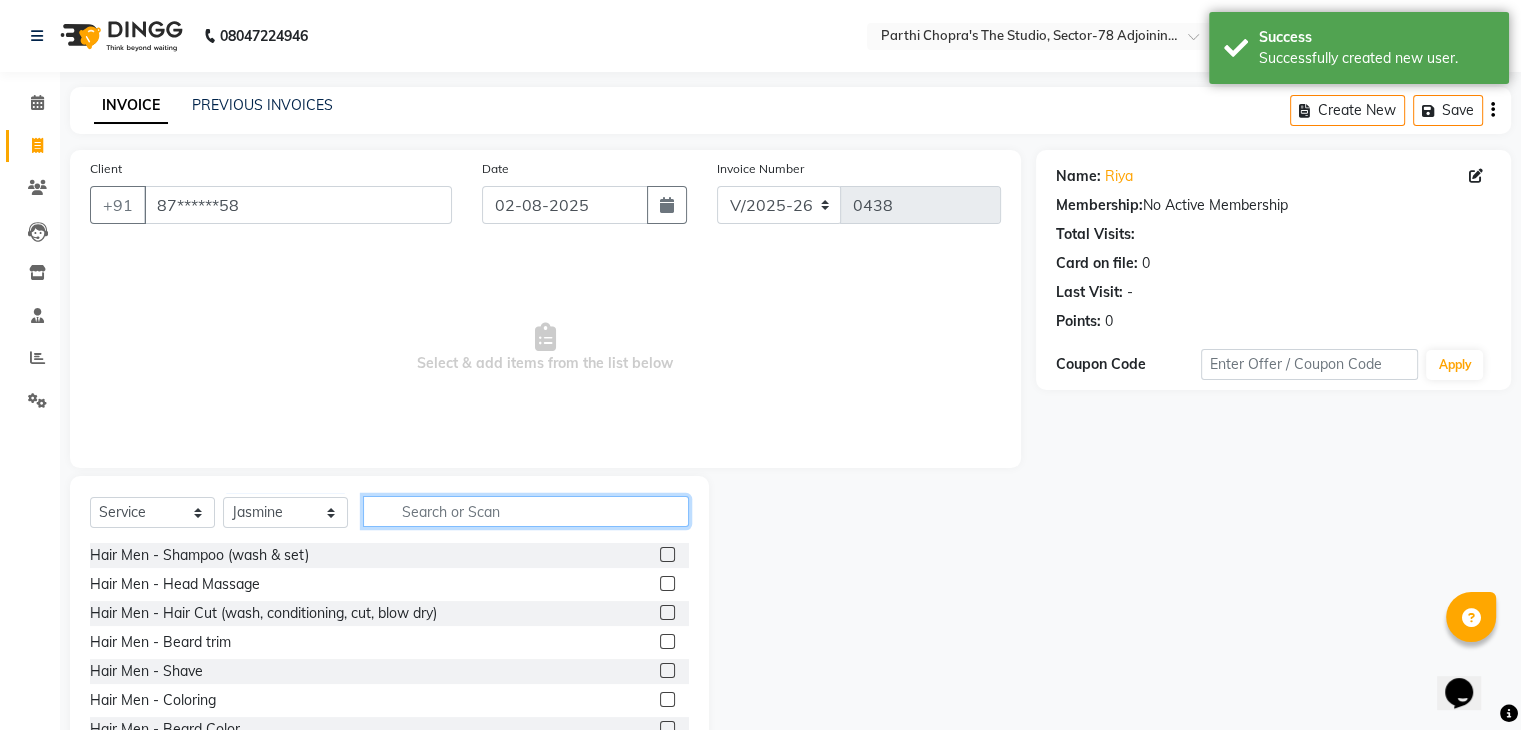 click 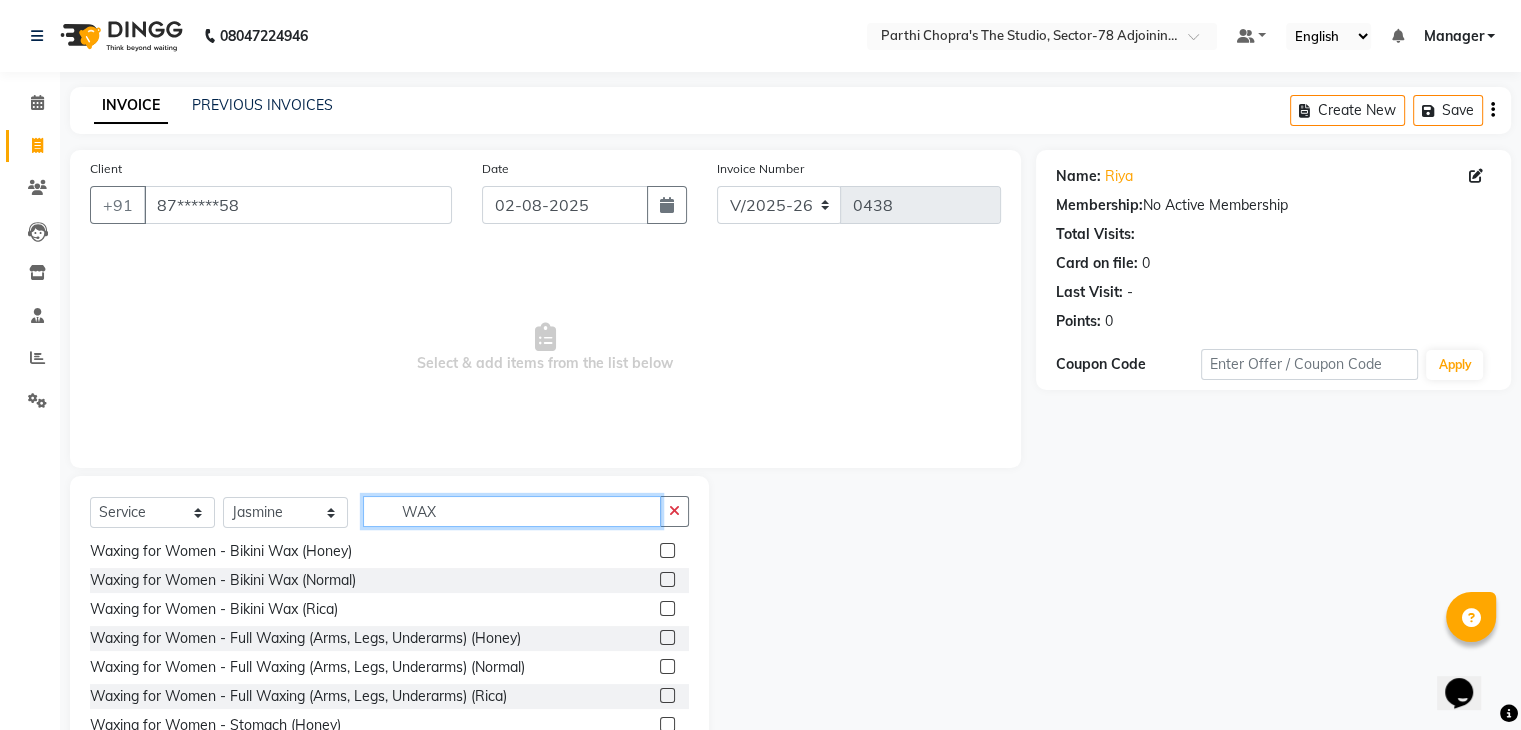 scroll, scrollTop: 520, scrollLeft: 0, axis: vertical 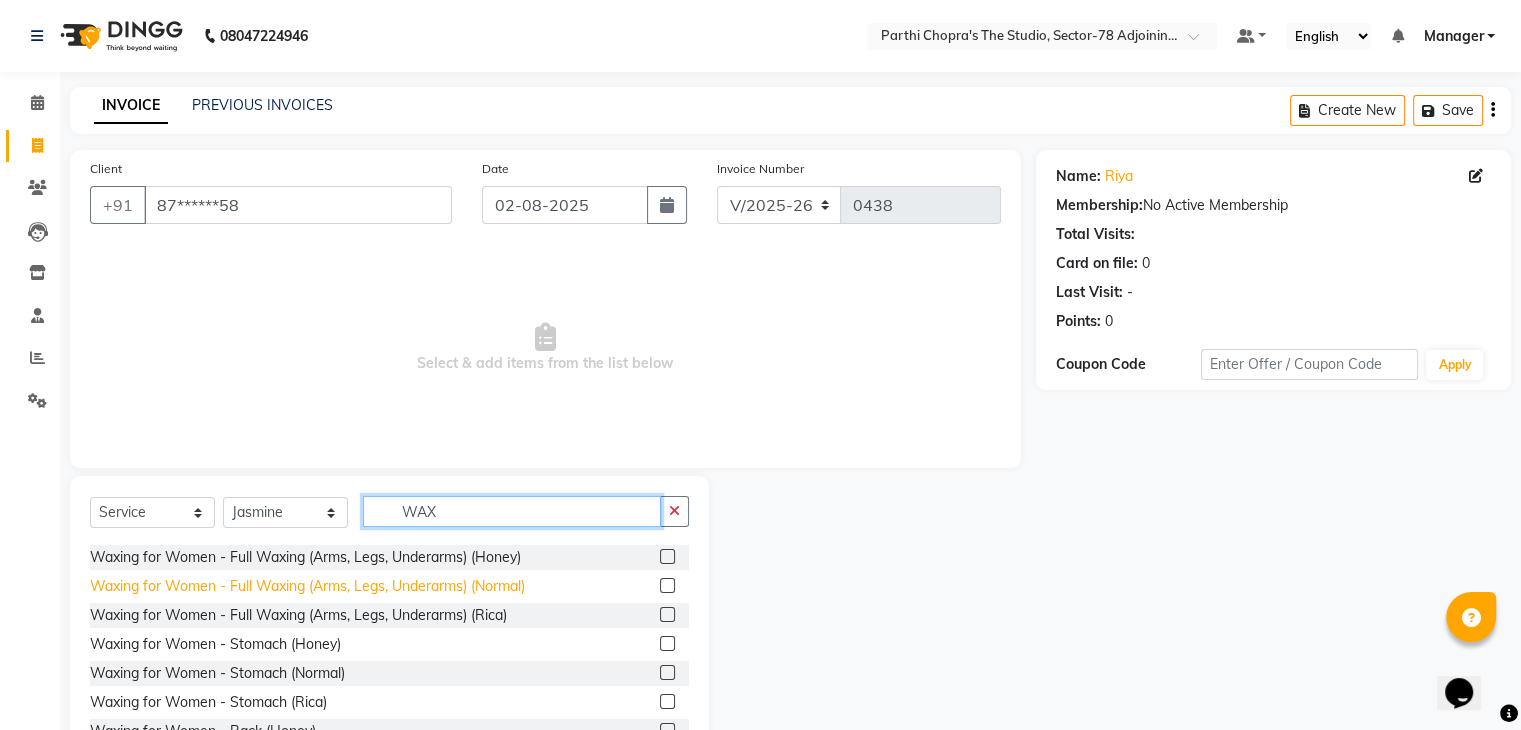 type on "WAX" 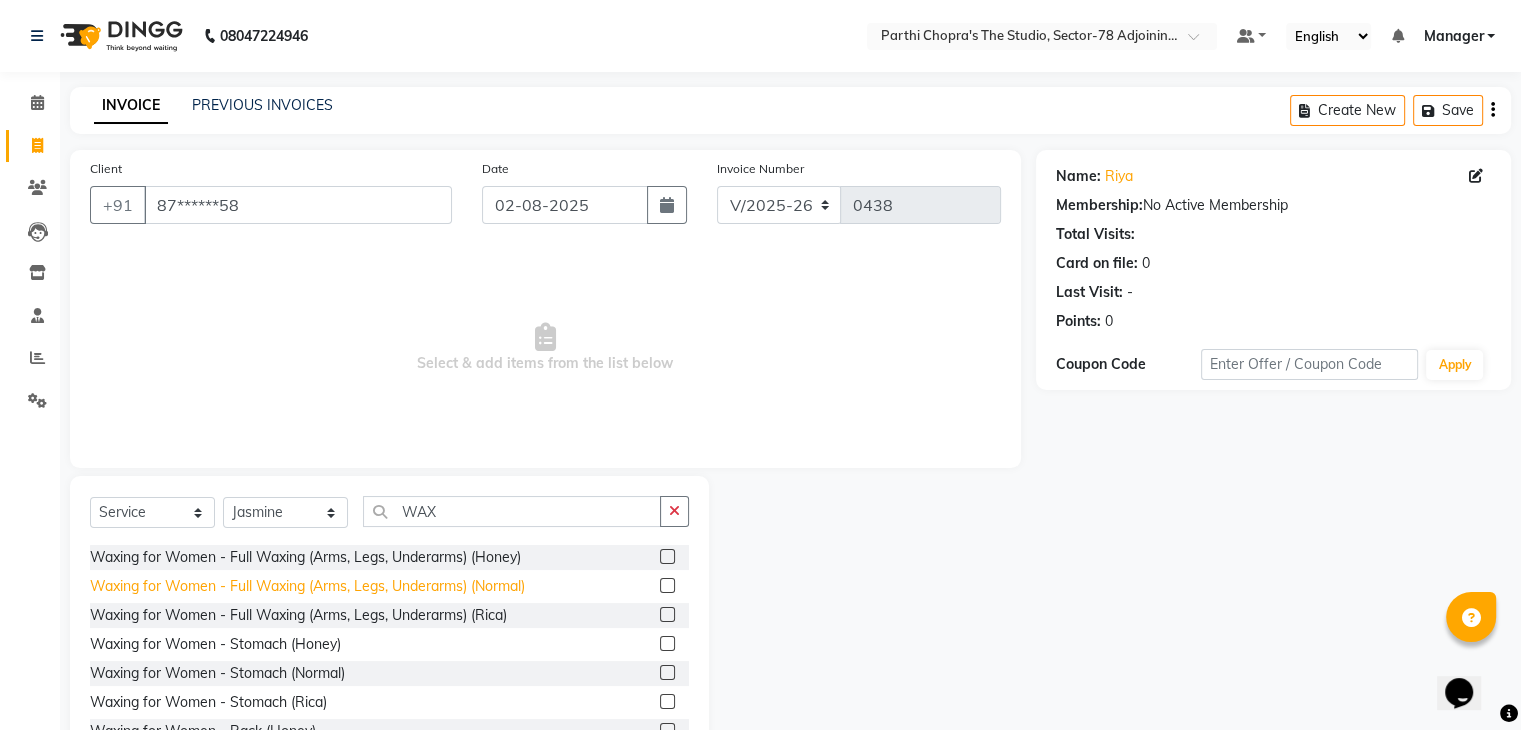 click on "Waxing for Women - Full Waxing (Arms, Legs, Underarms) (Normal)" 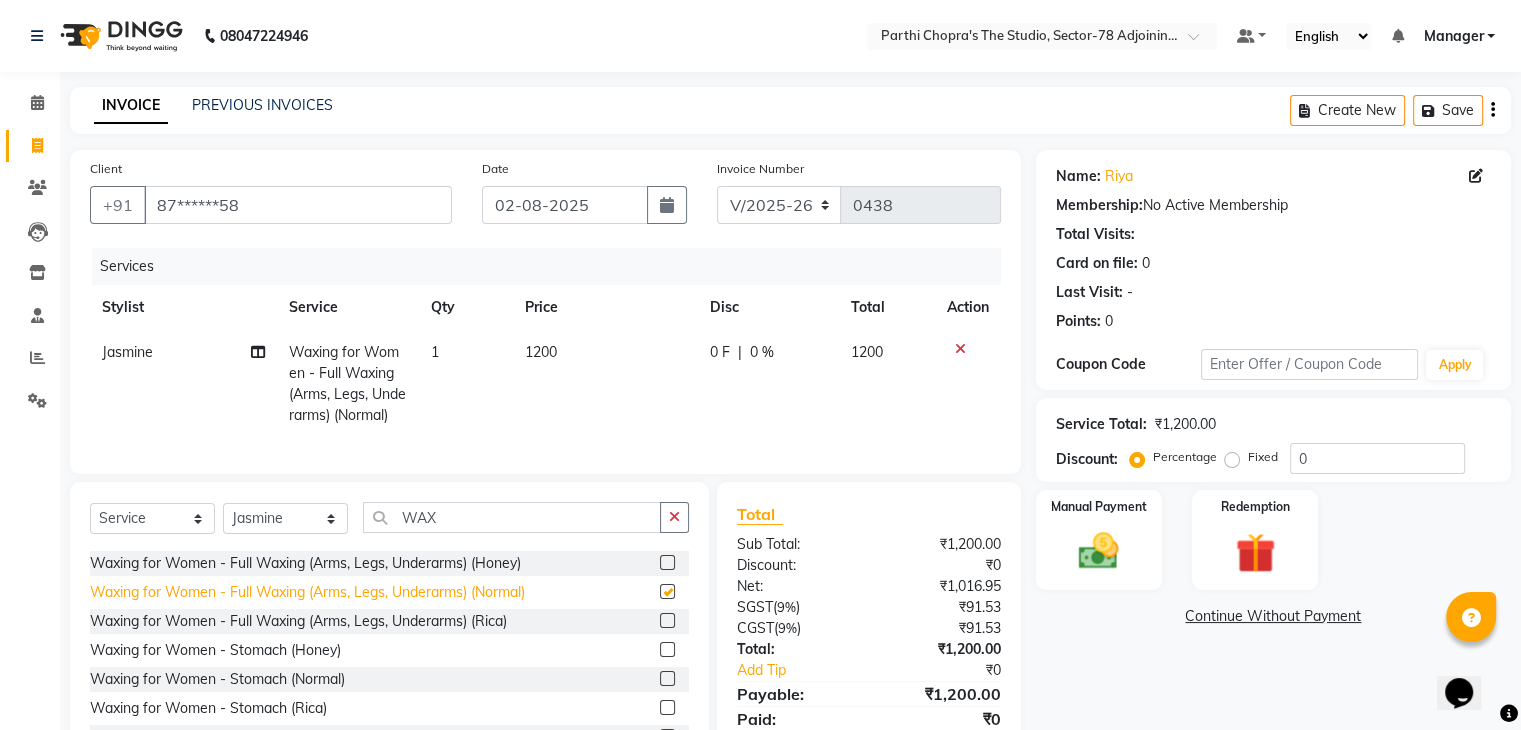 checkbox on "false" 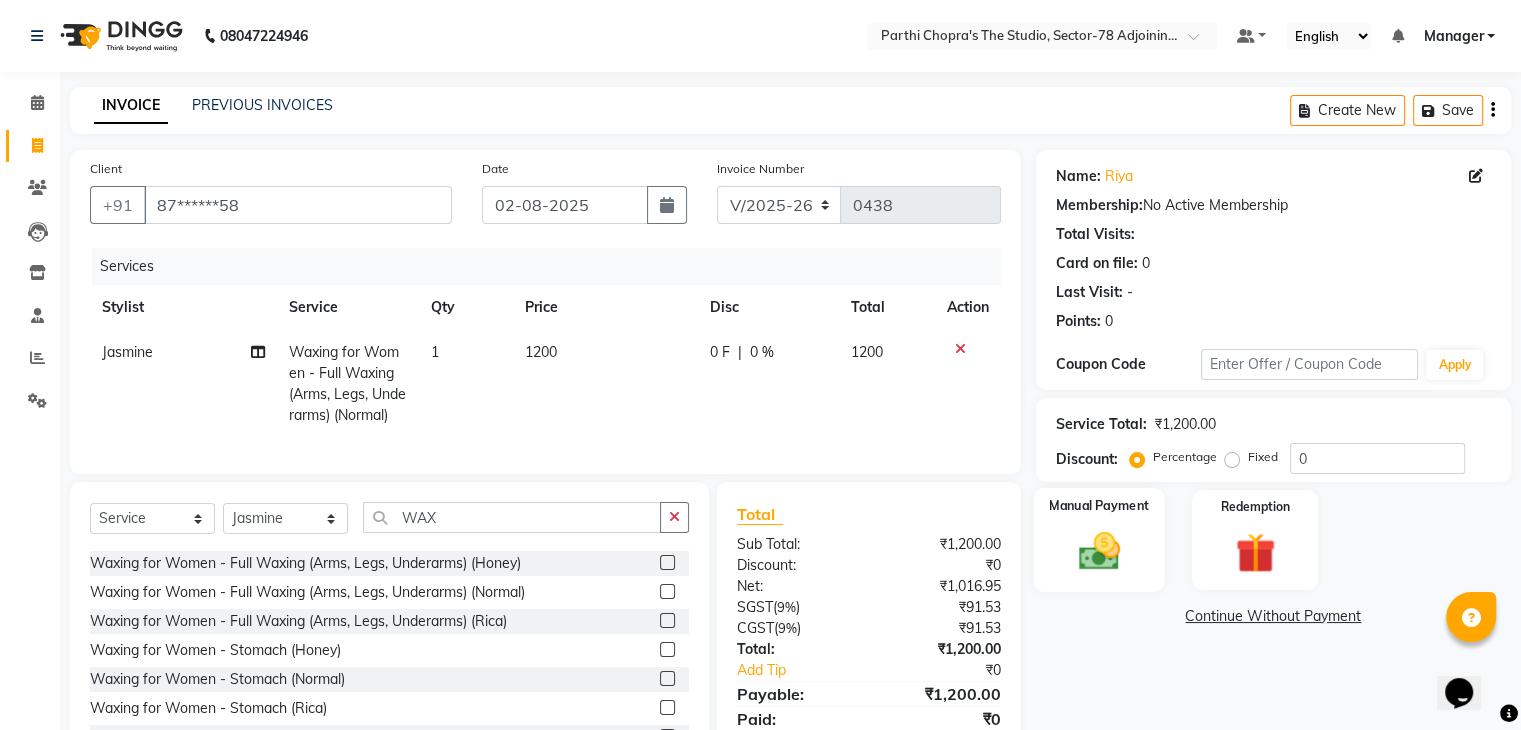 click on "Manual Payment" 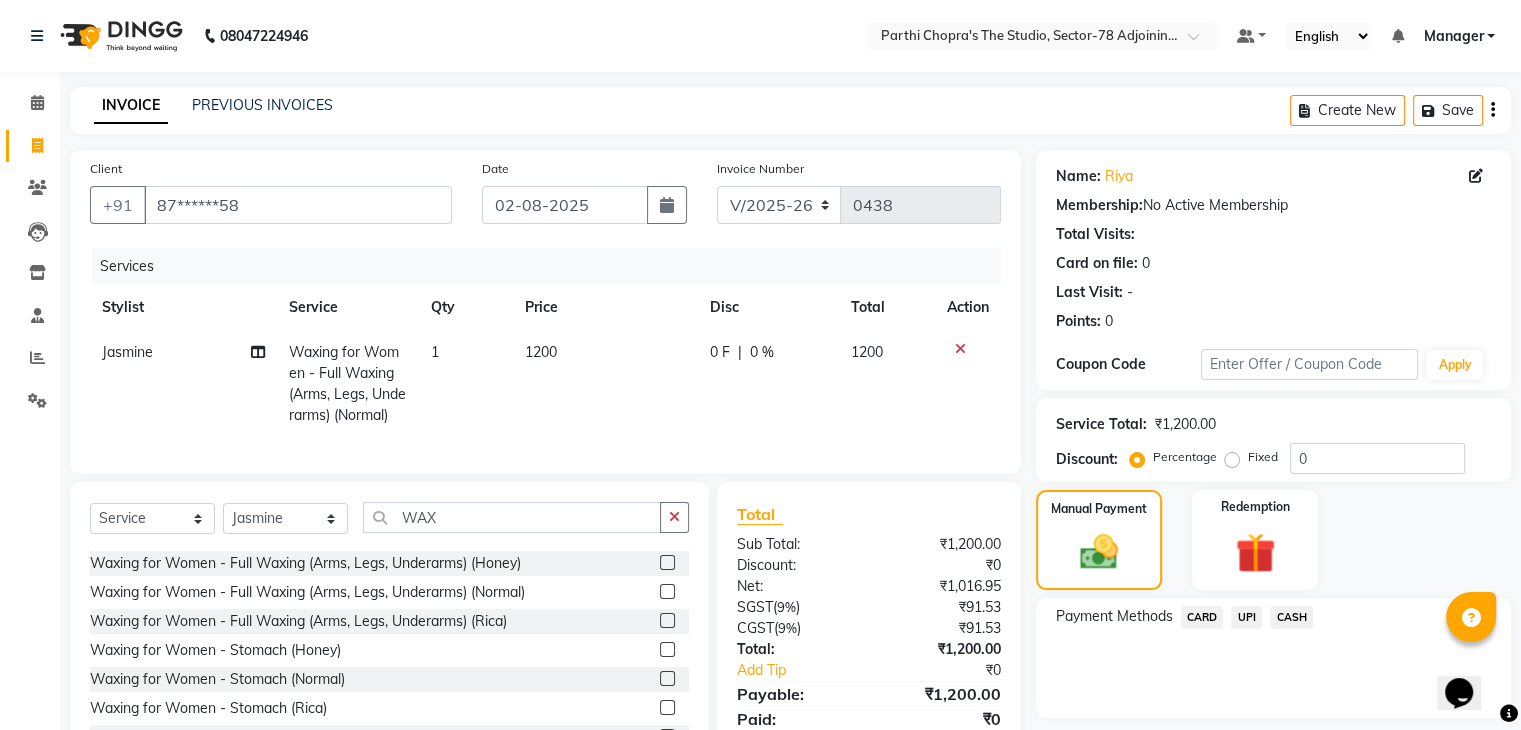 click on "CARD" 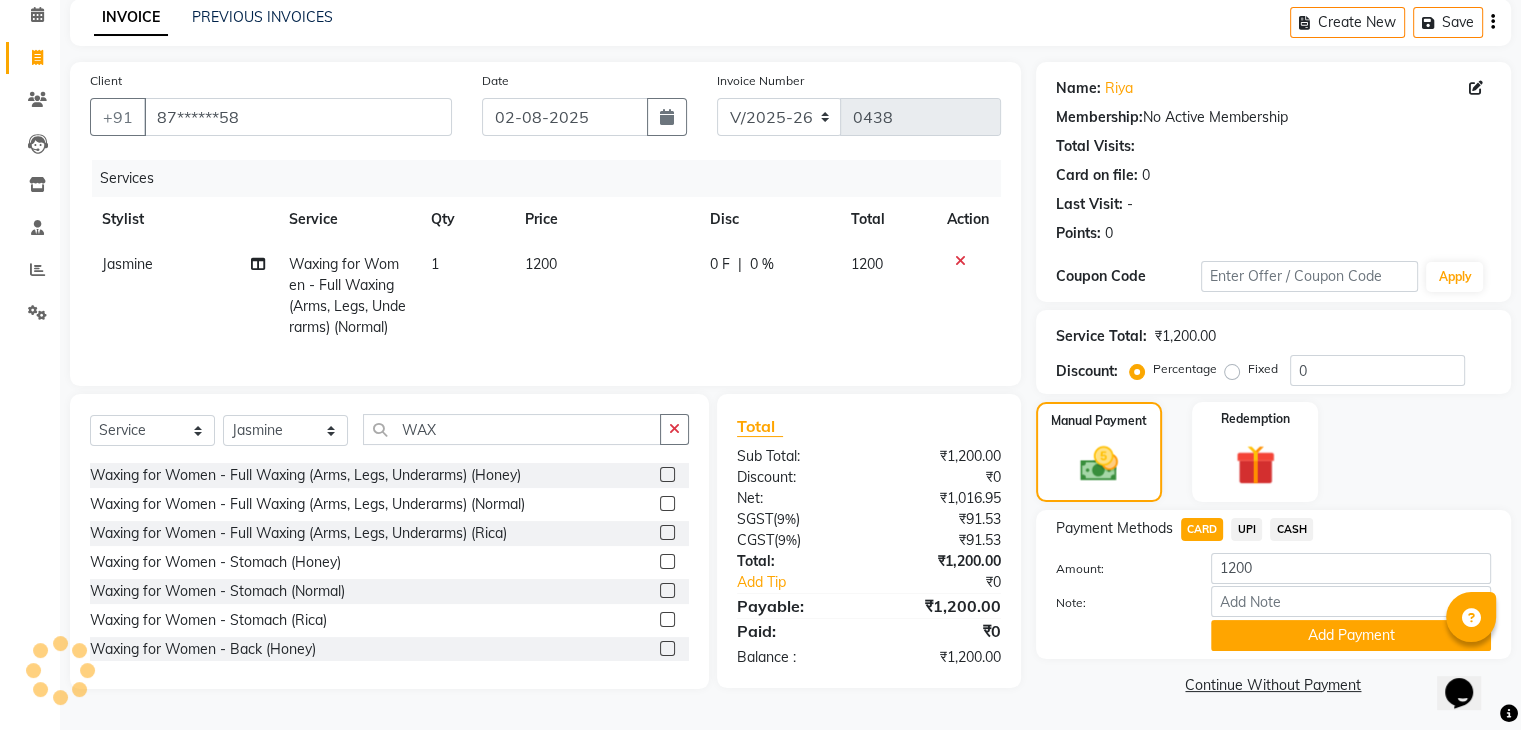 scroll, scrollTop: 93, scrollLeft: 0, axis: vertical 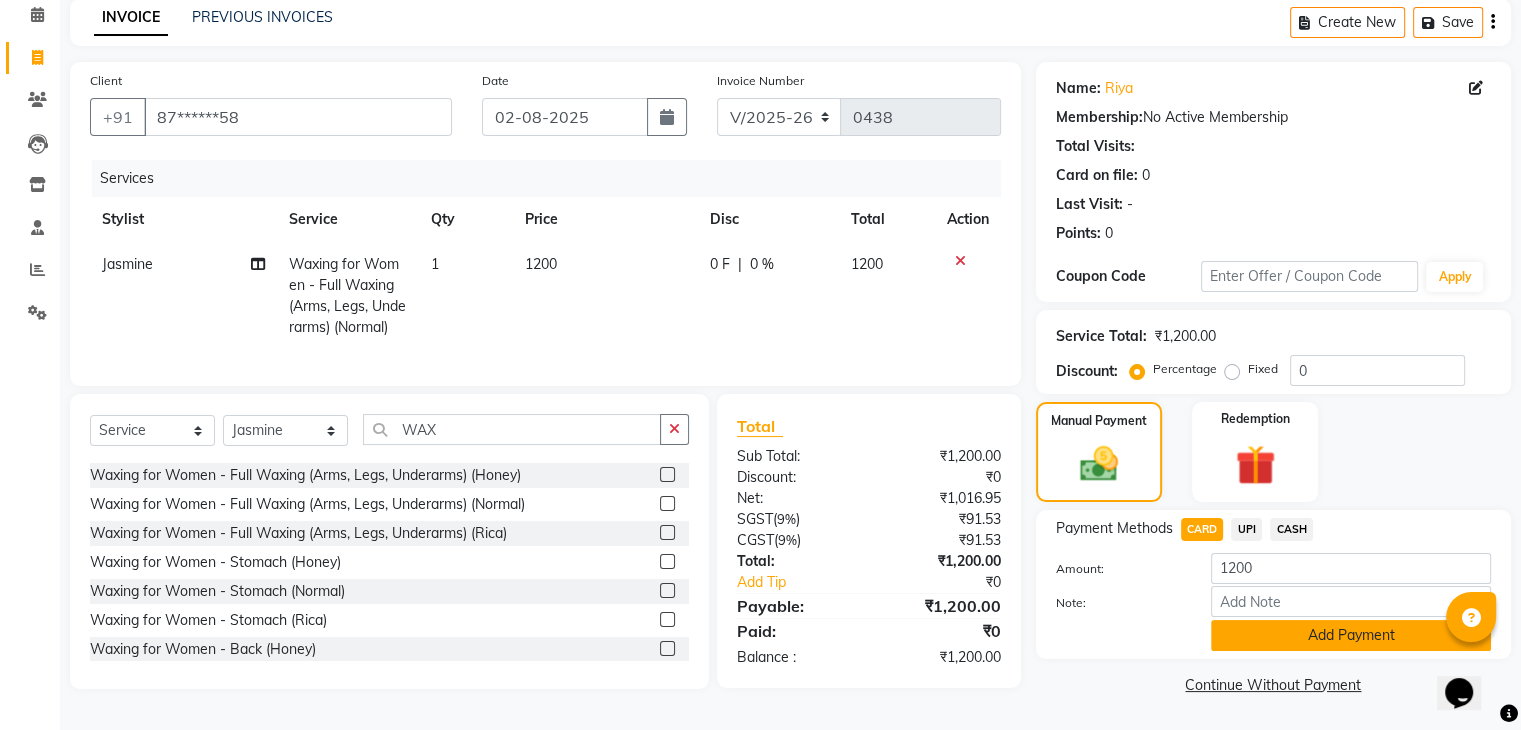 click on "Add Payment" 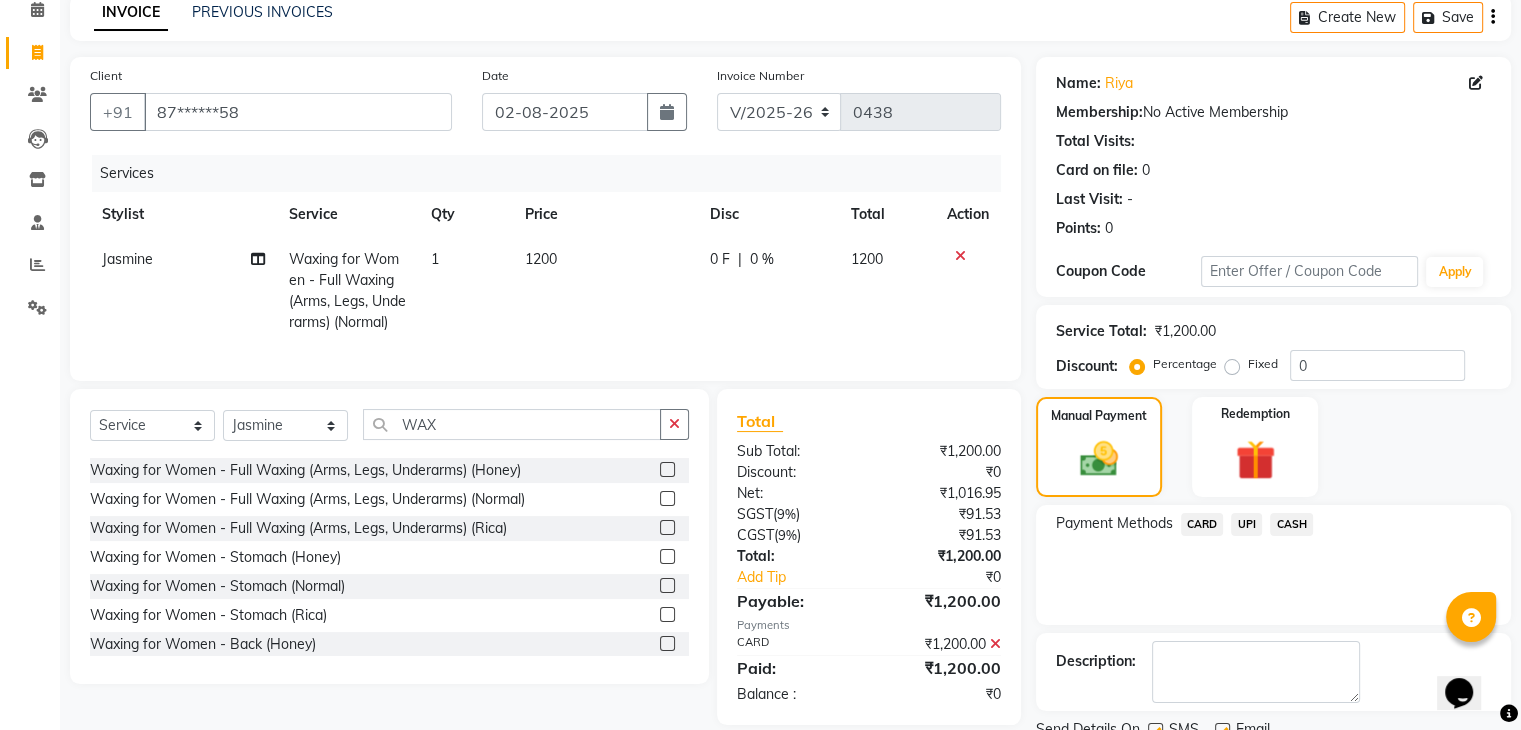 scroll, scrollTop: 171, scrollLeft: 0, axis: vertical 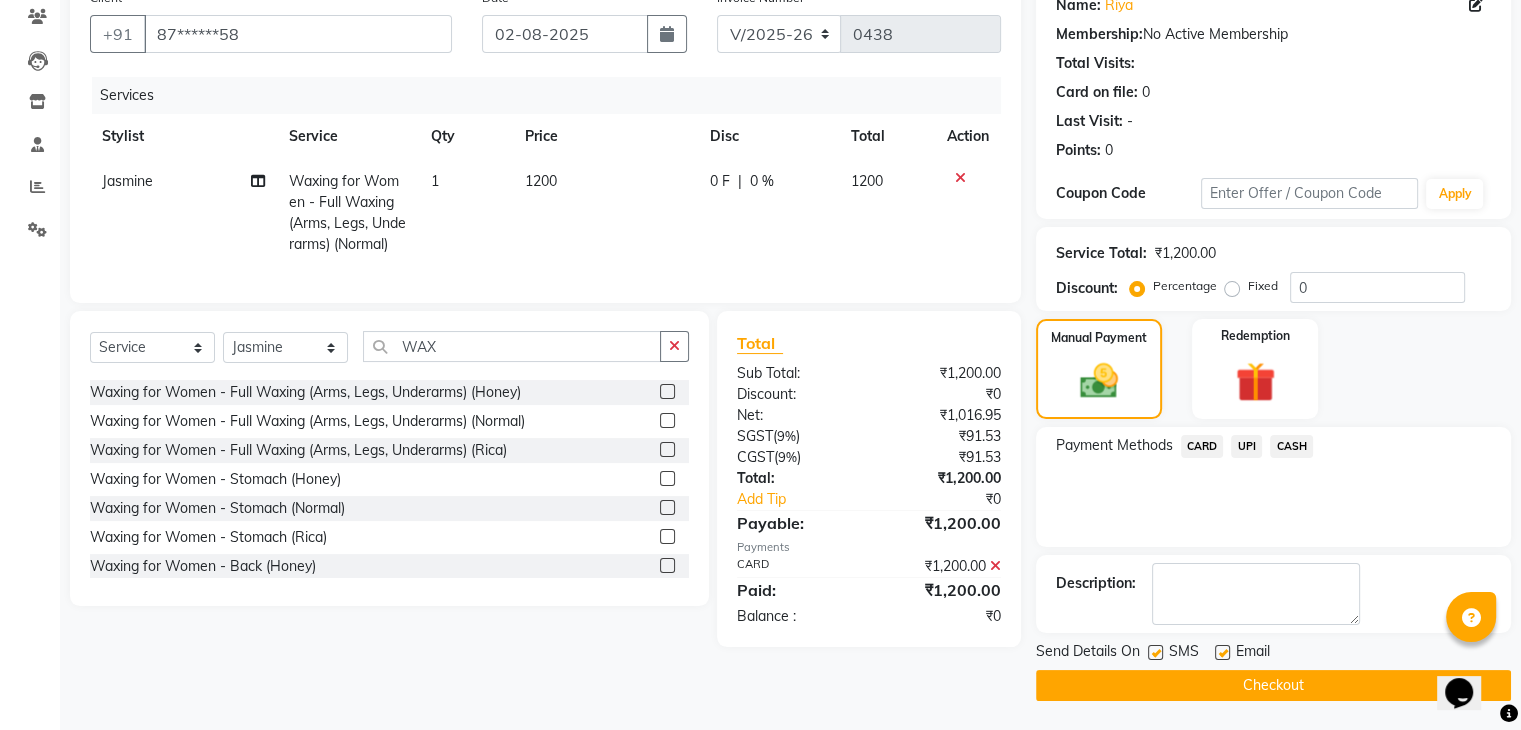 click on "Checkout" 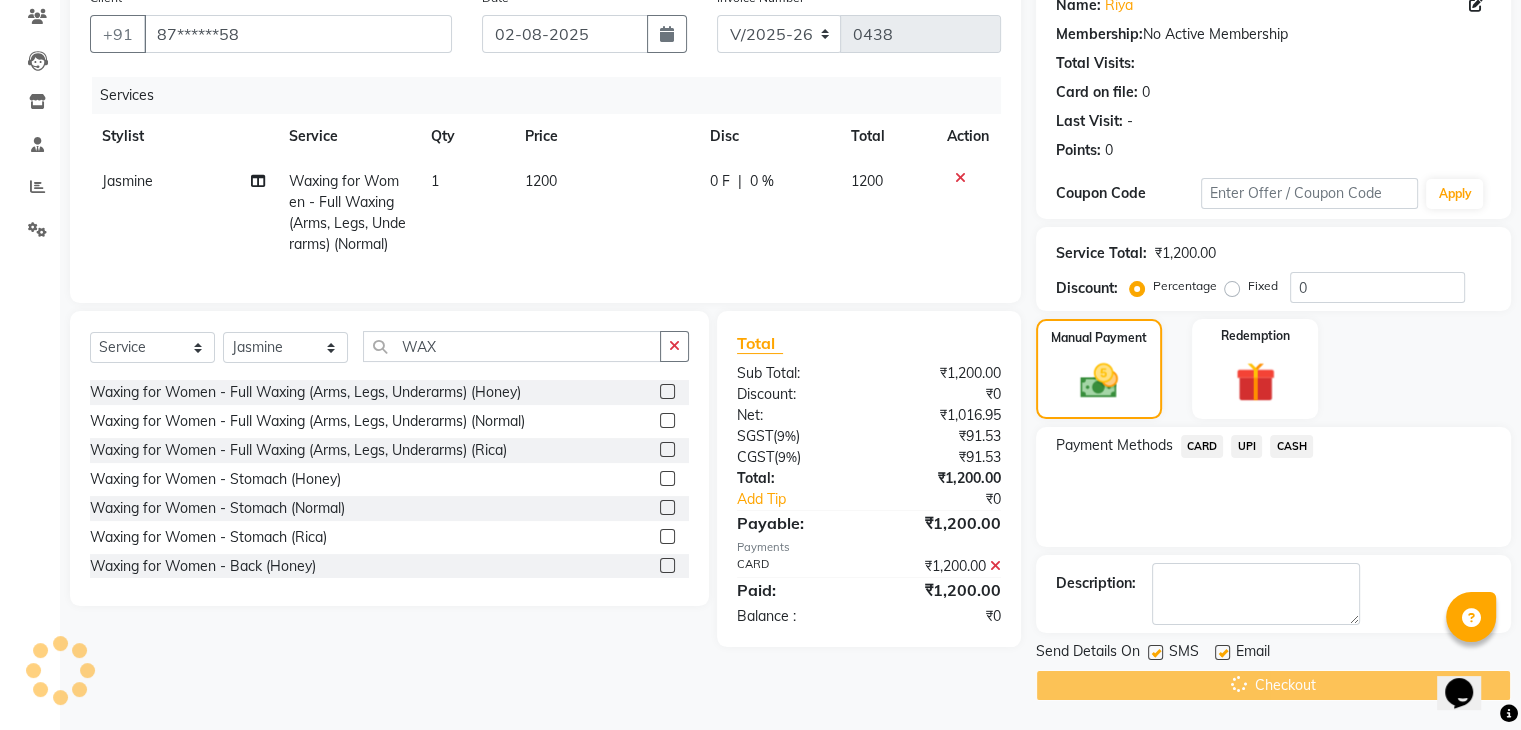 scroll, scrollTop: 0, scrollLeft: 0, axis: both 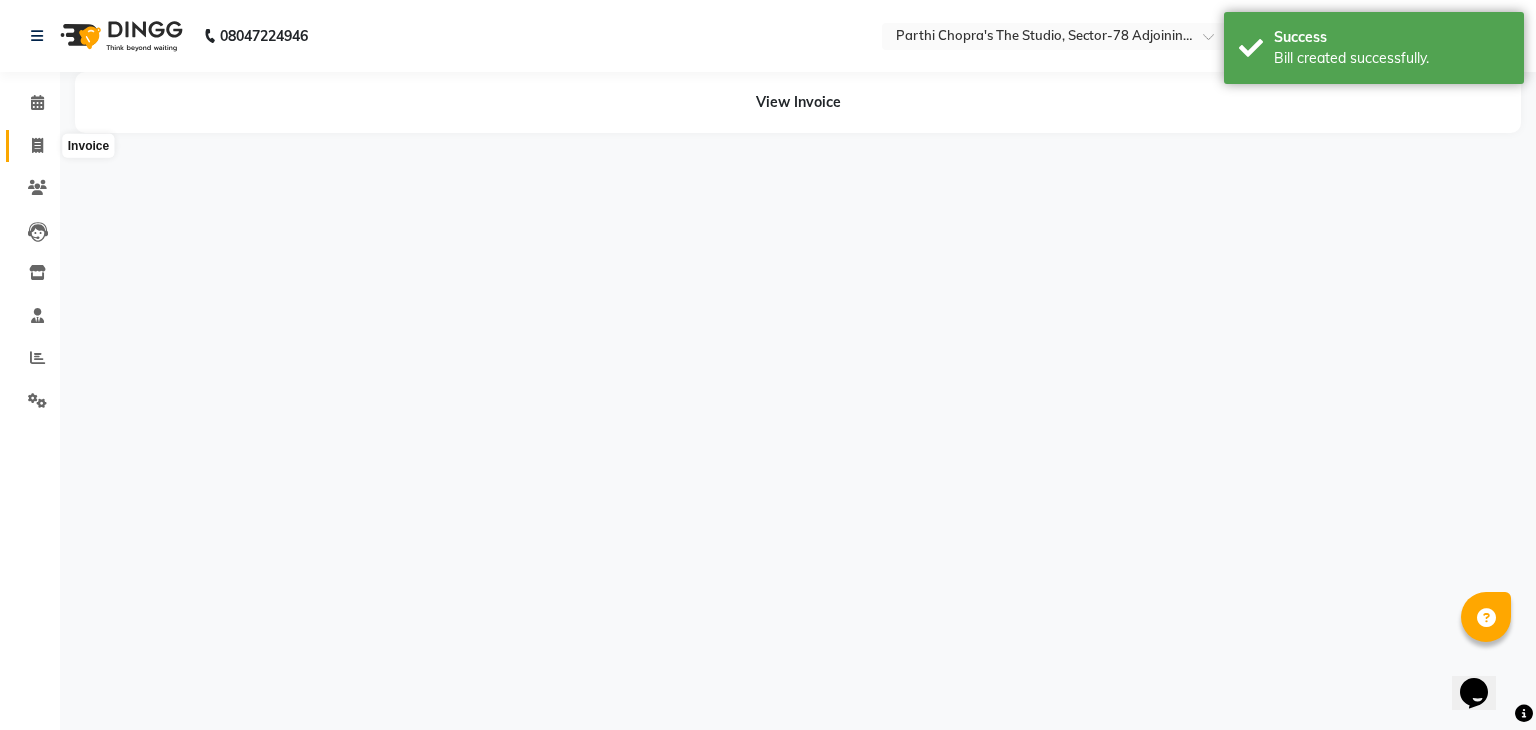 click 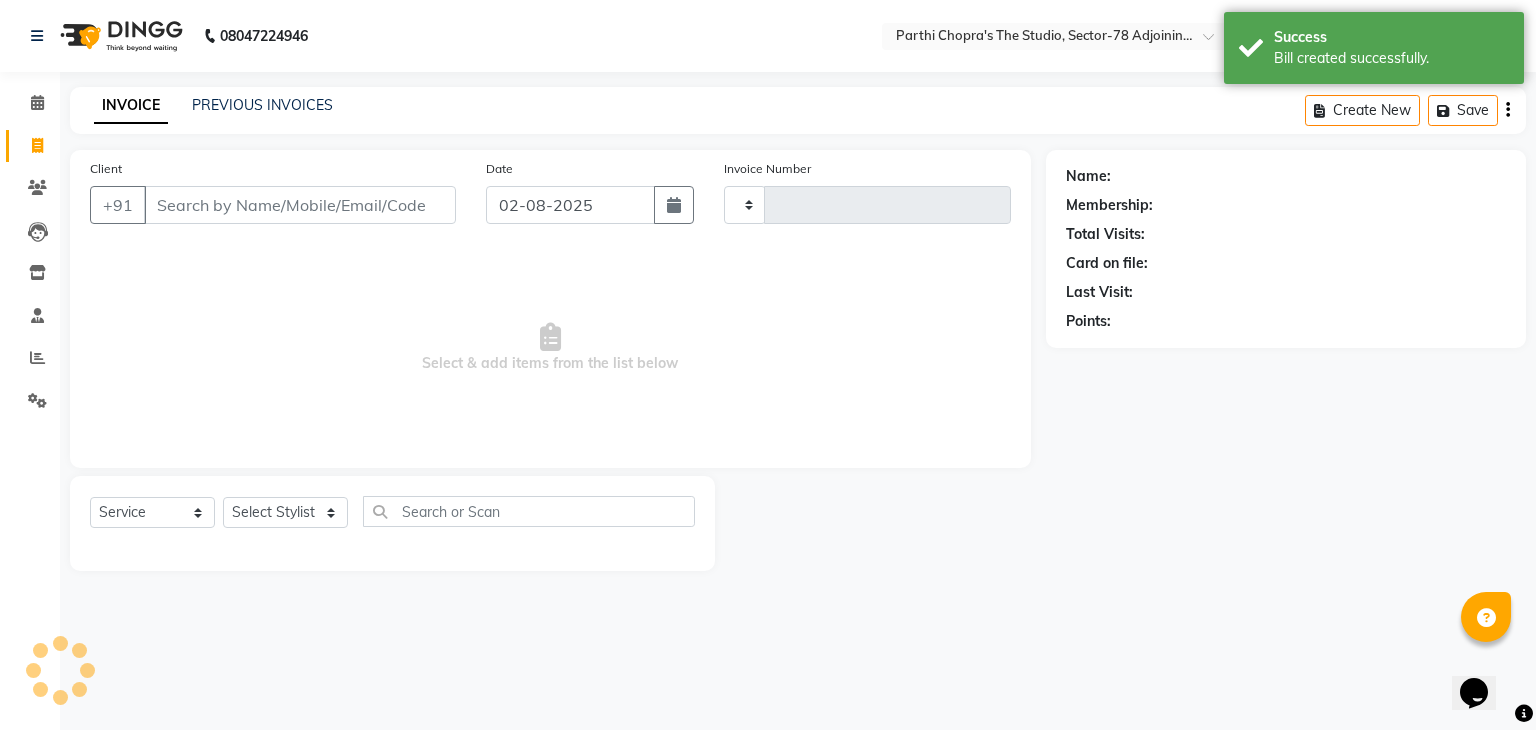 type on "0439" 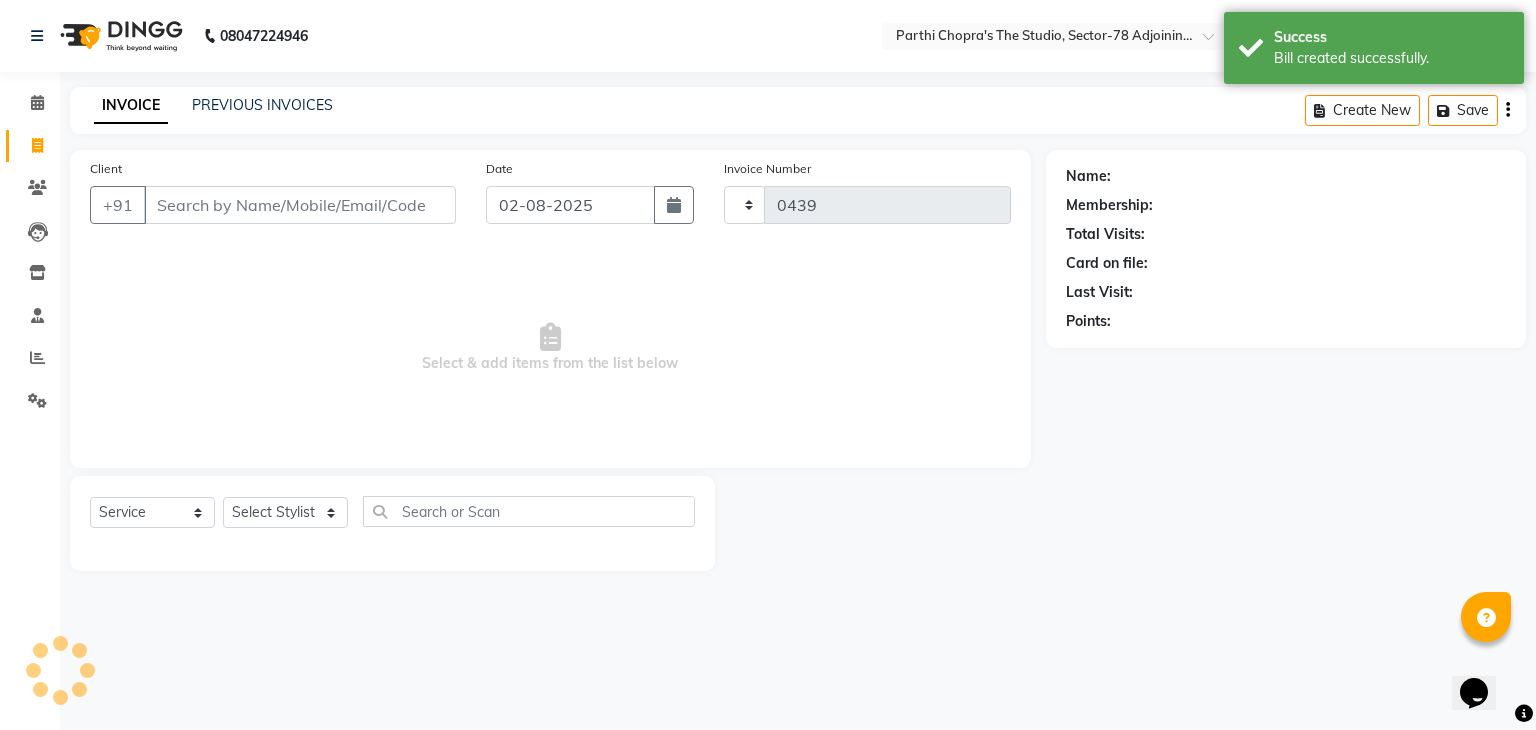 select on "8485" 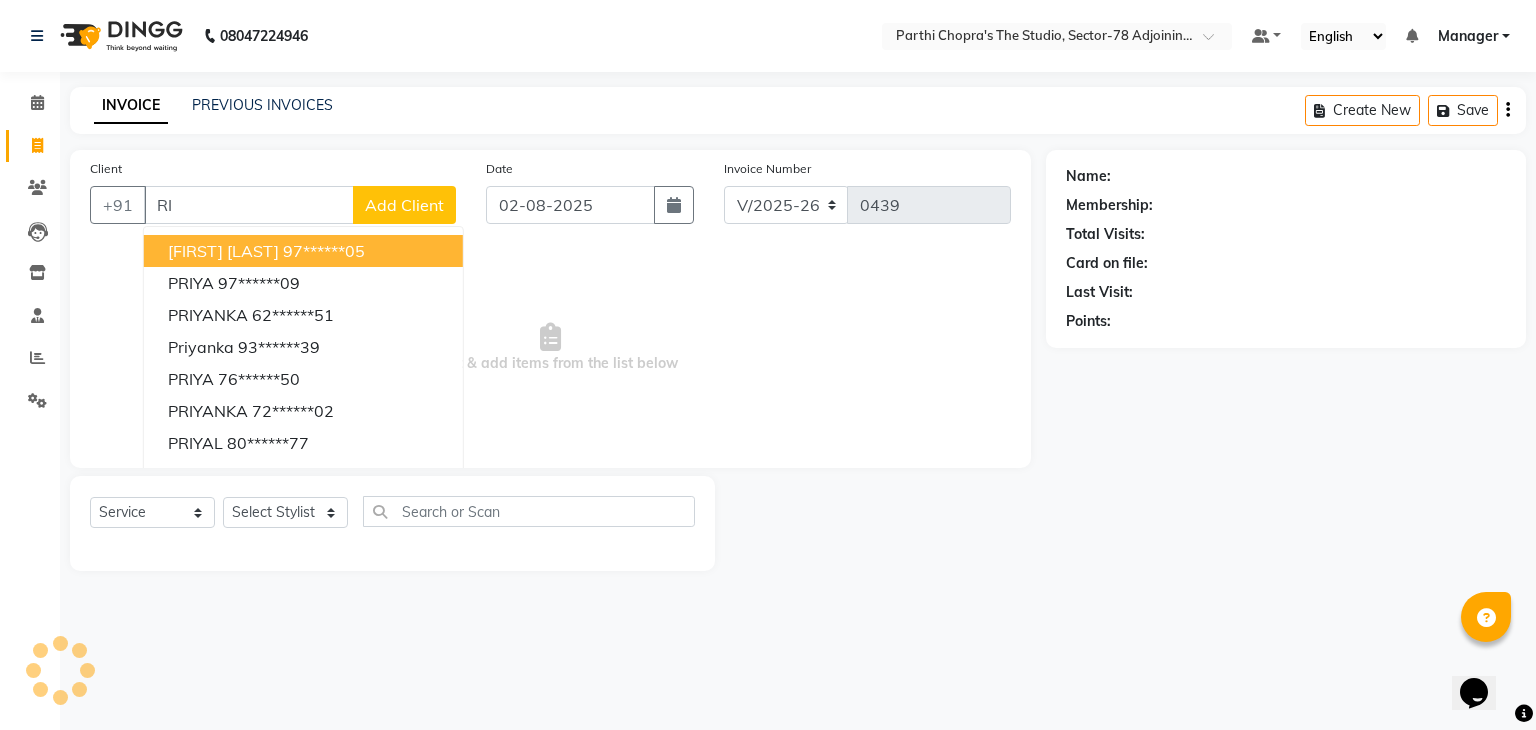 type on "R" 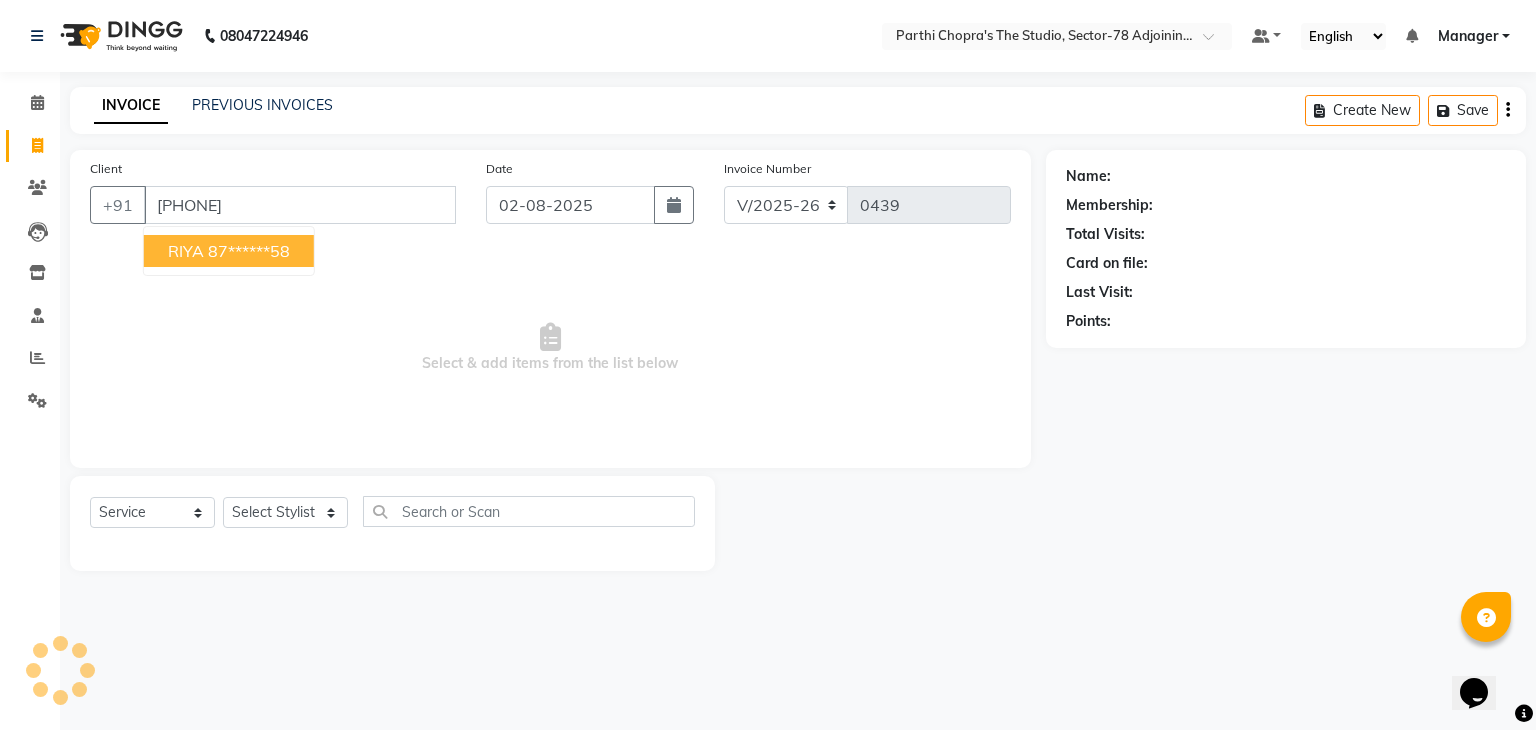 click on "[FIRST]  [PHONE]" at bounding box center [229, 251] 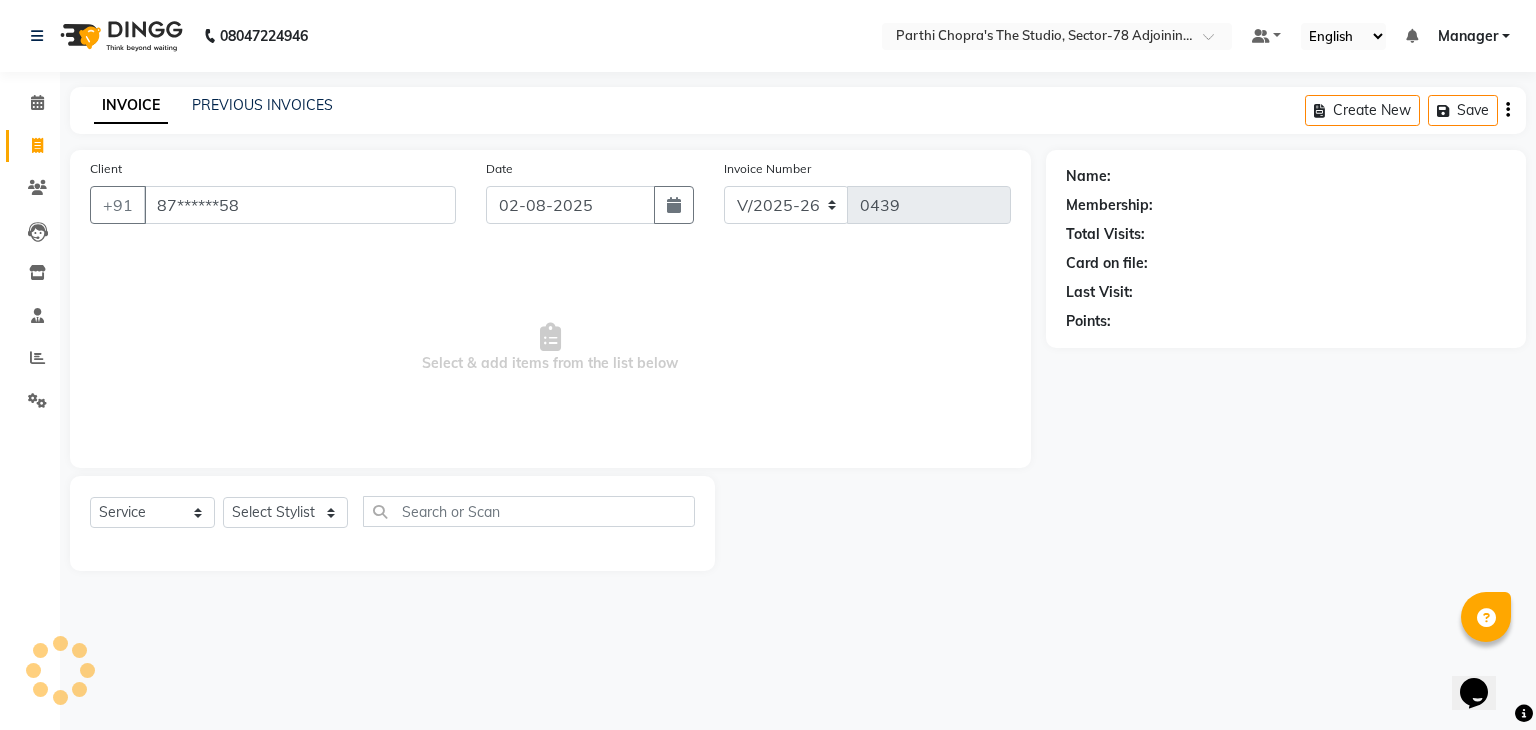 type on "87******58" 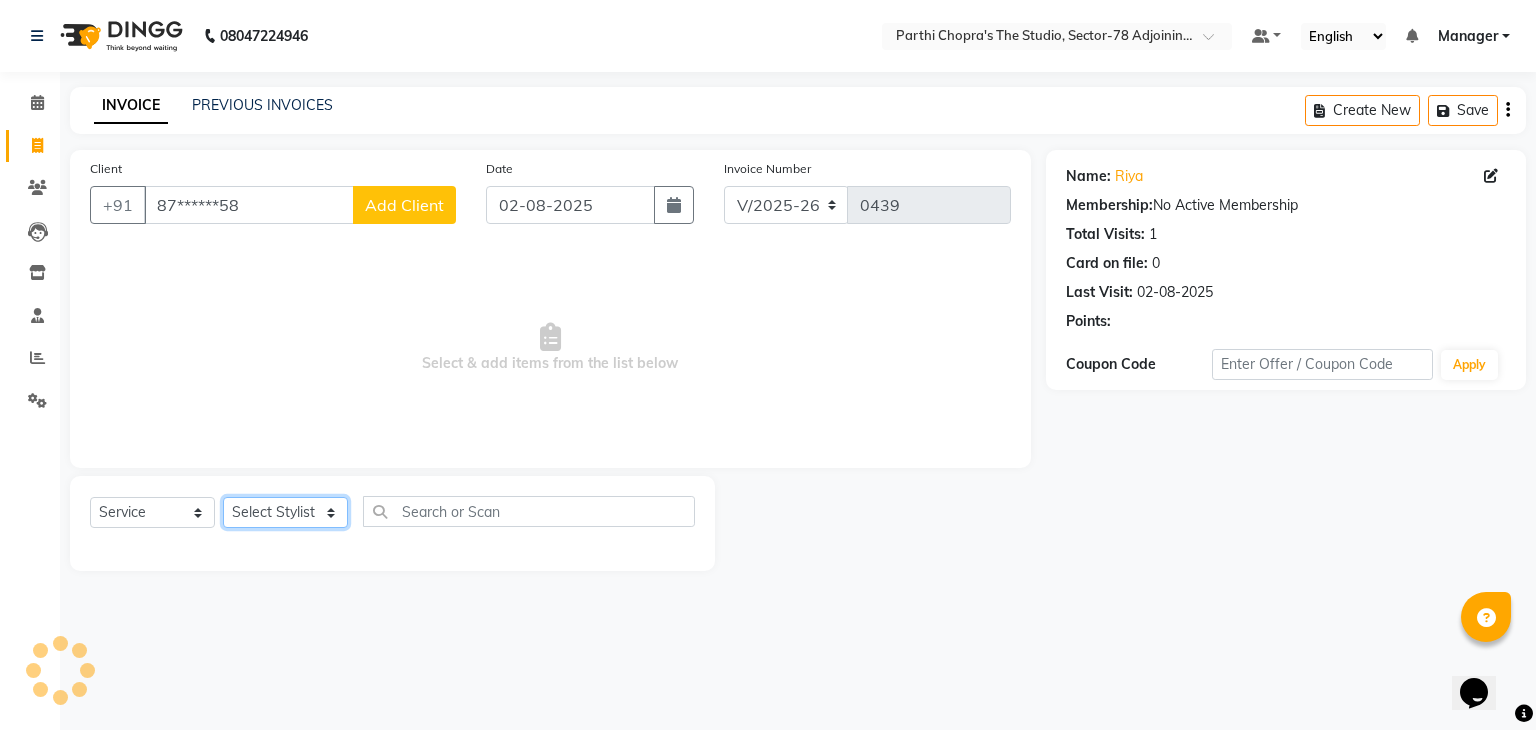click on "Select Stylist Abhishek ABHISHEK(N) Akash Anjali Ankush Apoorna Jasmine KARAN Manager Mateen Owner Priyanka Rakhi Rudra SAHIL Saurabh YUGRAJ" 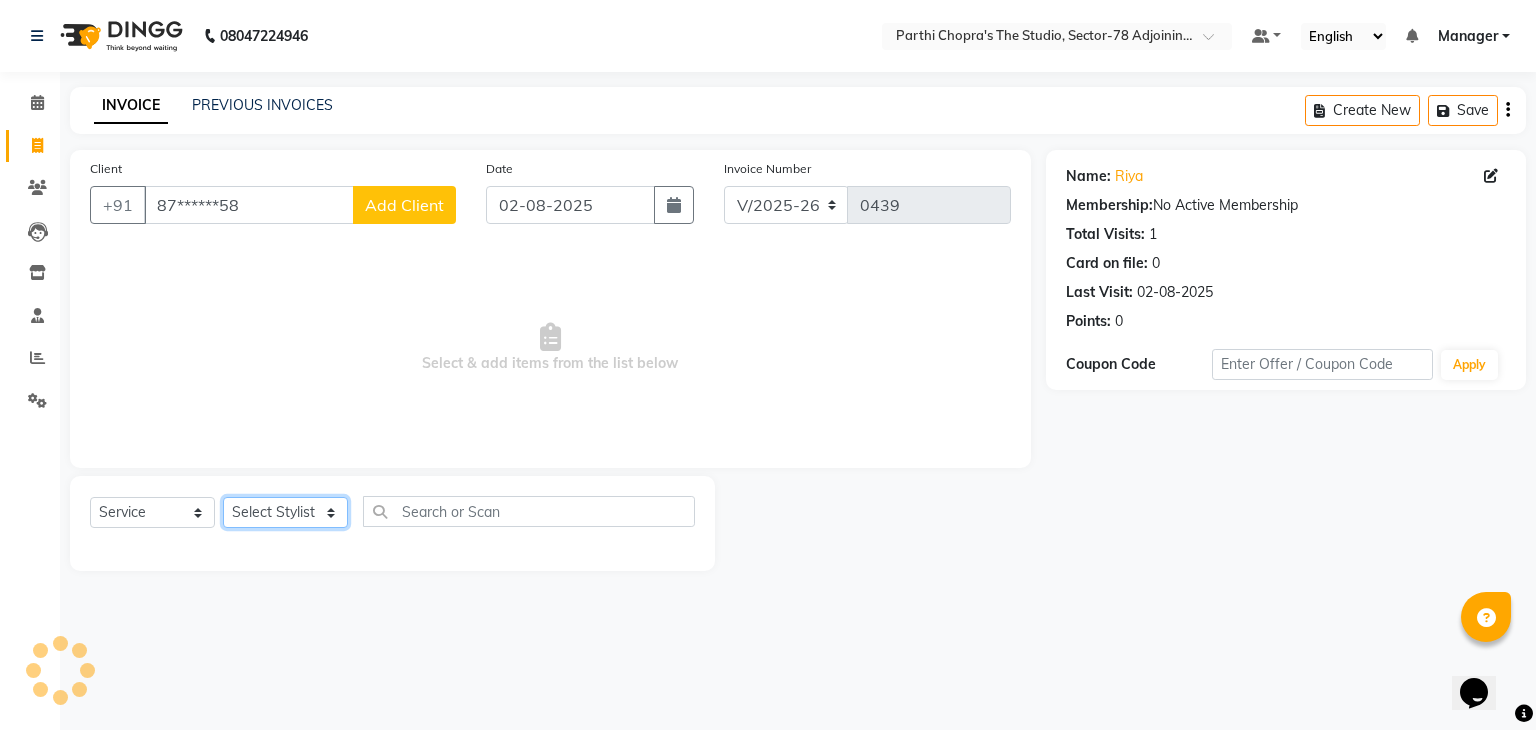 select on "83544" 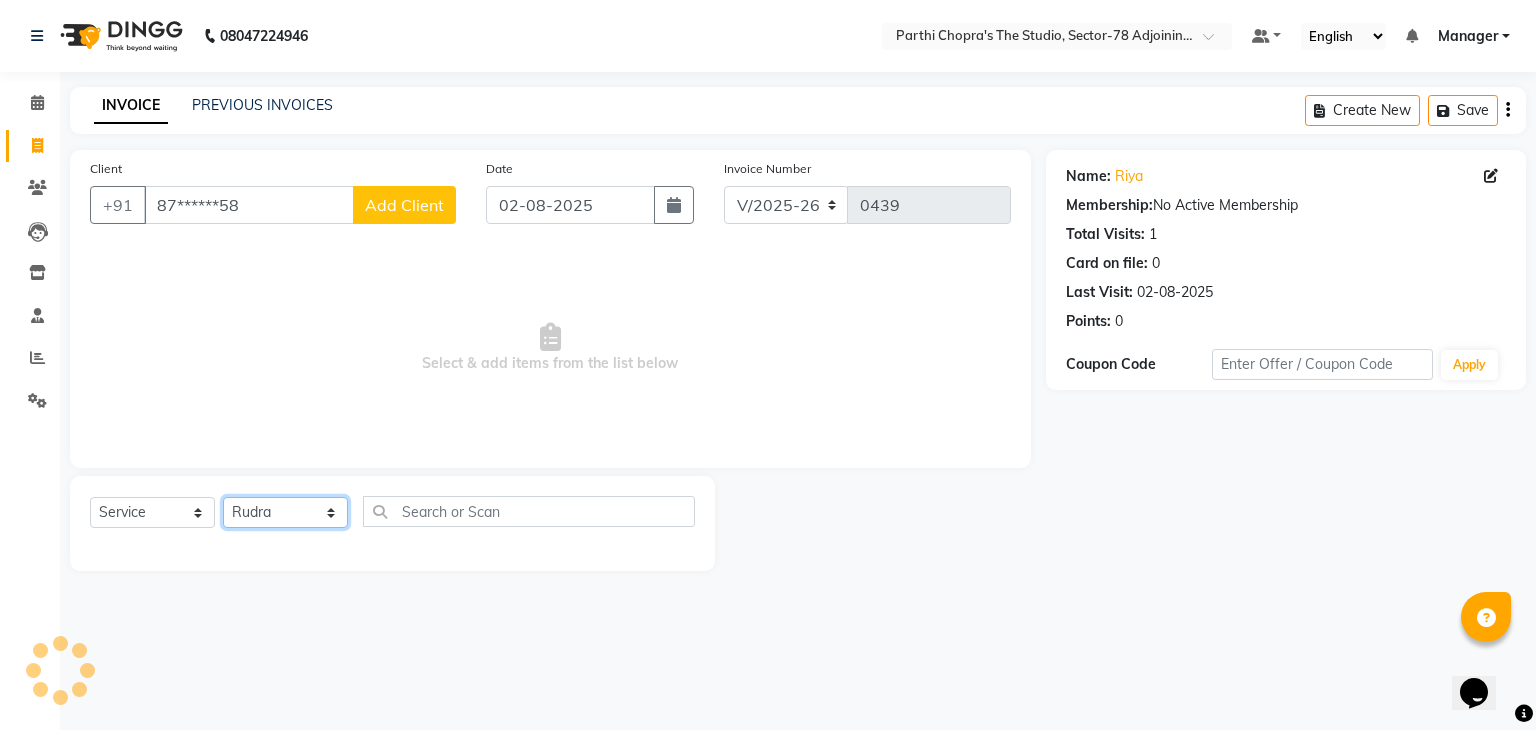 click on "Select Stylist Abhishek ABHISHEK(N) Akash Anjali Ankush Apoorna Jasmine KARAN Manager Mateen Owner Priyanka Rakhi Rudra SAHIL Saurabh YUGRAJ" 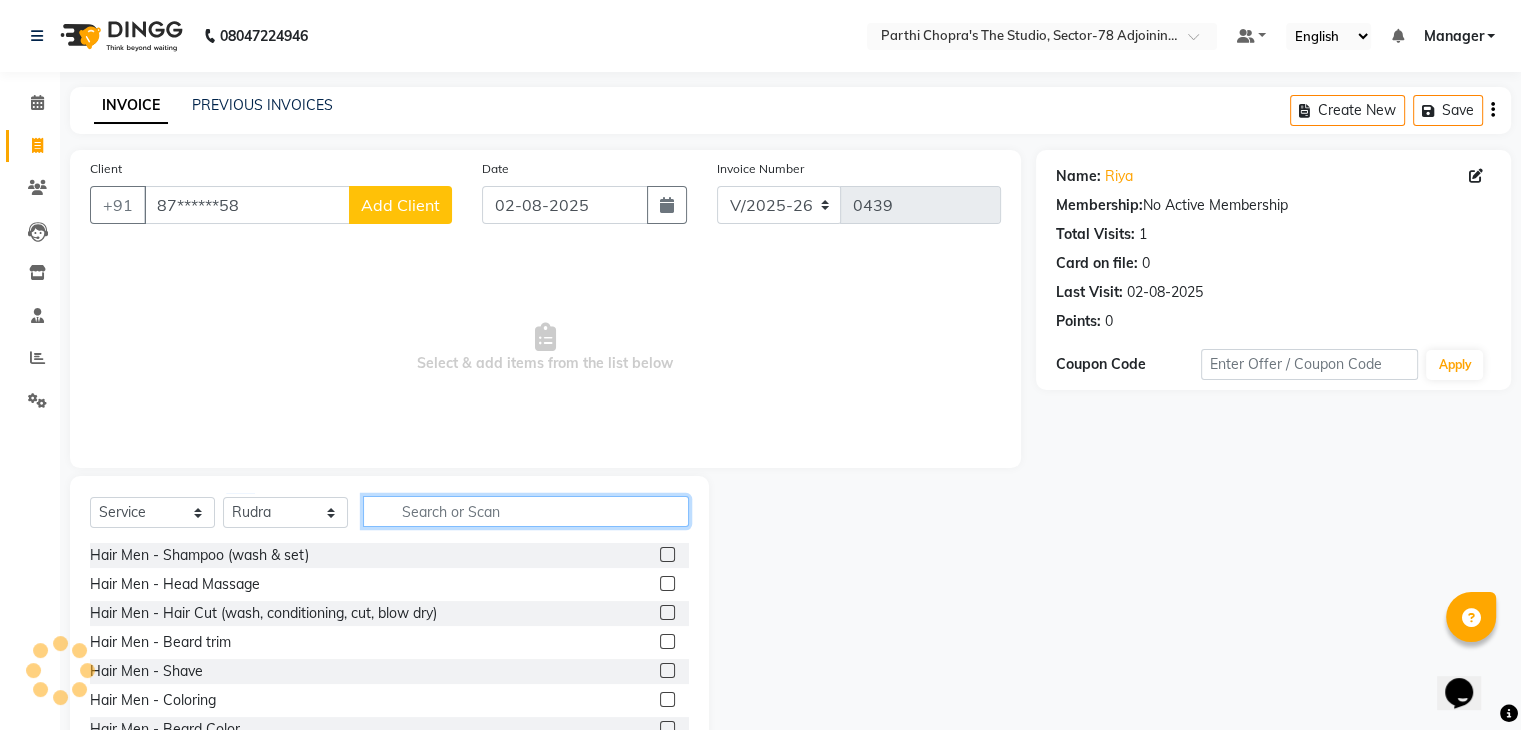 click 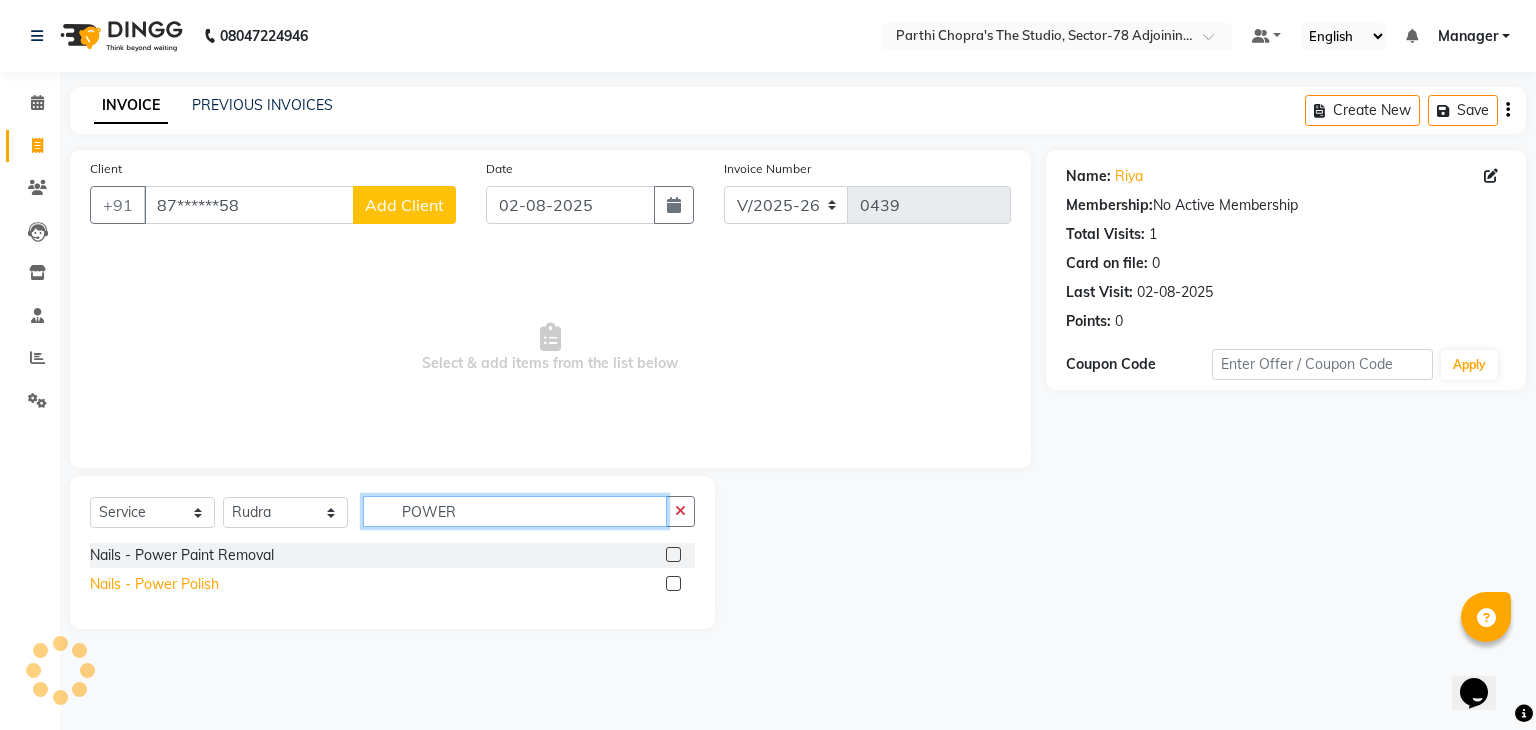 type on "POWER" 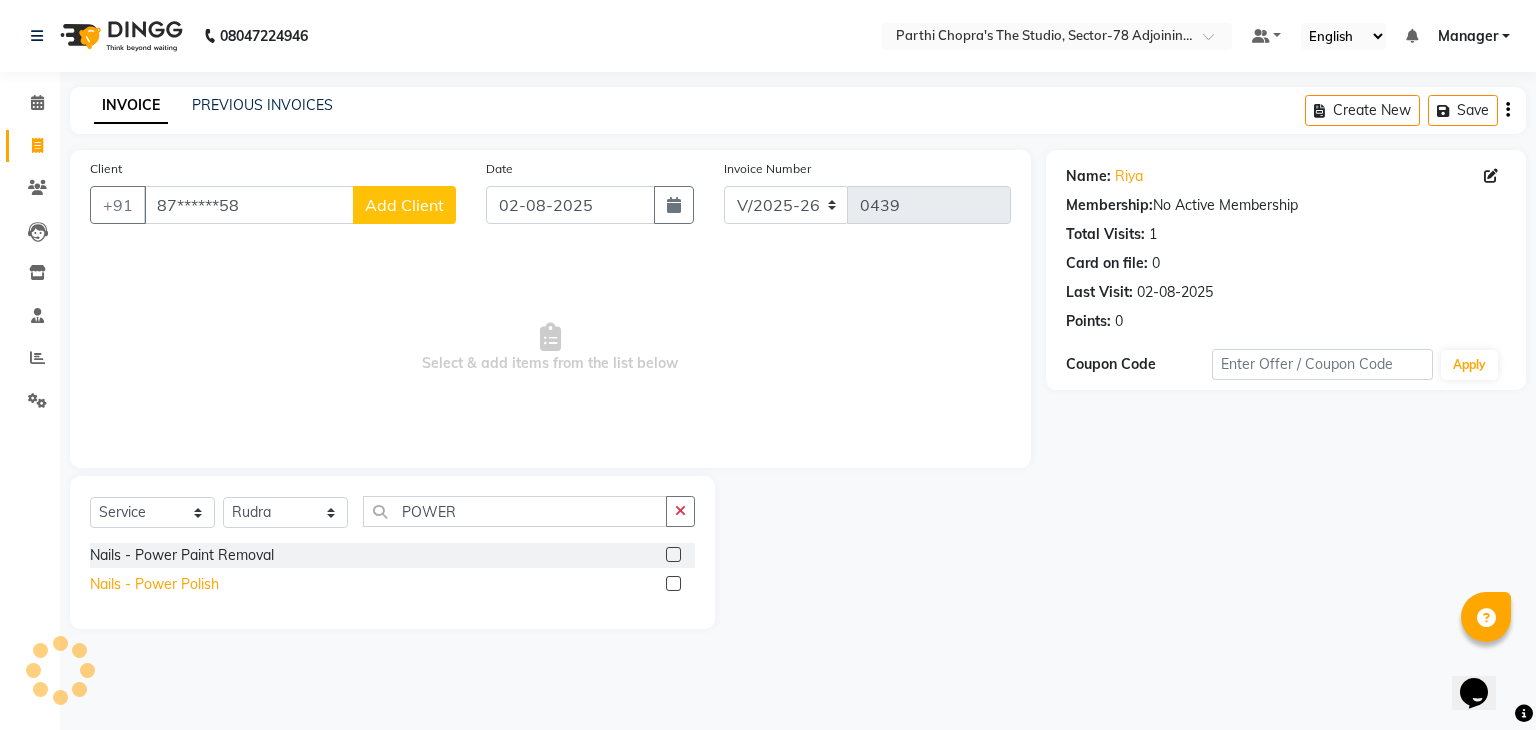 click on "Nails - Power Polish" 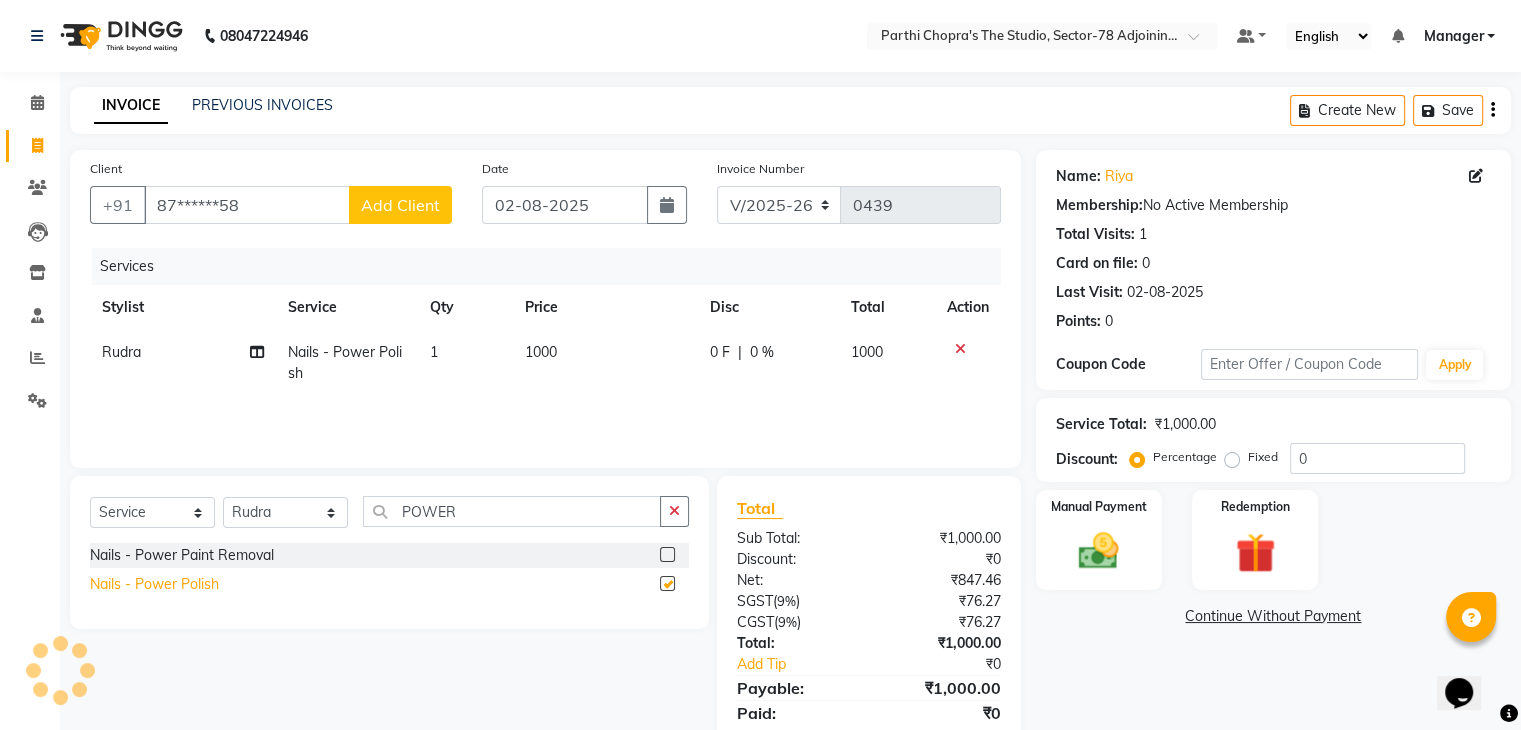 checkbox on "false" 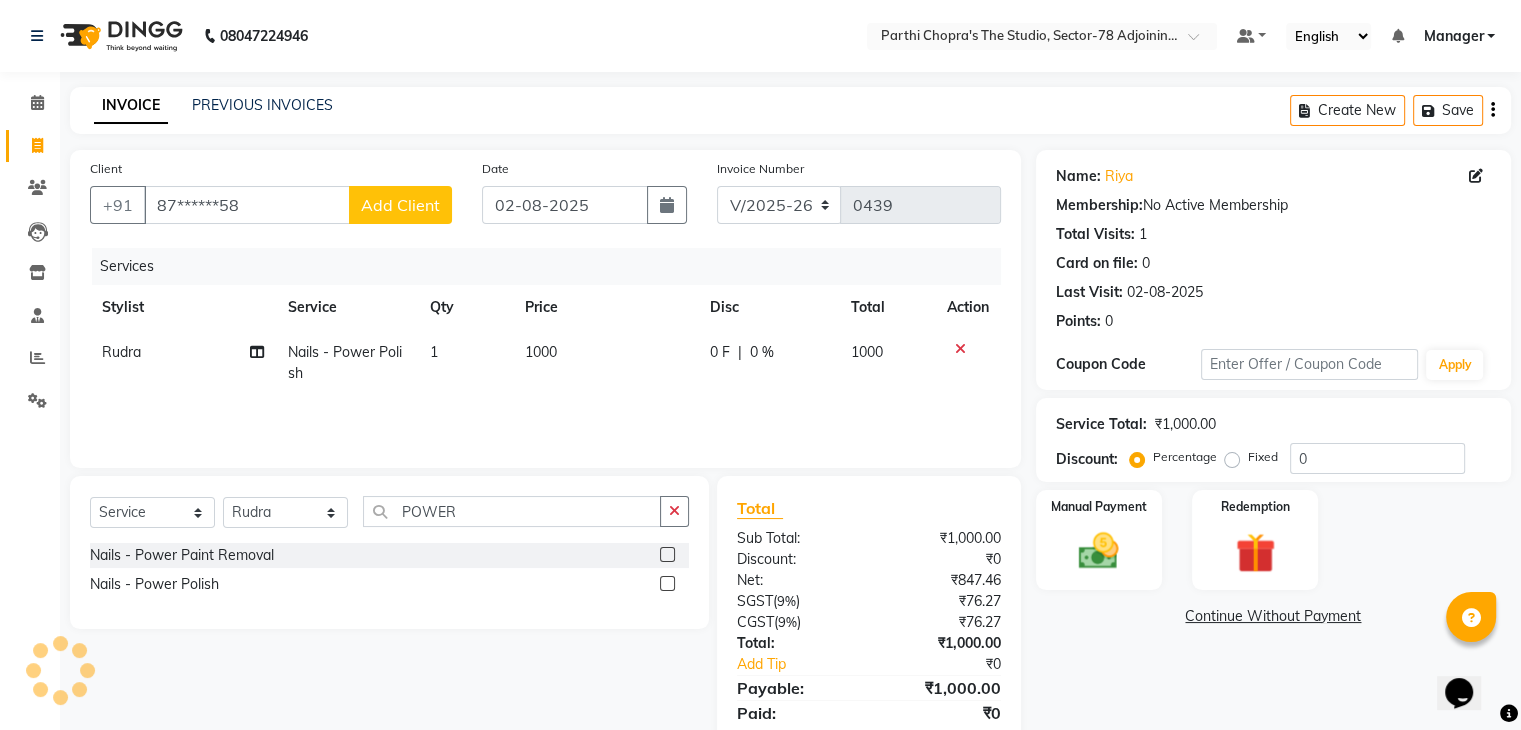 click on "1000" 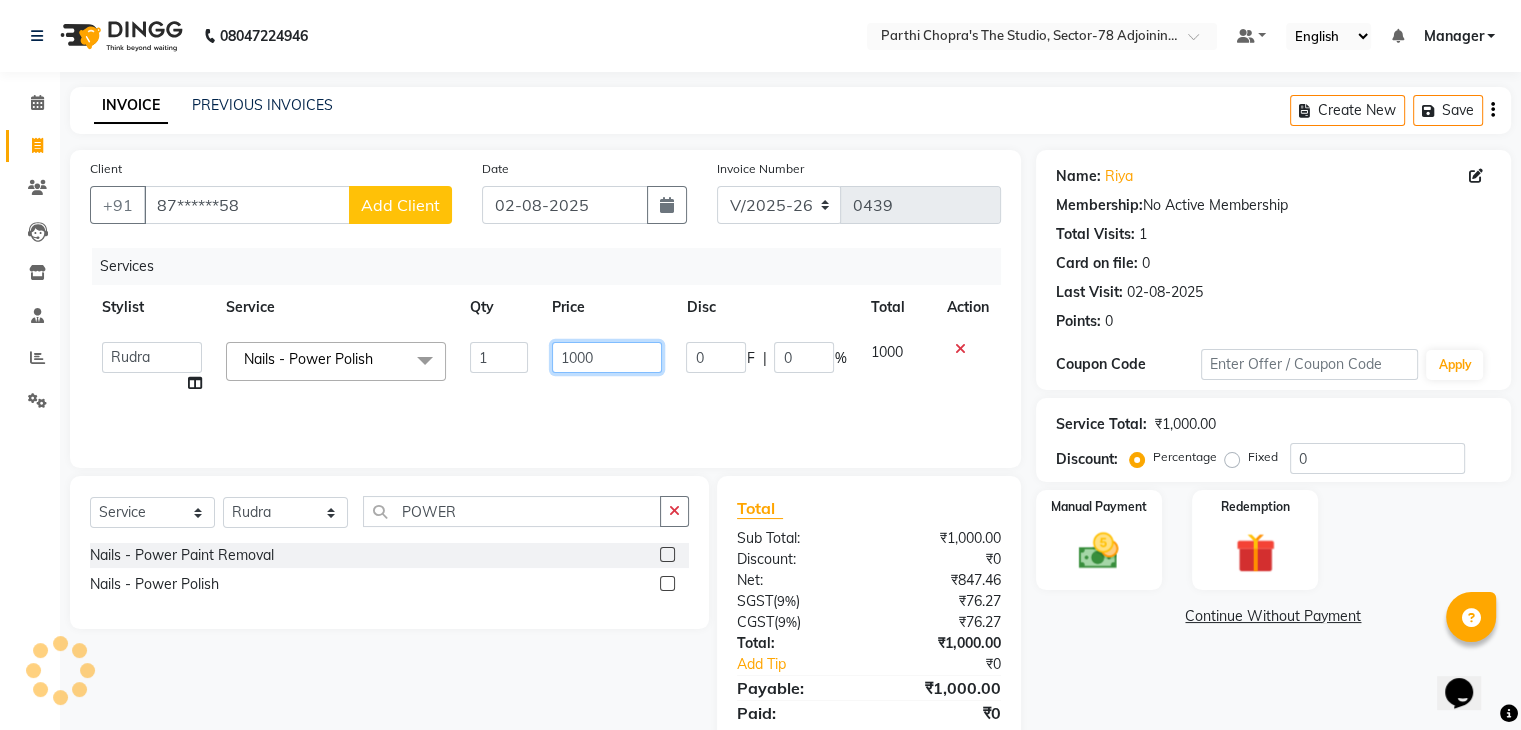 click on "1000" 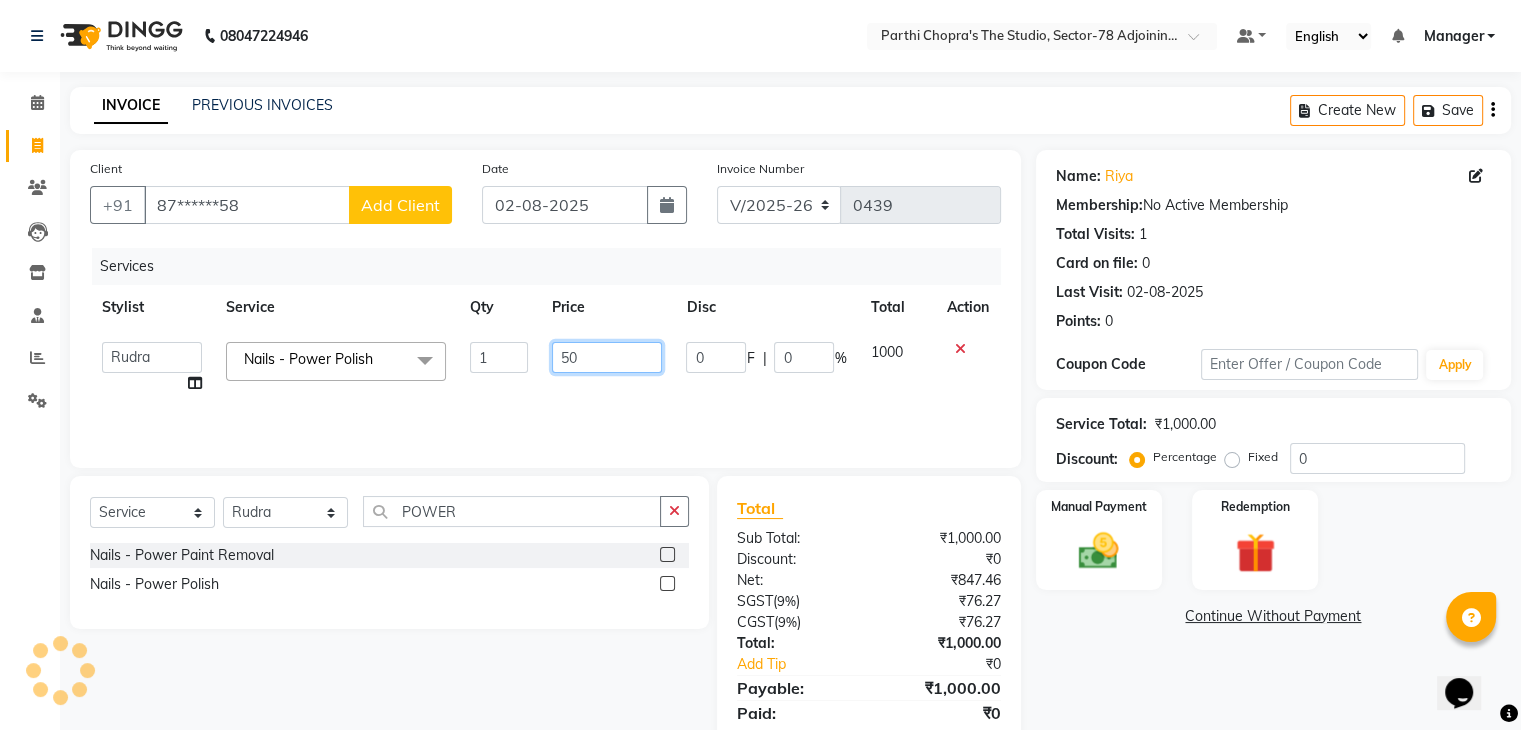 type on "500" 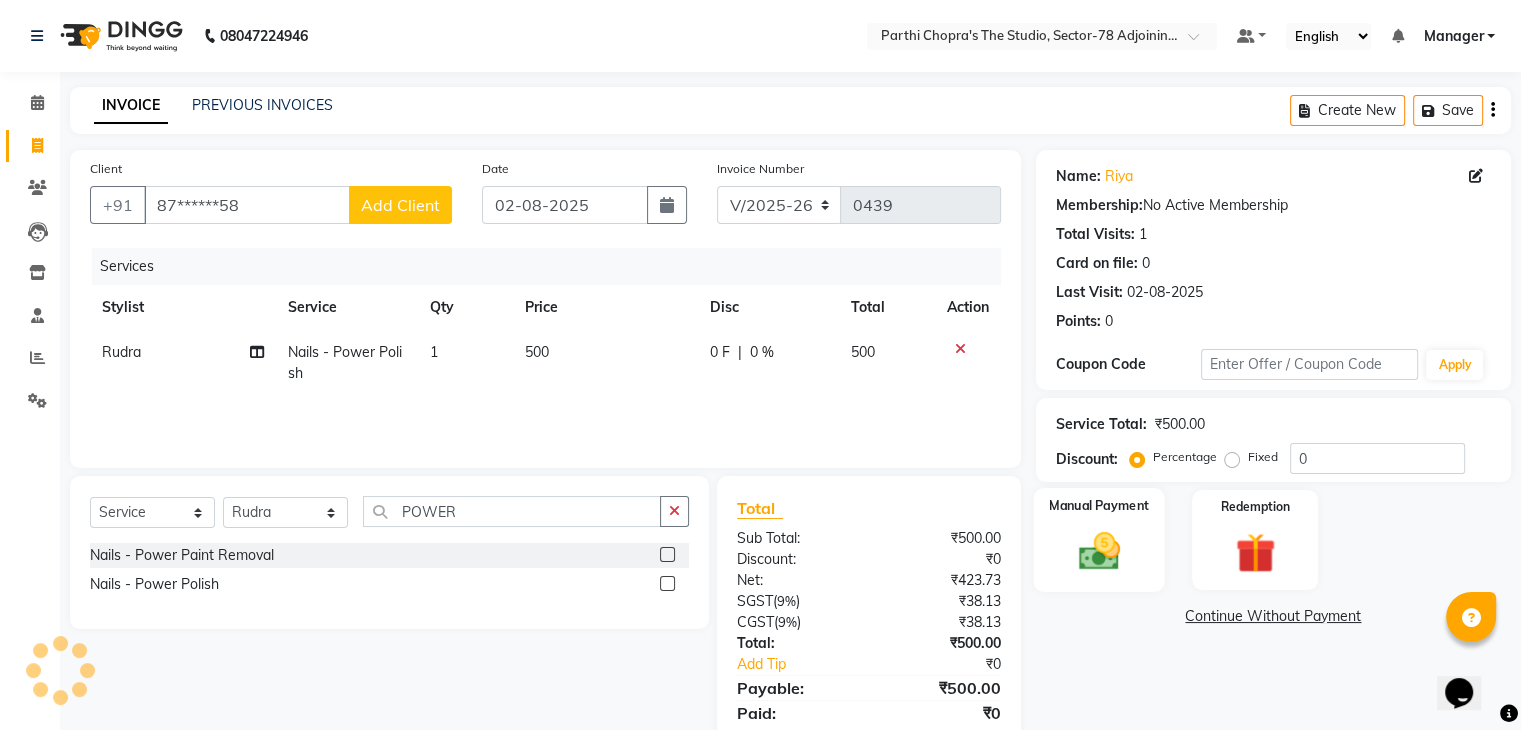 click on "Manual Payment" 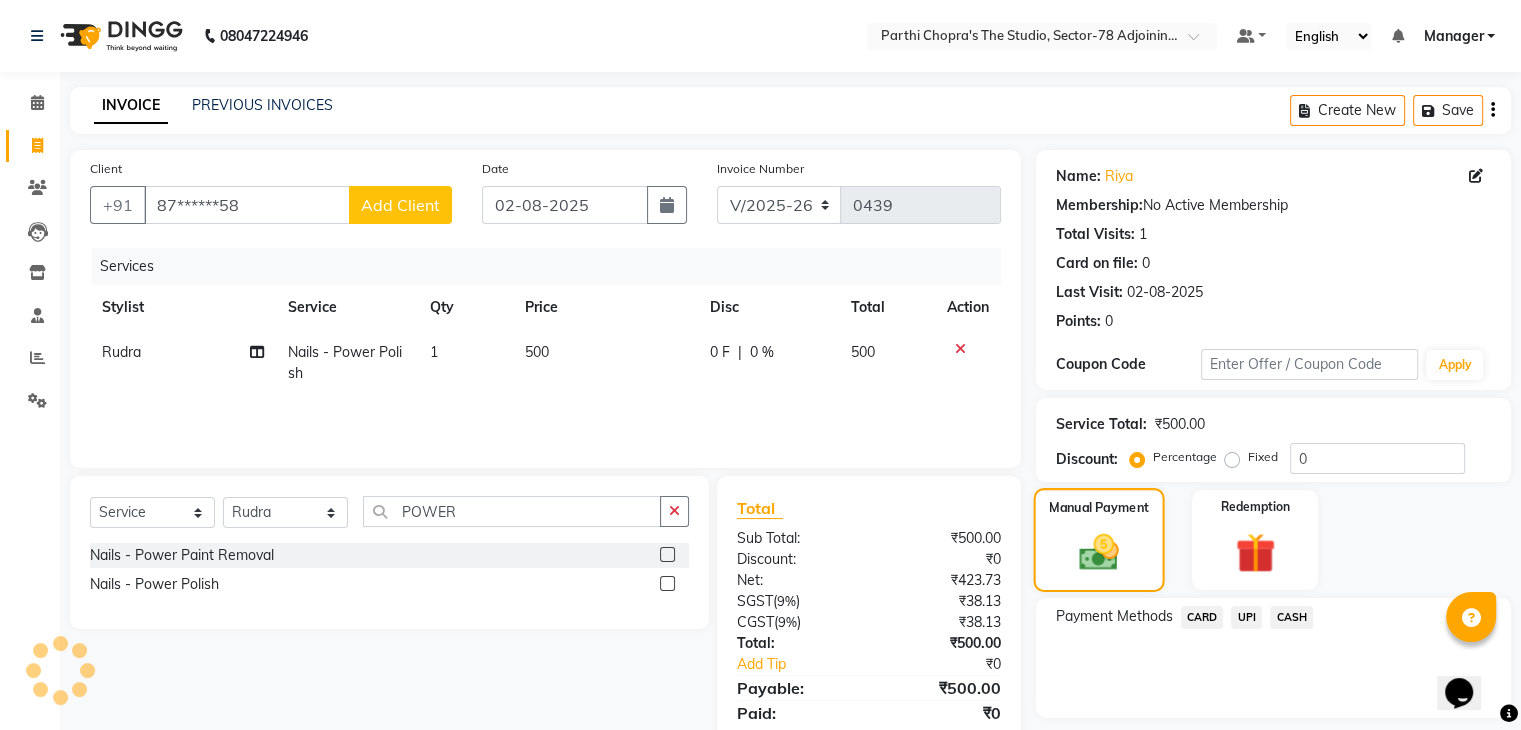 scroll, scrollTop: 71, scrollLeft: 0, axis: vertical 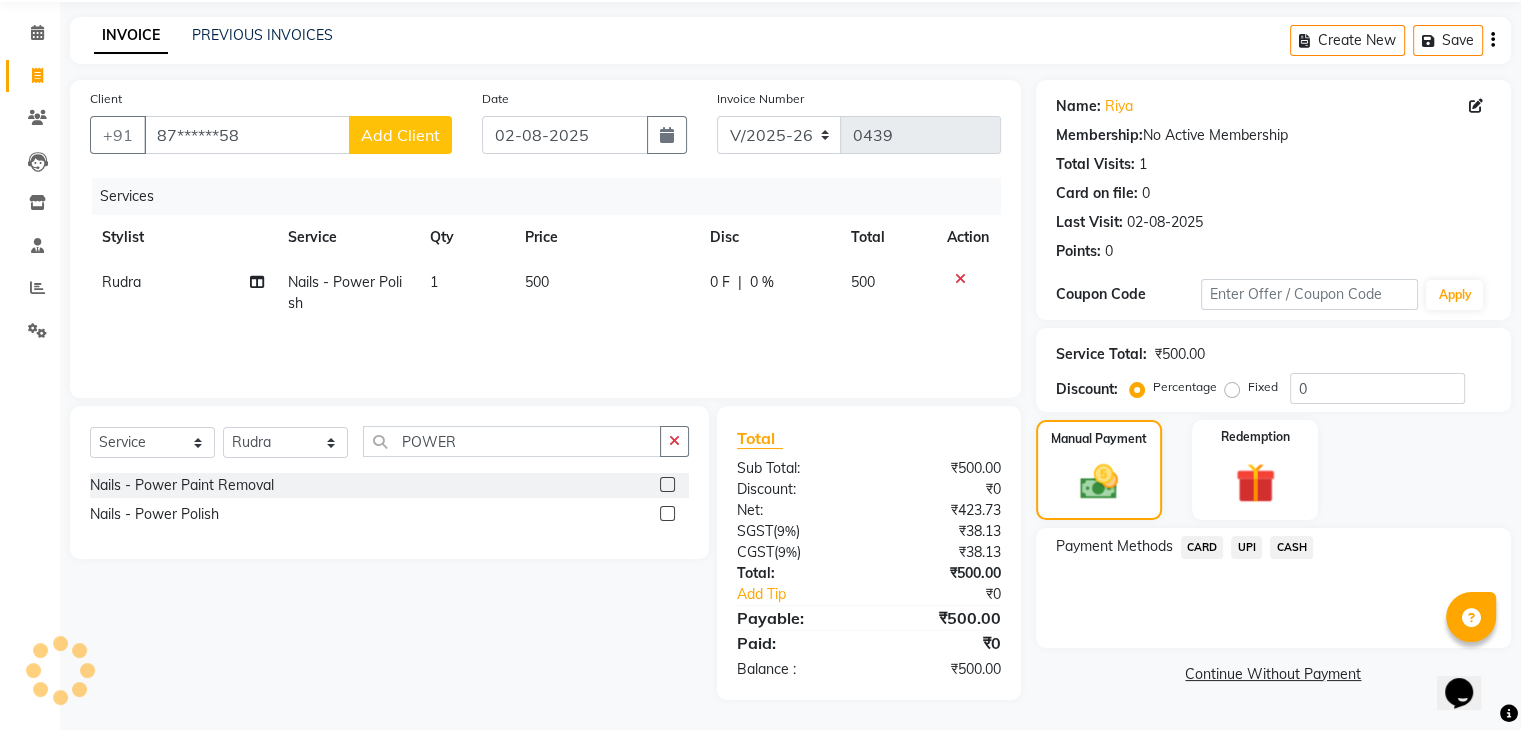 click on "CARD" 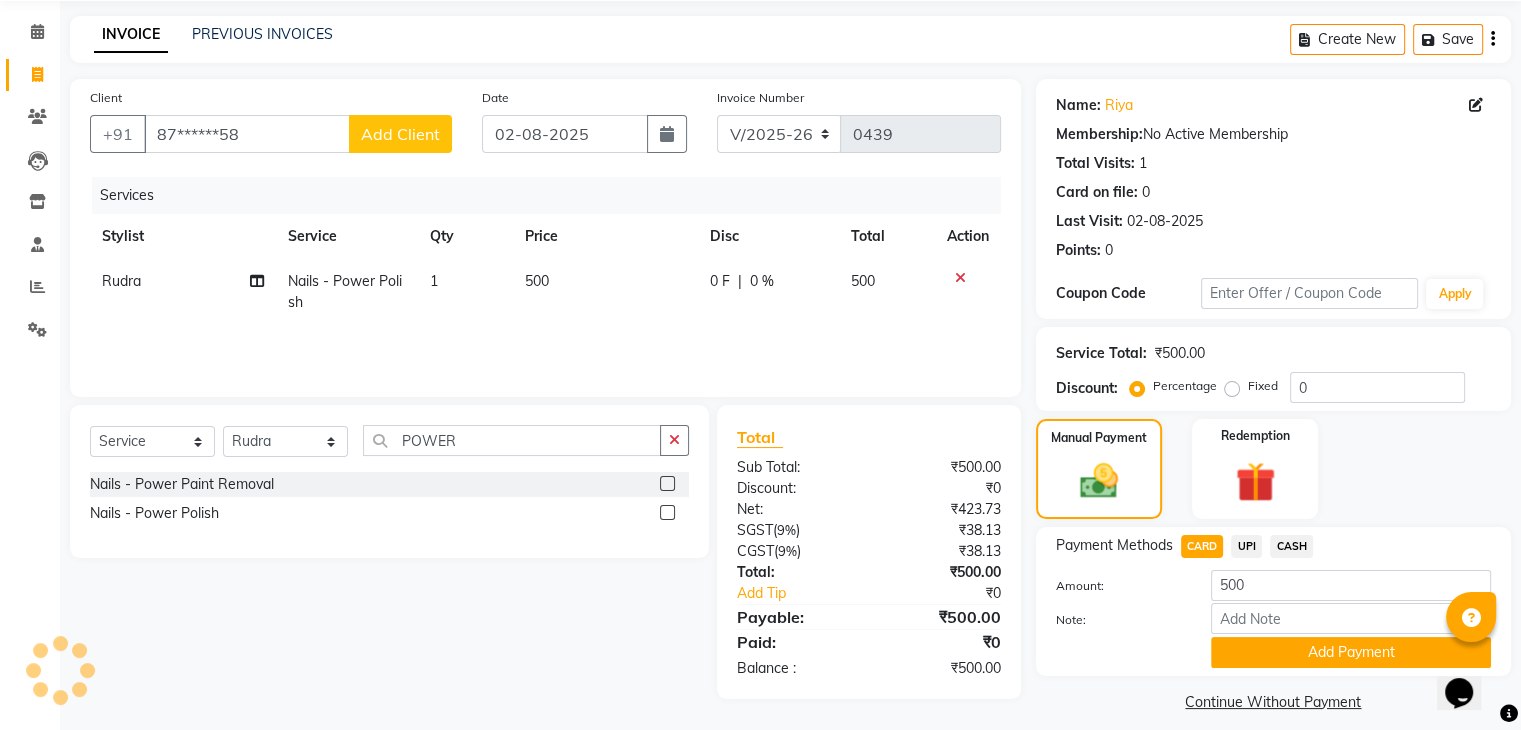 scroll, scrollTop: 89, scrollLeft: 0, axis: vertical 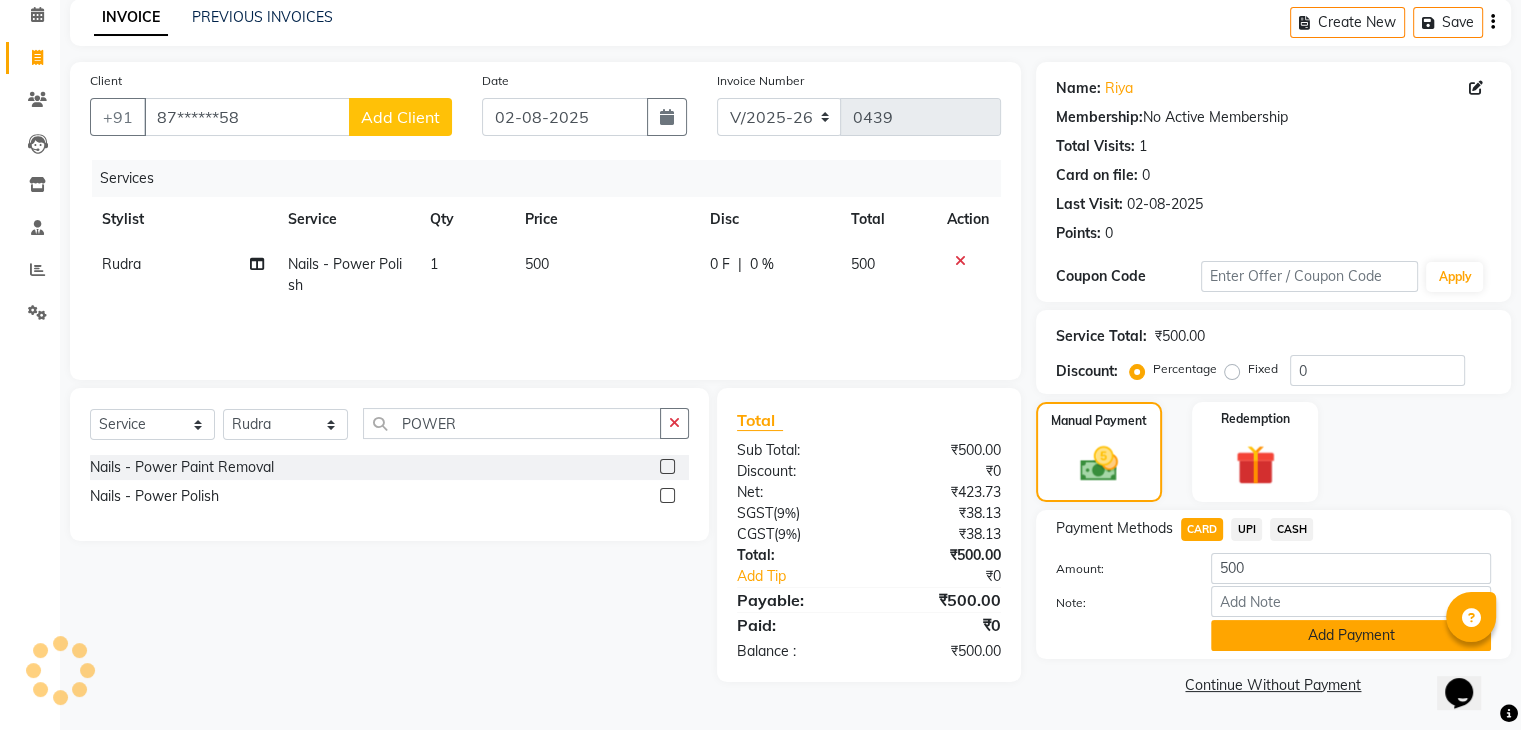 drag, startPoint x: 1312, startPoint y: 650, endPoint x: 1311, endPoint y: 634, distance: 16.03122 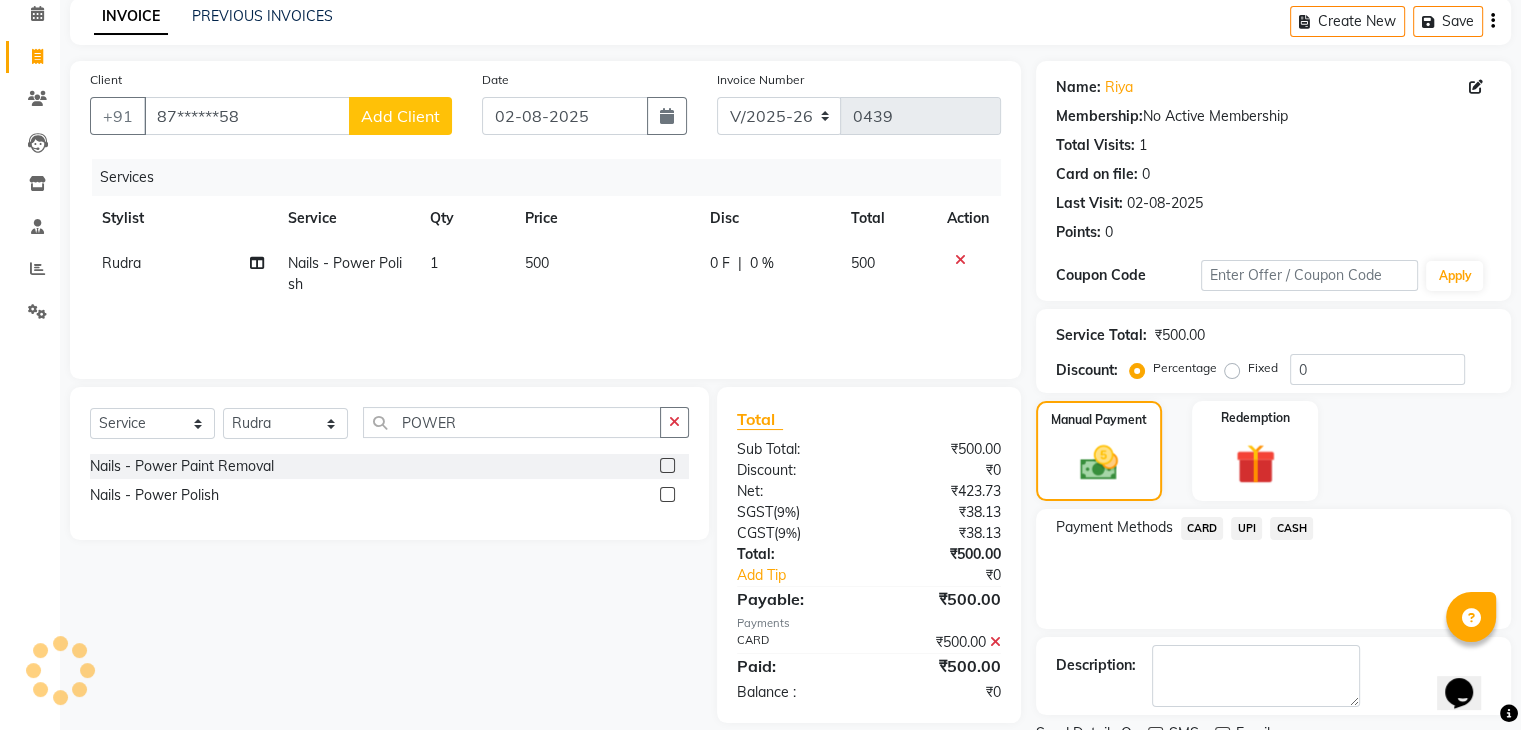 scroll, scrollTop: 171, scrollLeft: 0, axis: vertical 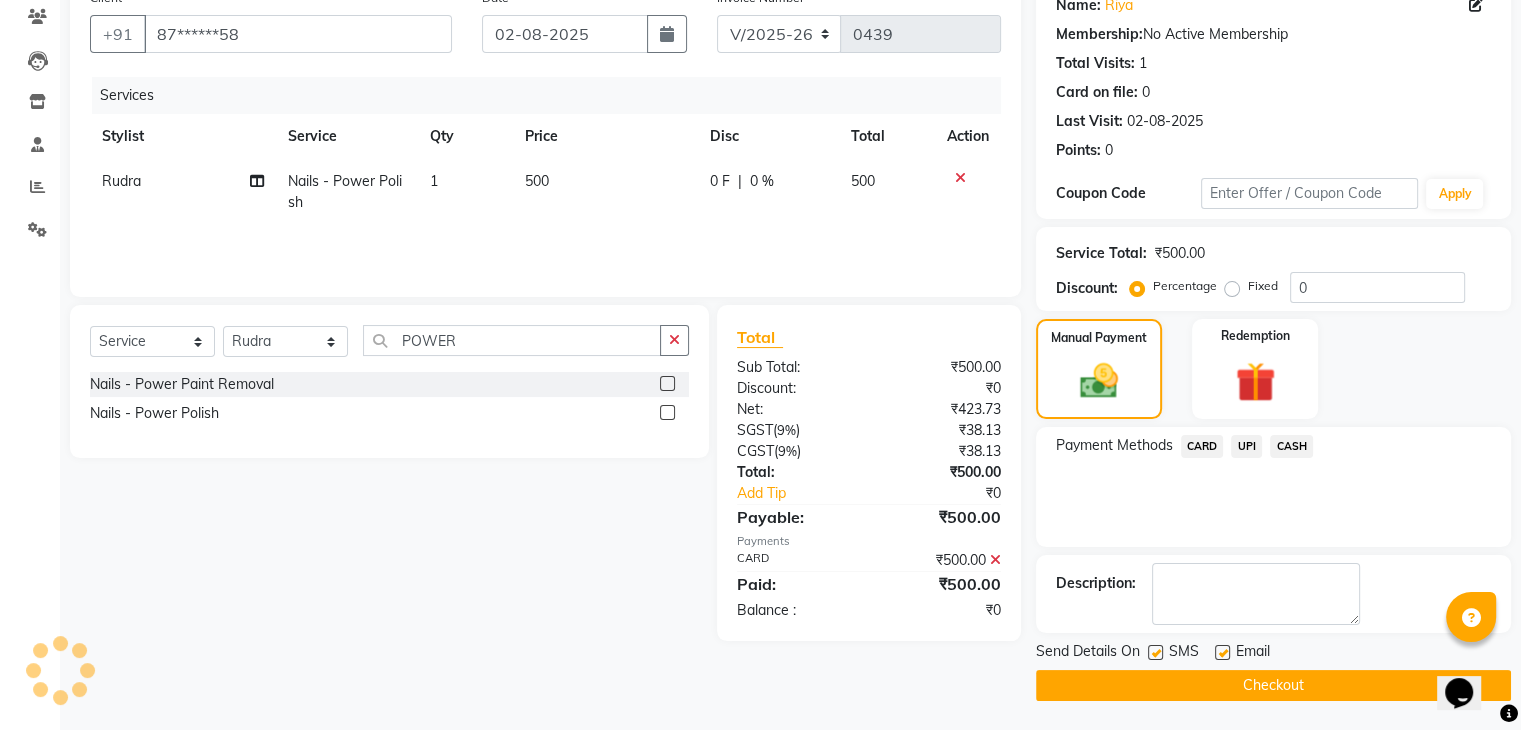 click on "Checkout" 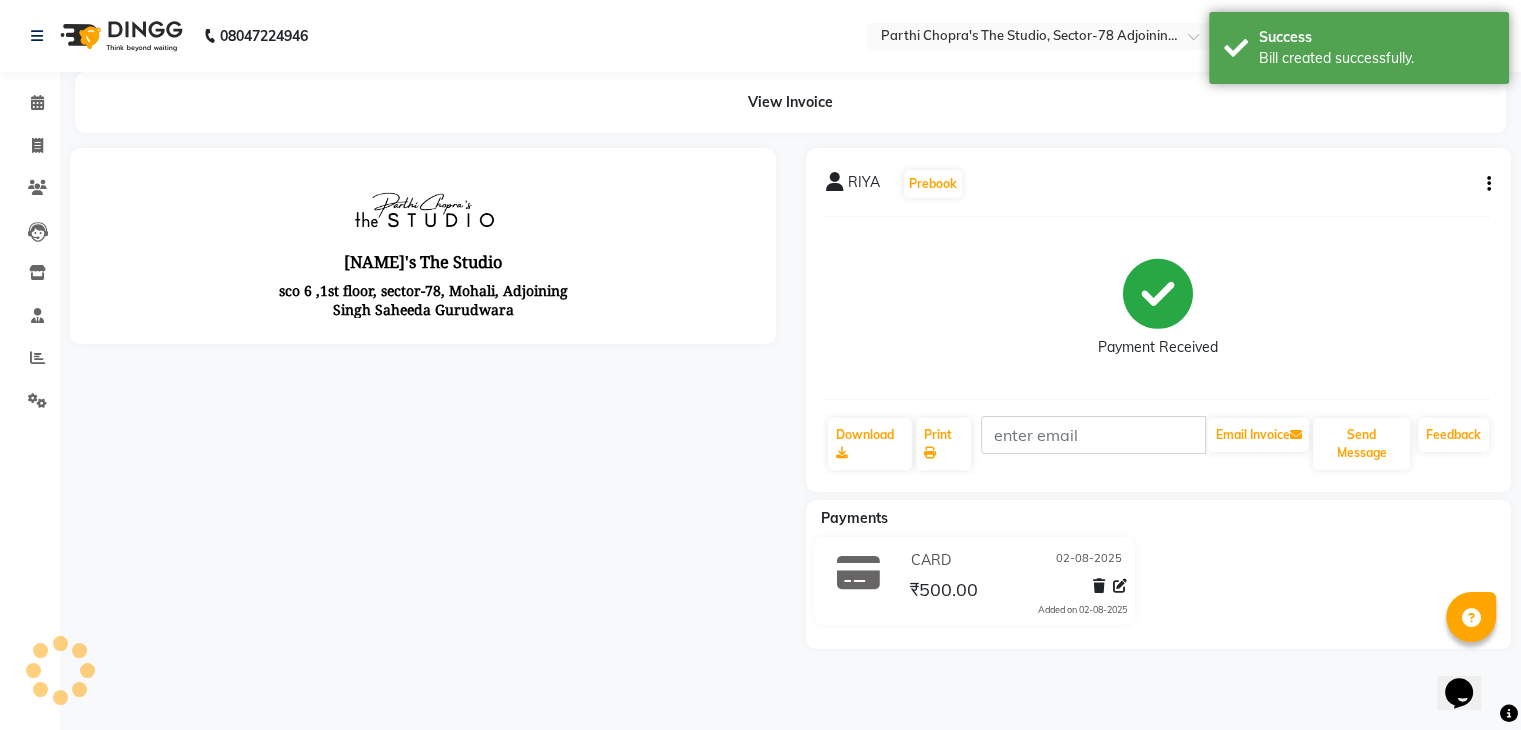 scroll, scrollTop: 0, scrollLeft: 0, axis: both 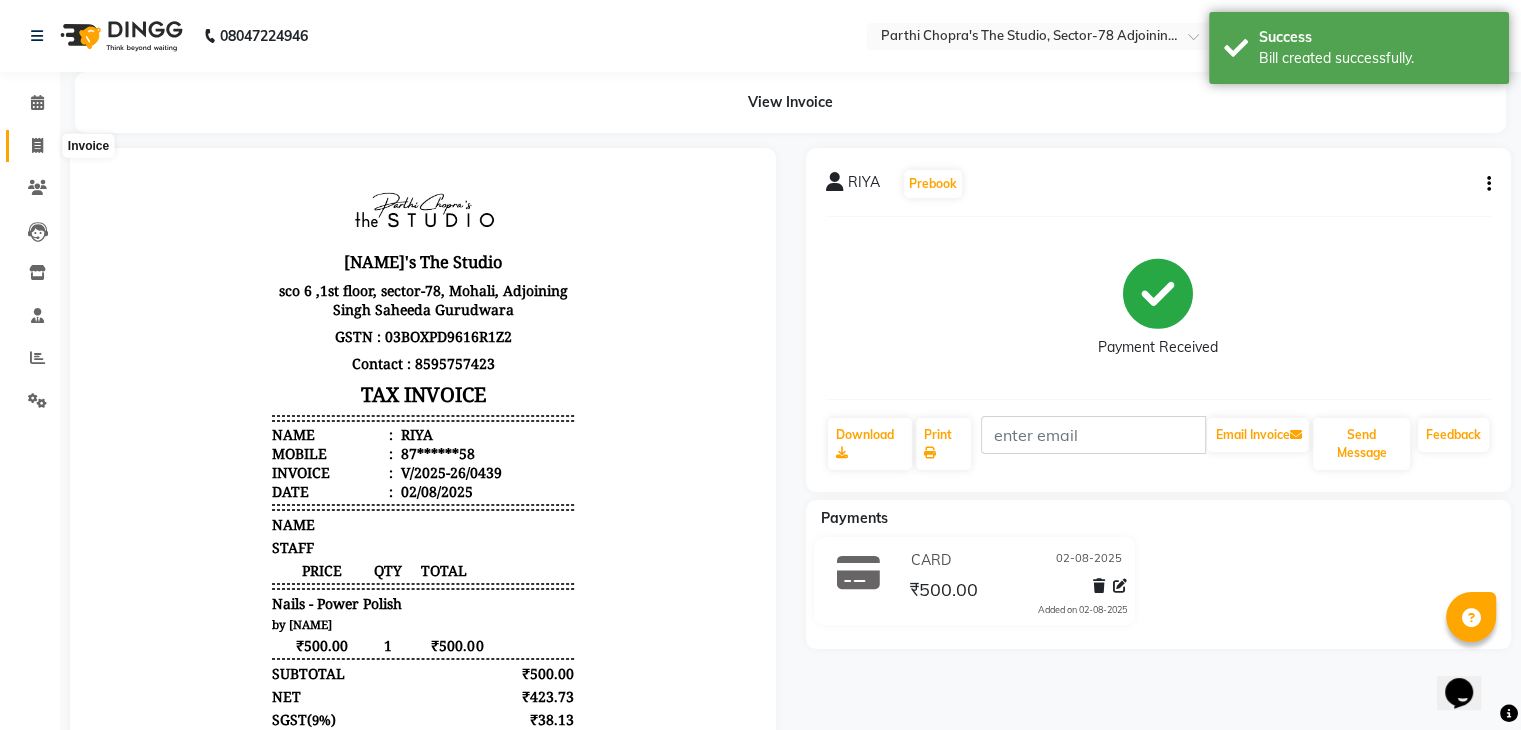 click 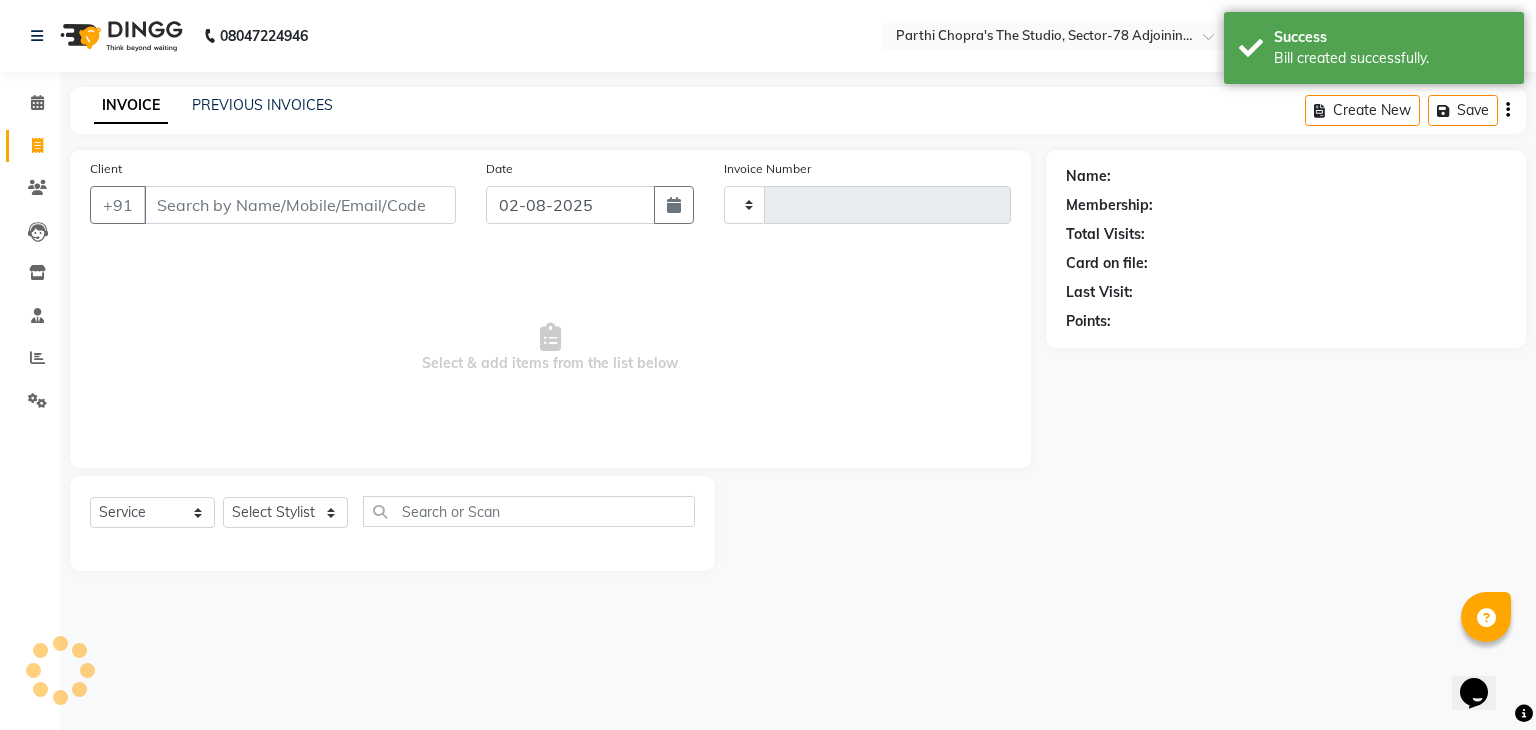 type on "0440" 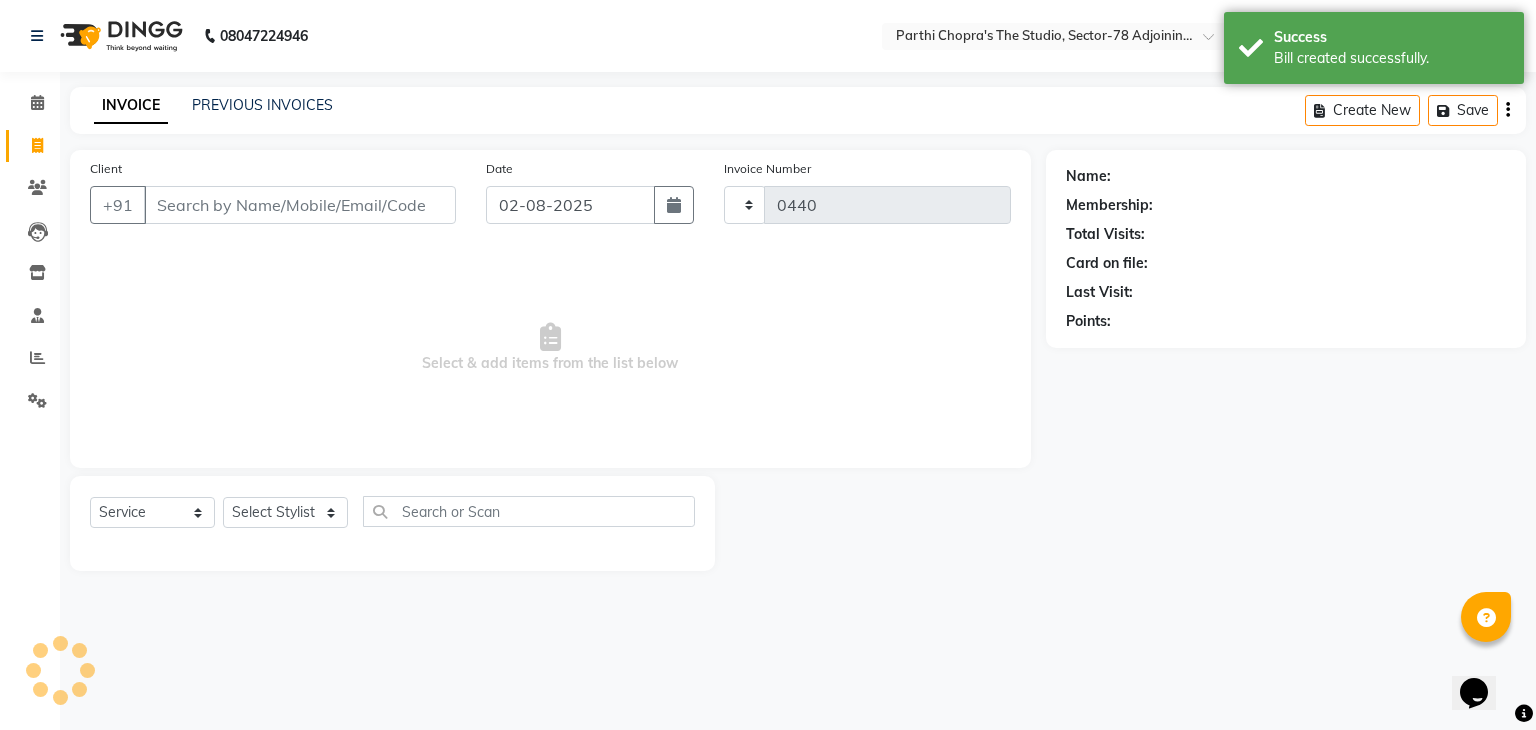select on "8485" 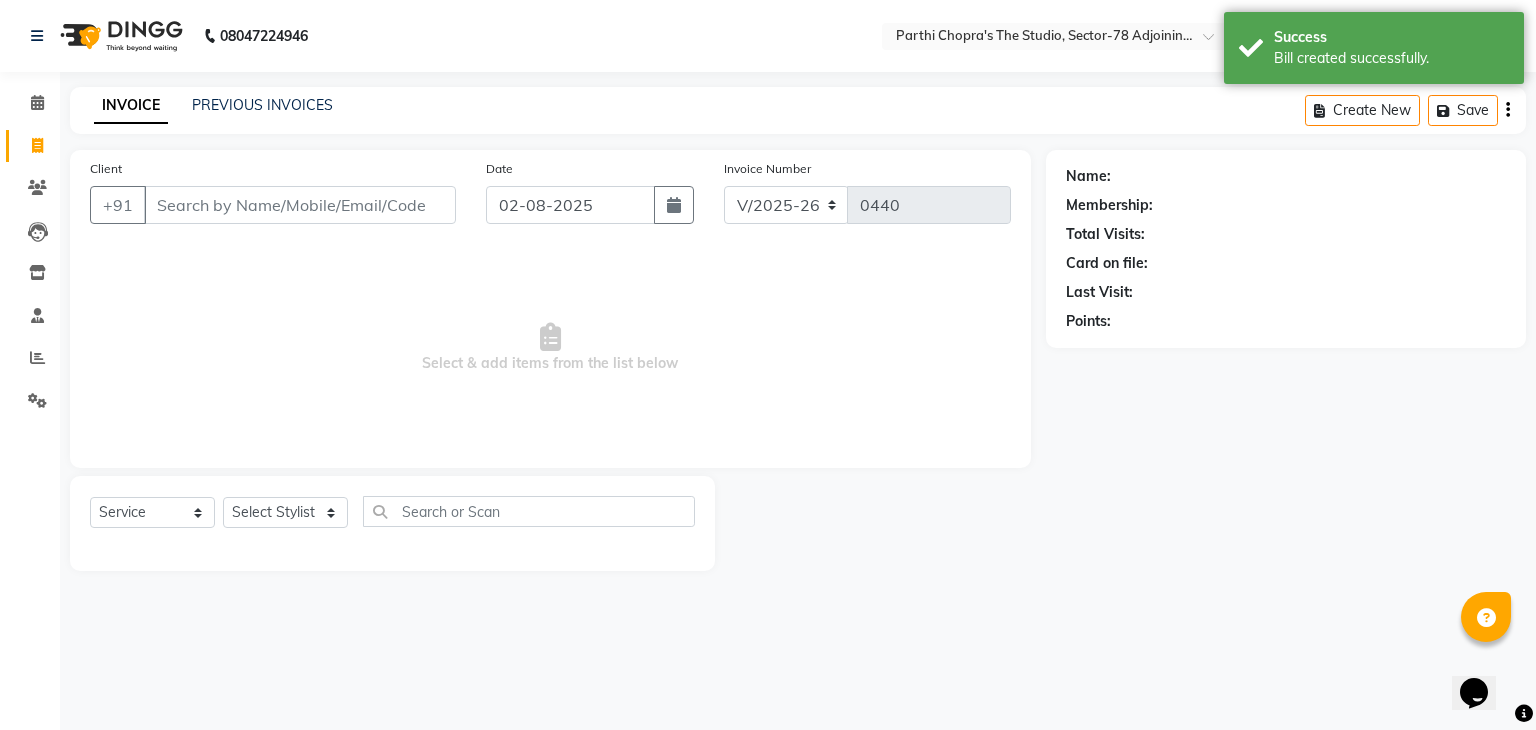 click on "Client" at bounding box center (300, 205) 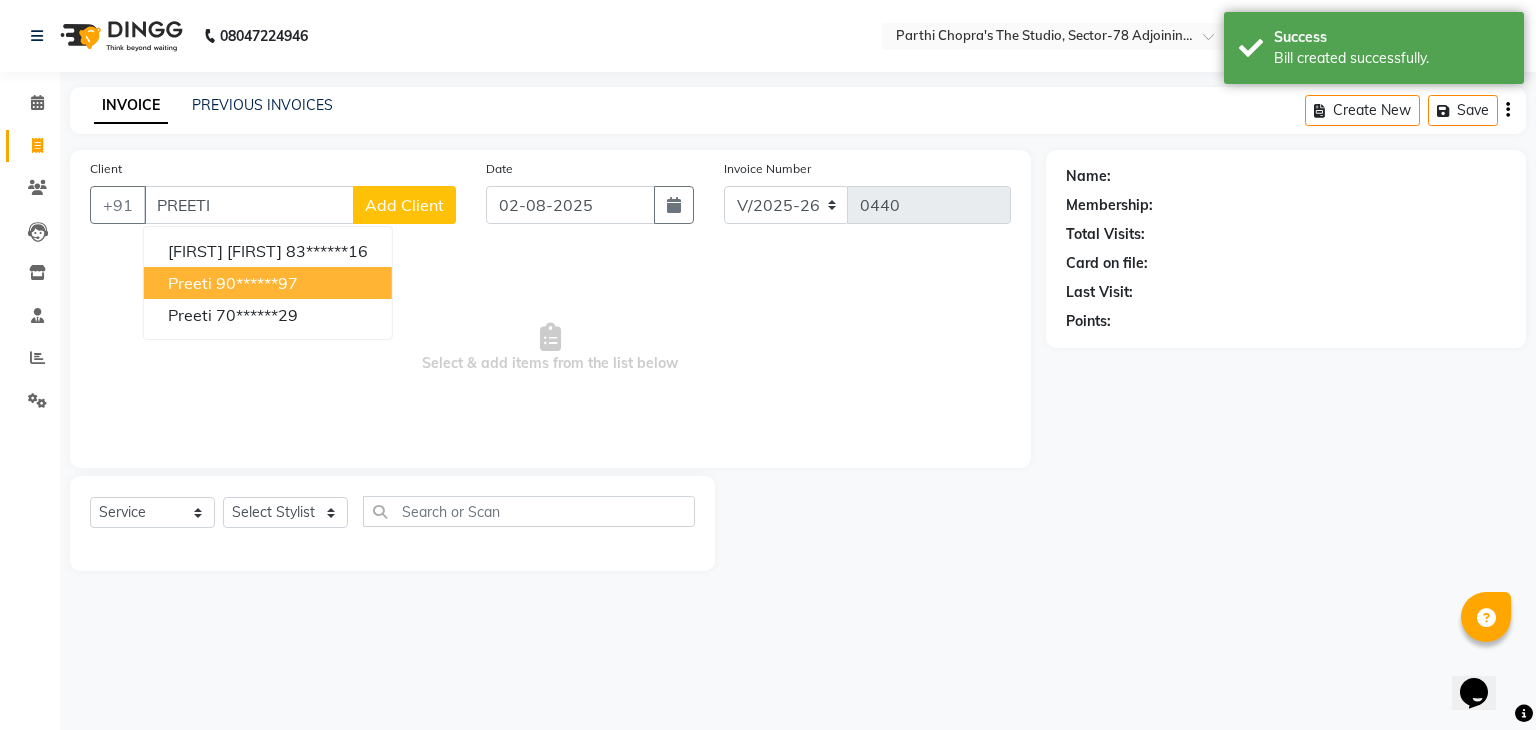 click on "preeti" at bounding box center (190, 283) 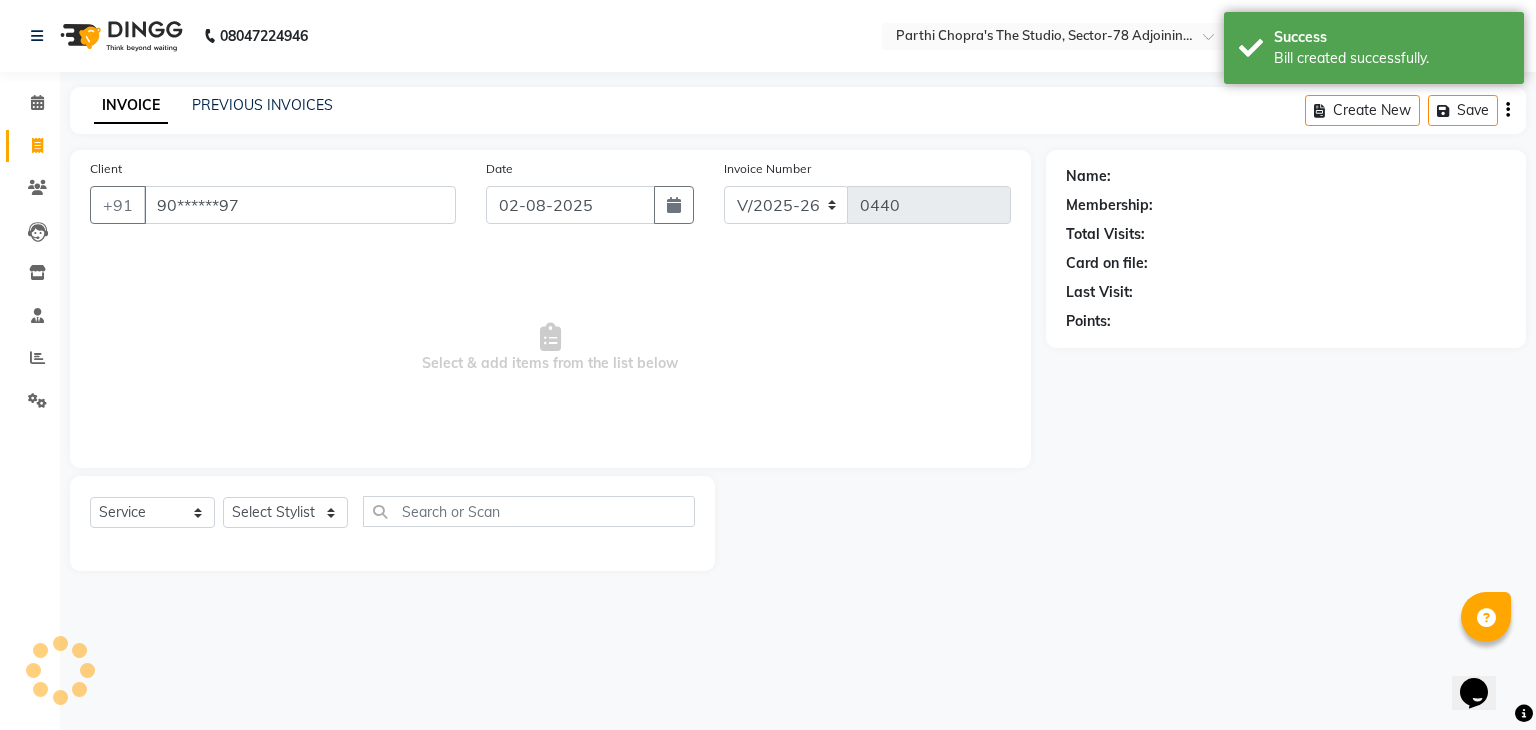 type on "90******97" 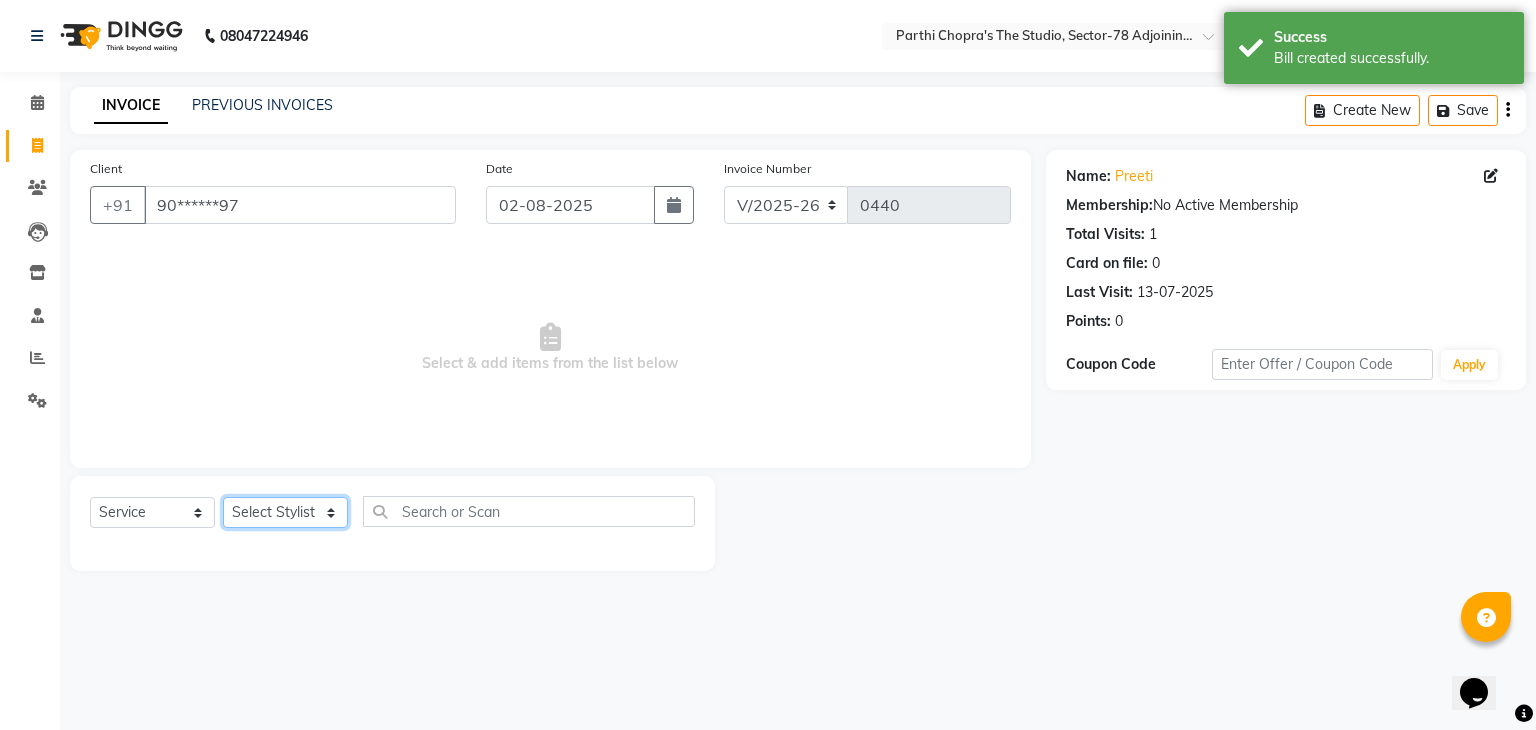 click on "Select Stylist Abhishek ABHISHEK(N) Akash Anjali Ankush Apoorna Jasmine KARAN Manager Mateen Owner Priyanka Rakhi Rudra SAHIL Saurabh YUGRAJ" 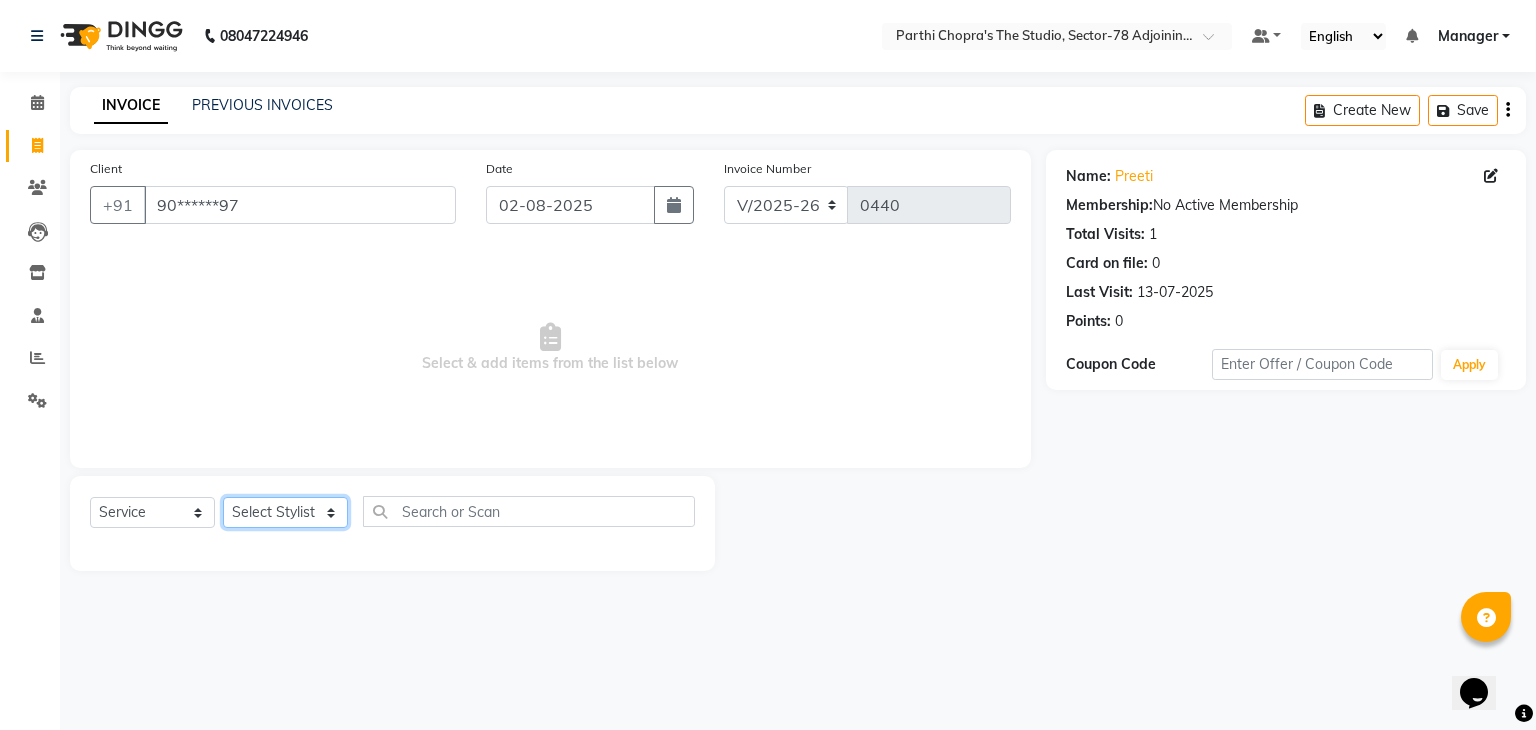 select on "83540" 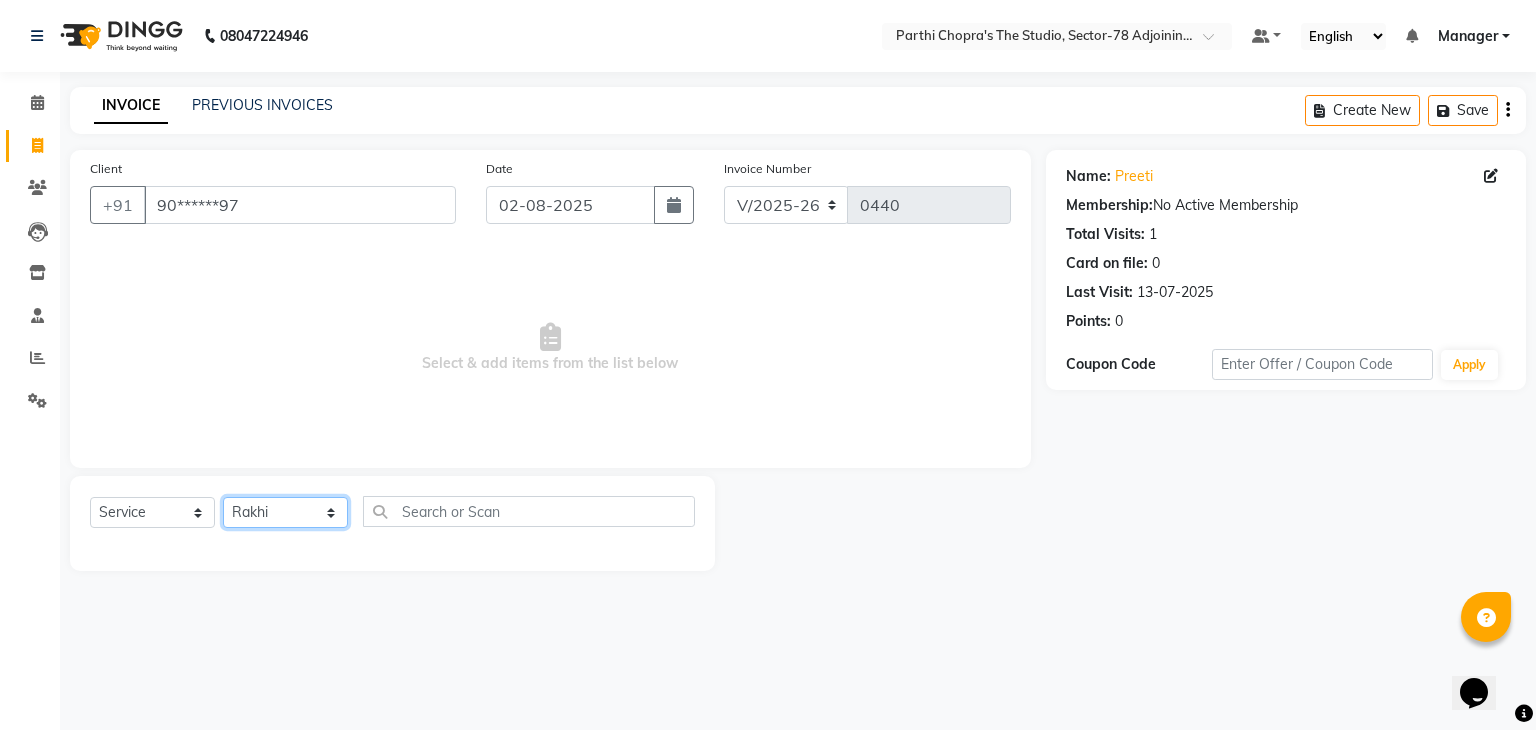 click on "Select Stylist Abhishek ABHISHEK(N) Akash Anjali Ankush Apoorna Jasmine KARAN Manager Mateen Owner Priyanka Rakhi Rudra SAHIL Saurabh YUGRAJ" 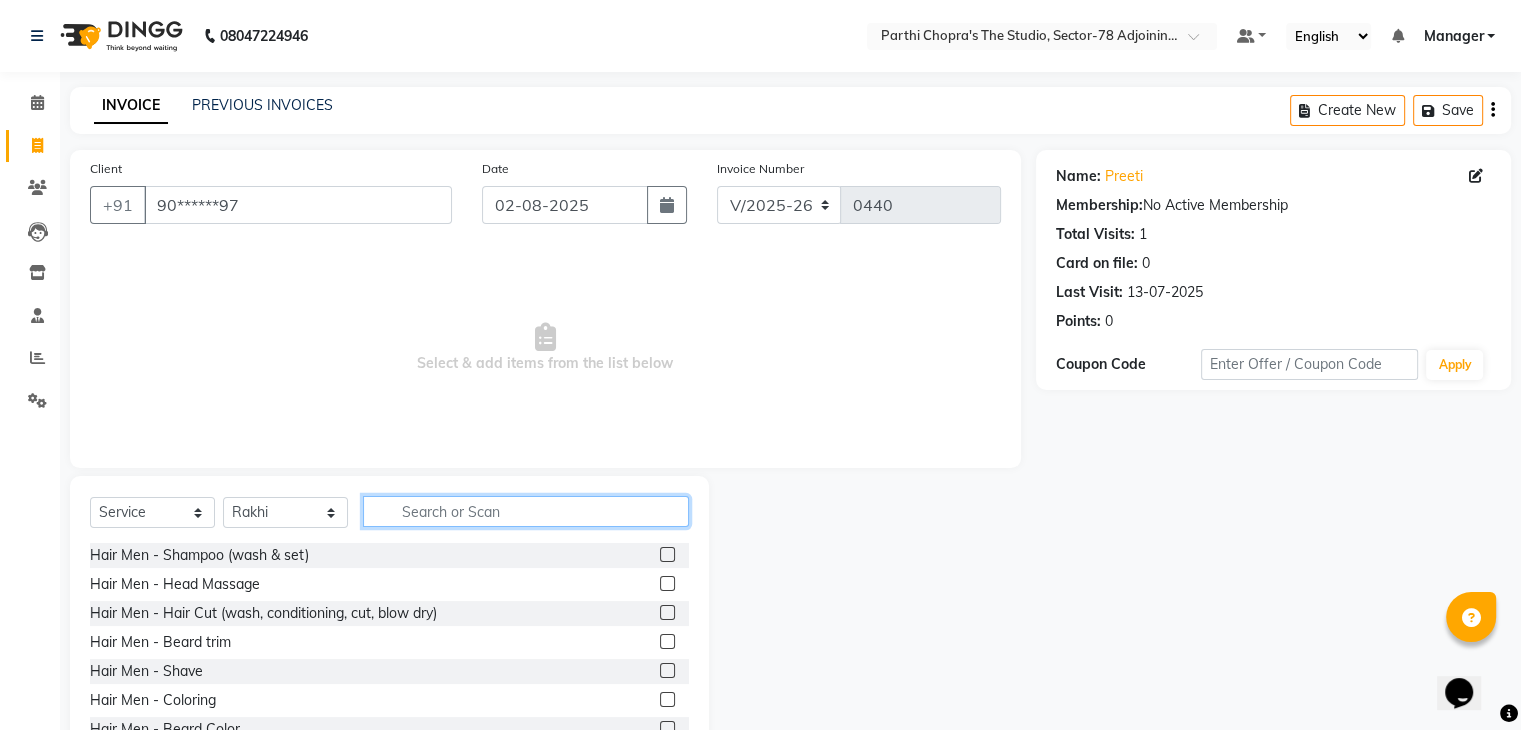 click 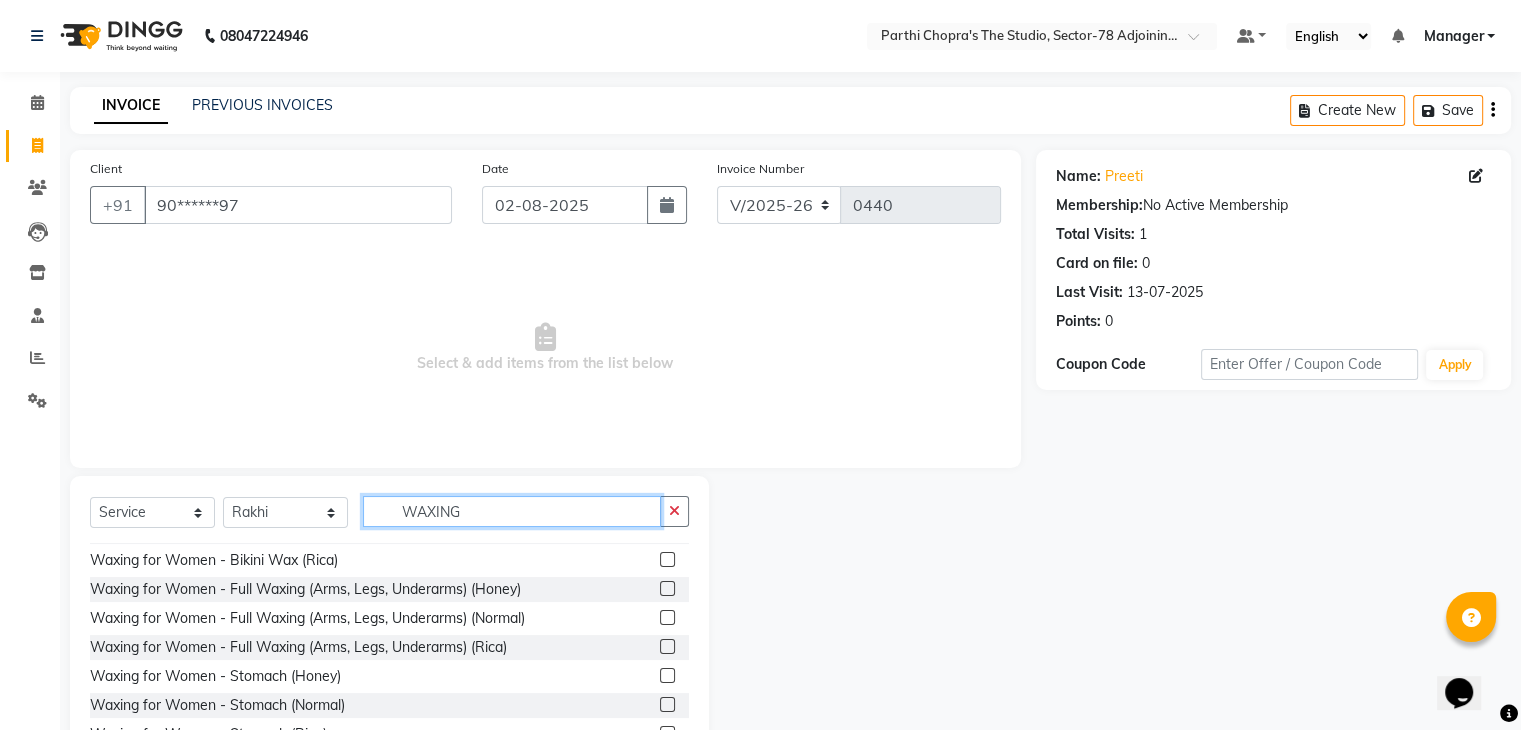 scroll, scrollTop: 488, scrollLeft: 0, axis: vertical 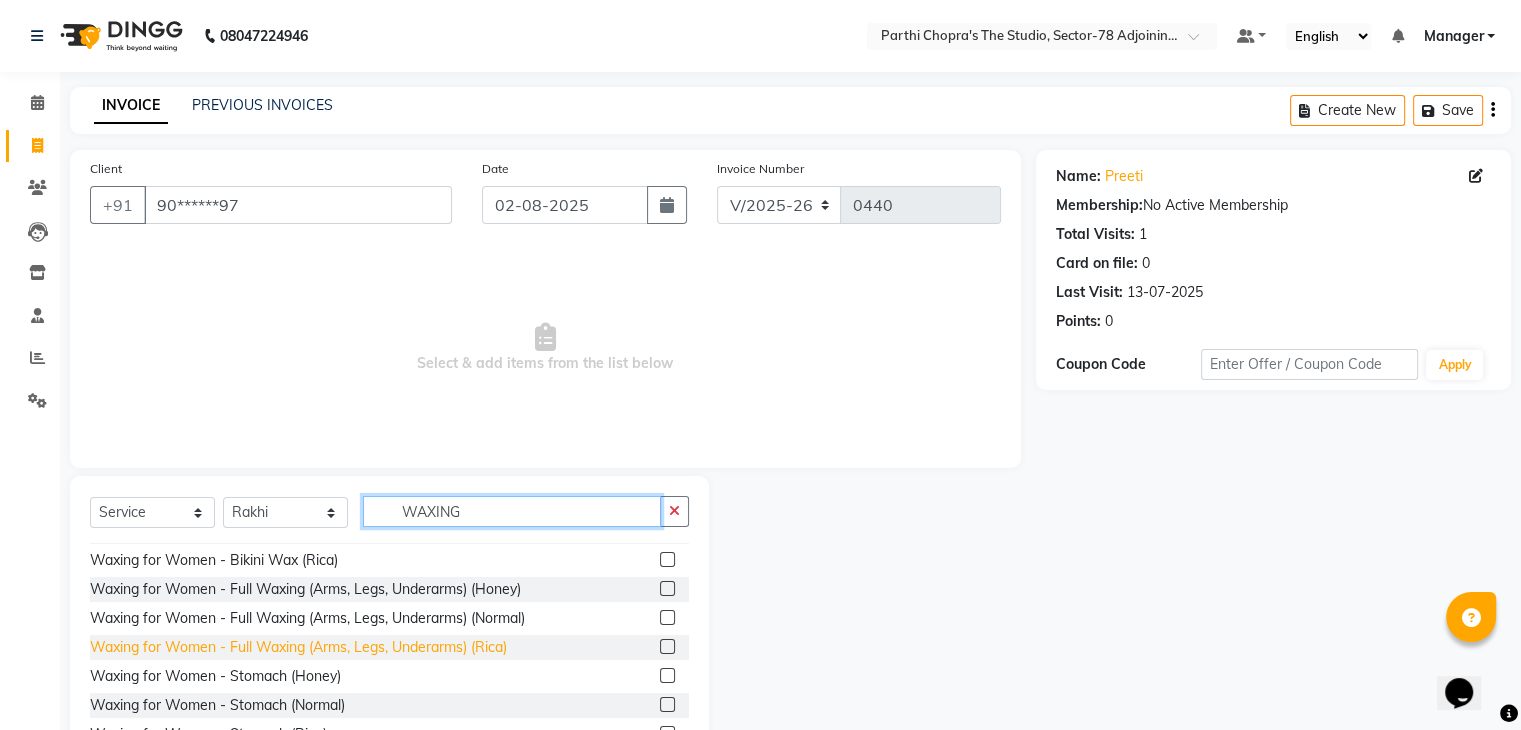 type on "WAXING" 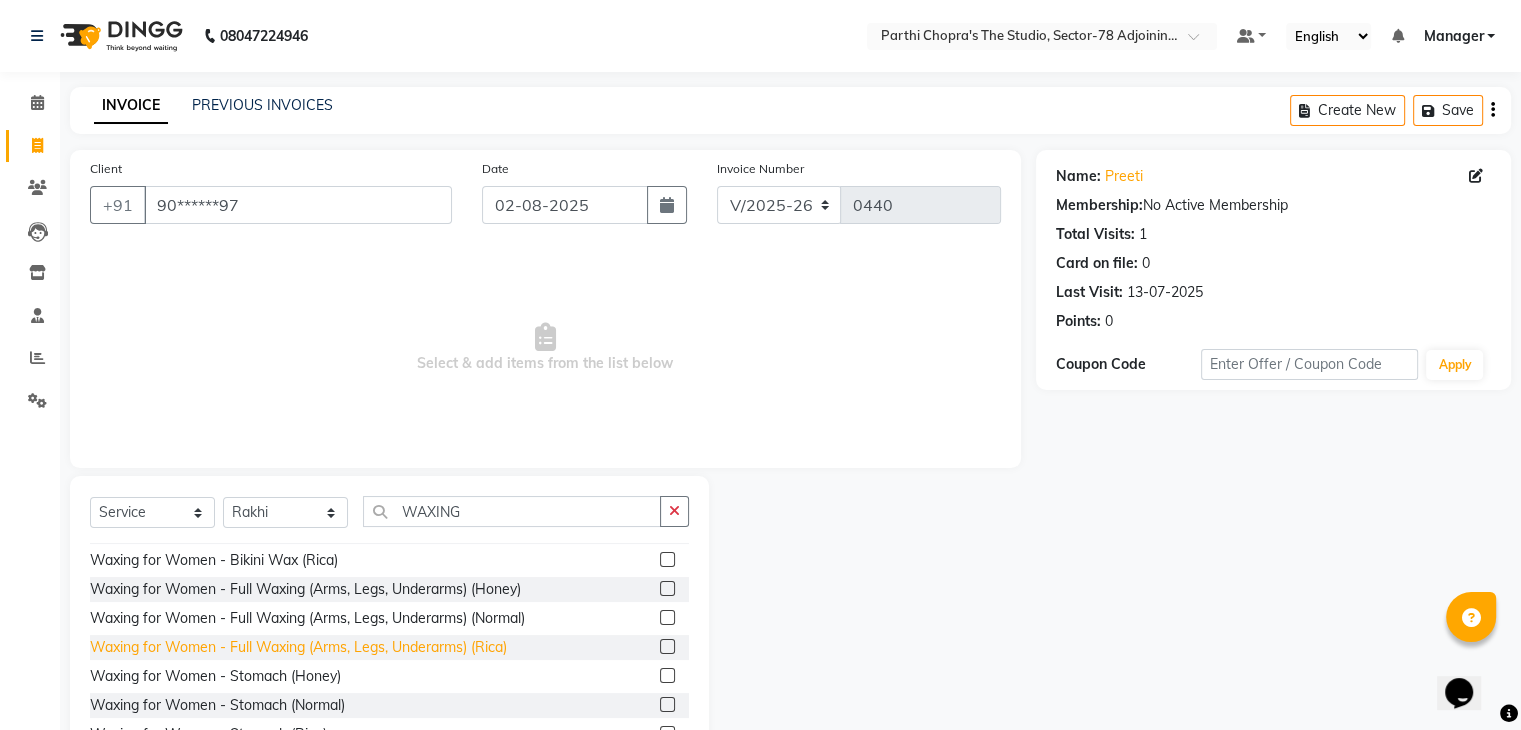 click on "Waxing for Women - Full Waxing (Arms, Legs, Underarms) (Rica)" 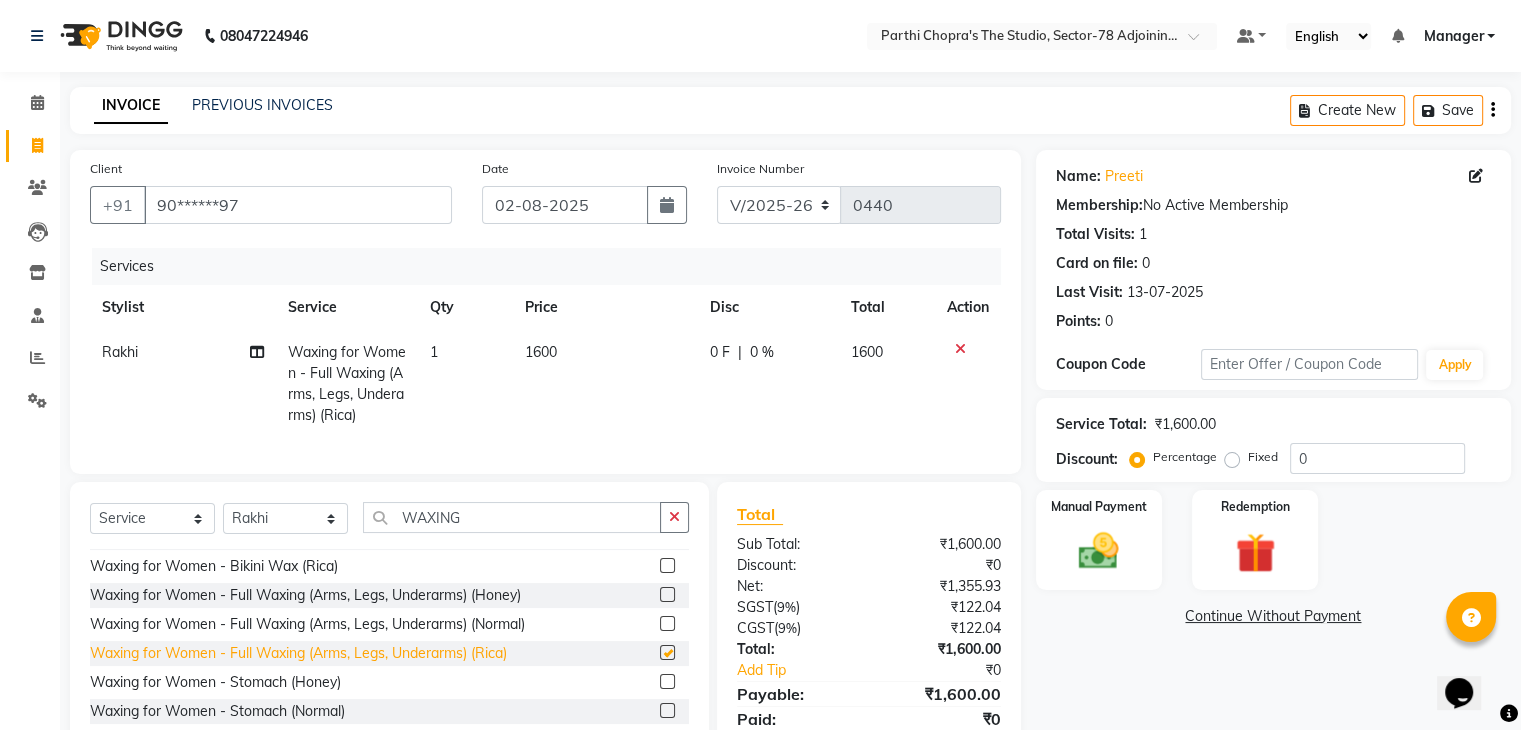 checkbox on "false" 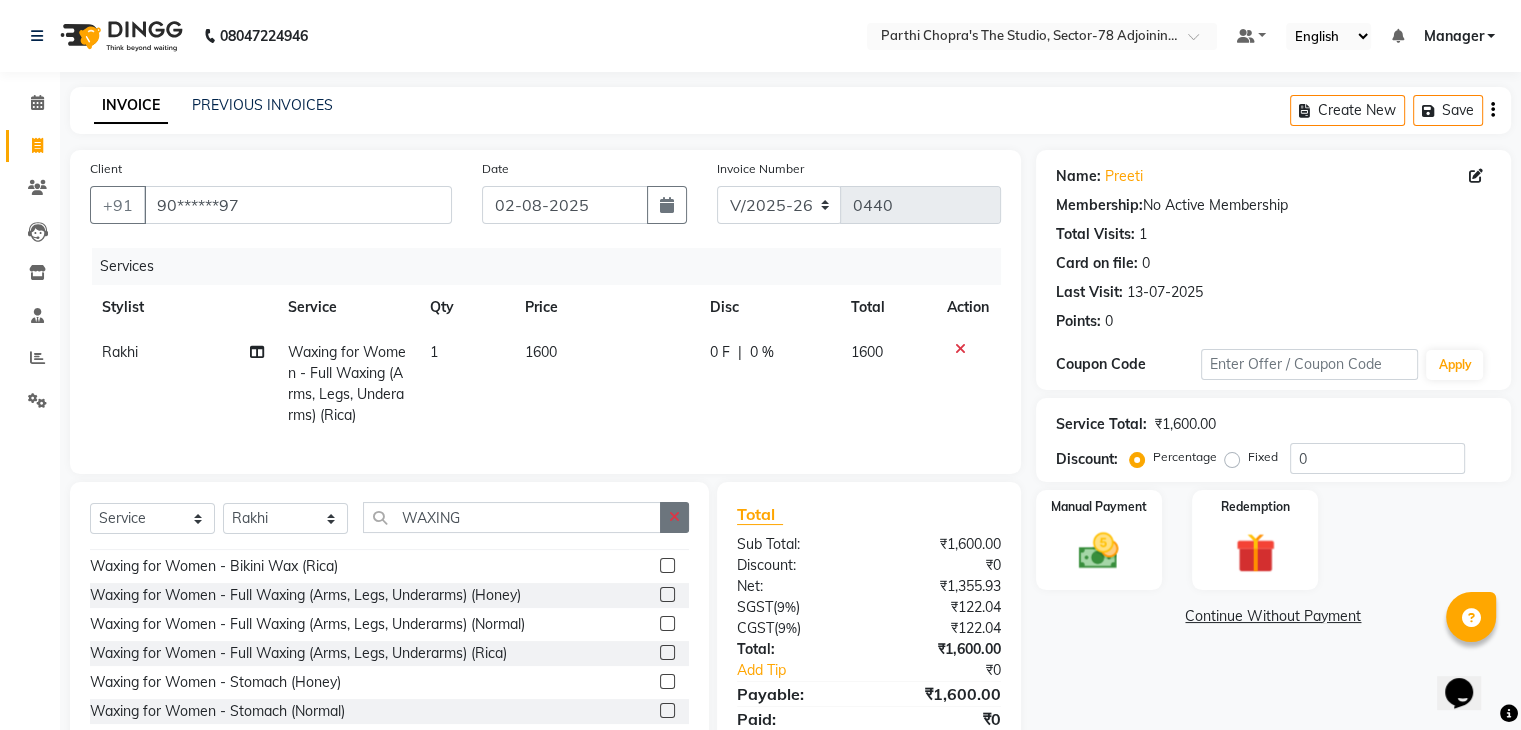 click 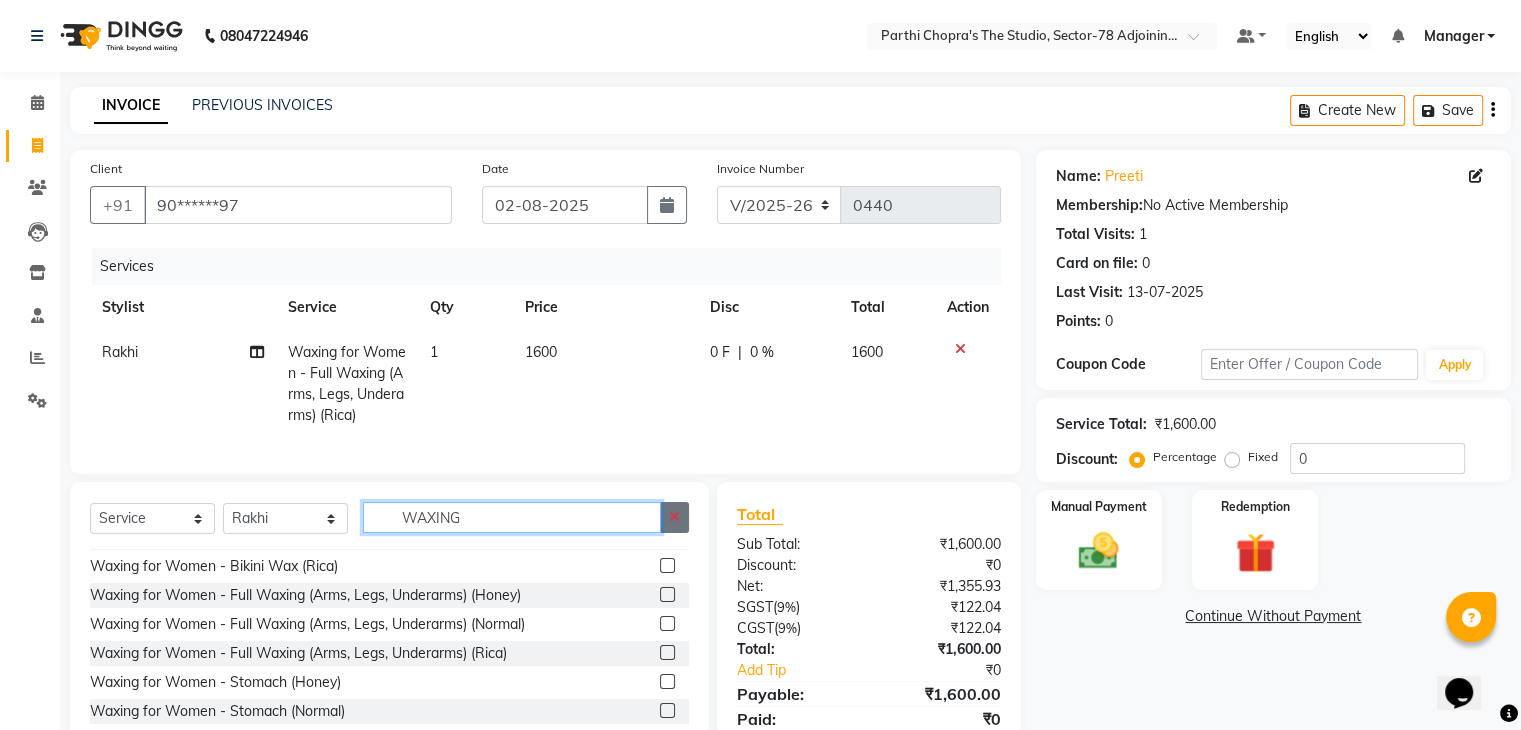 type 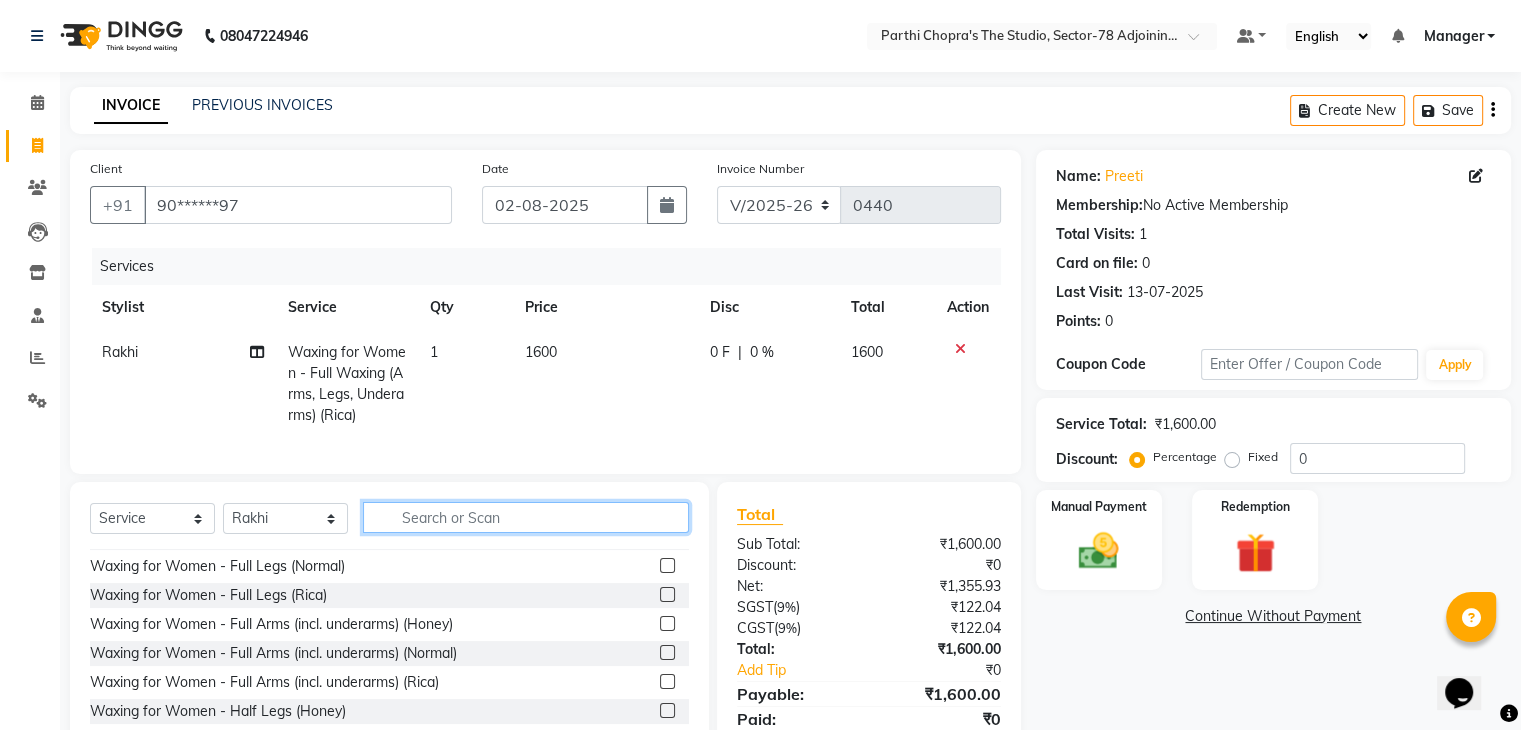 scroll, scrollTop: 952, scrollLeft: 0, axis: vertical 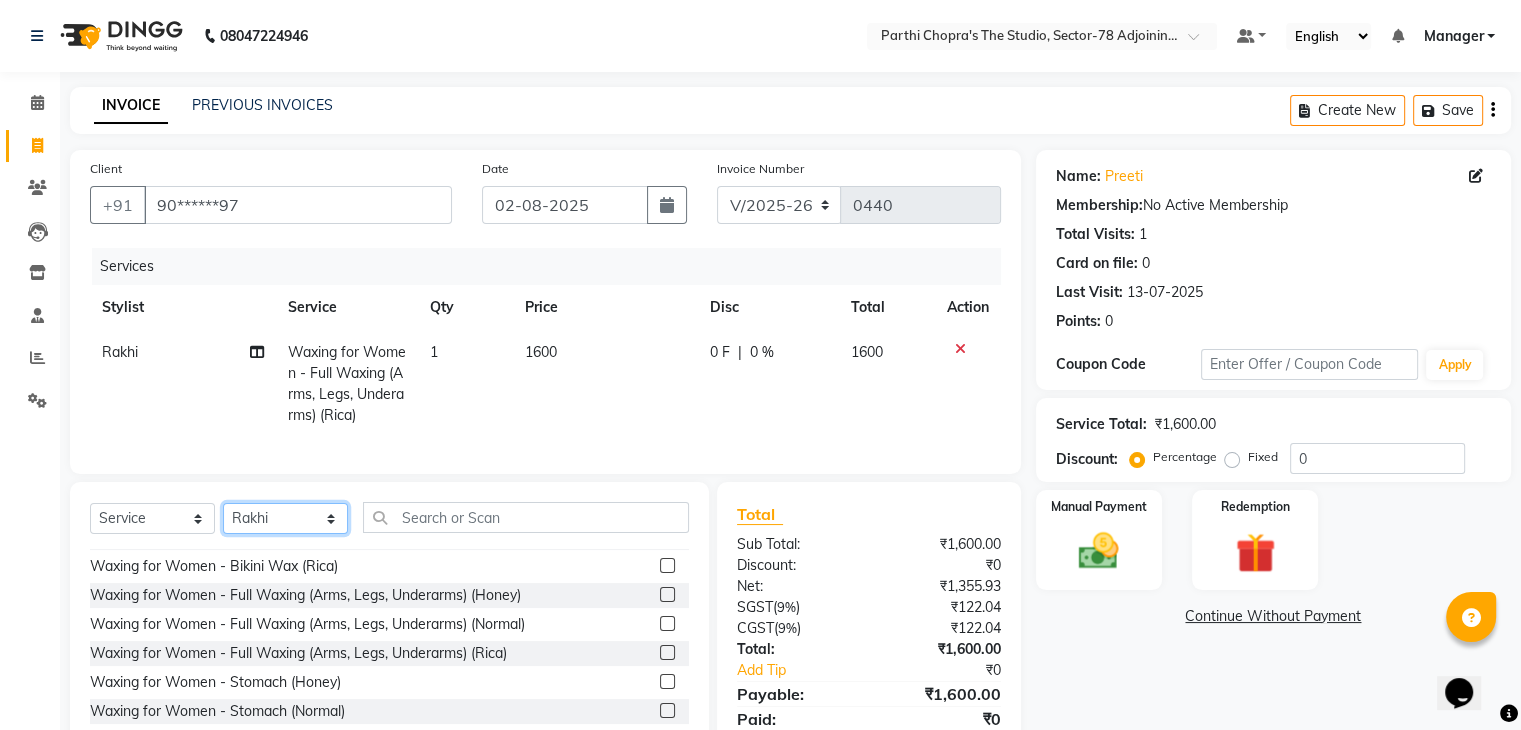 click on "Select Stylist Abhishek ABHISHEK(N) Akash Anjali Ankush Apoorna Jasmine KARAN Manager Mateen Owner Priyanka Rakhi Rudra SAHIL Saurabh YUGRAJ" 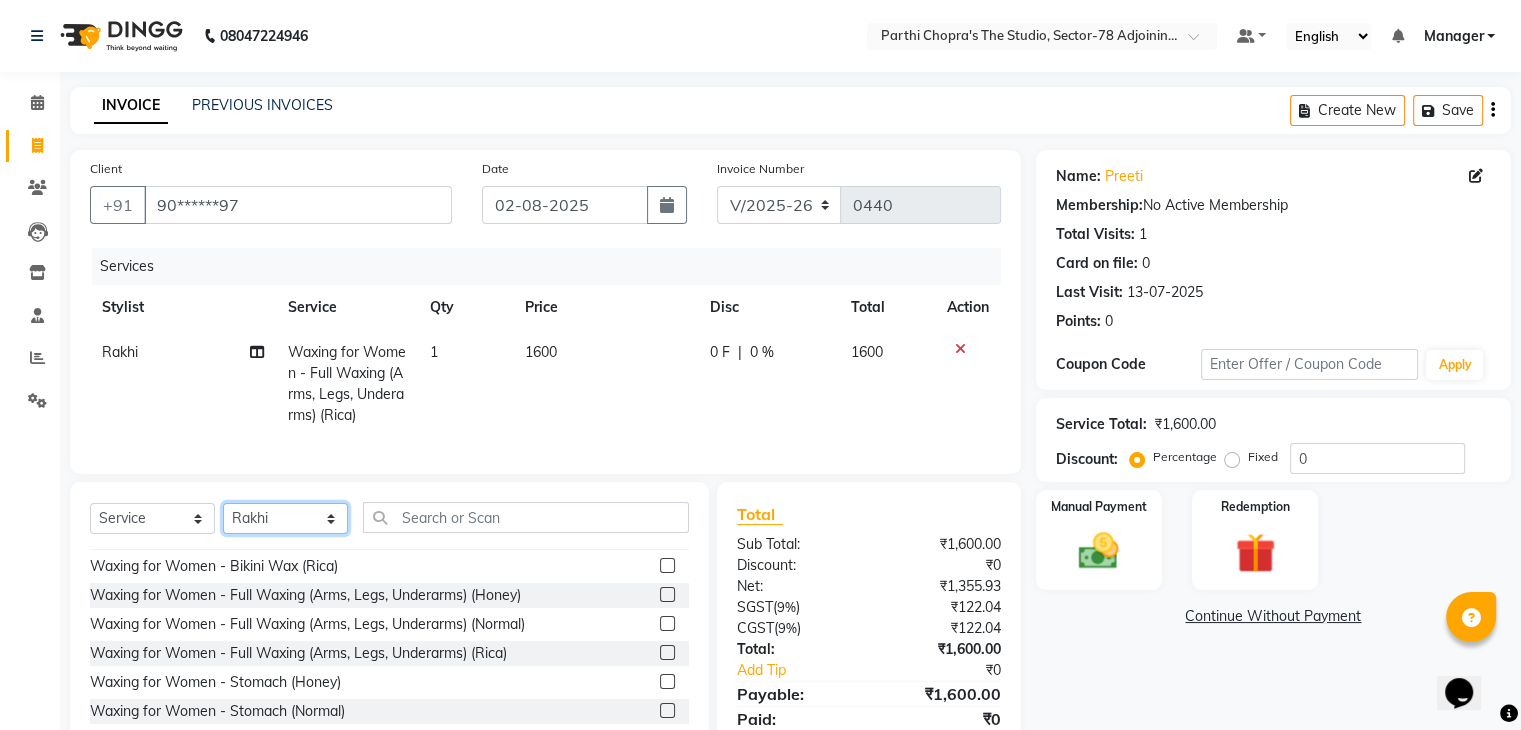 select on "83539" 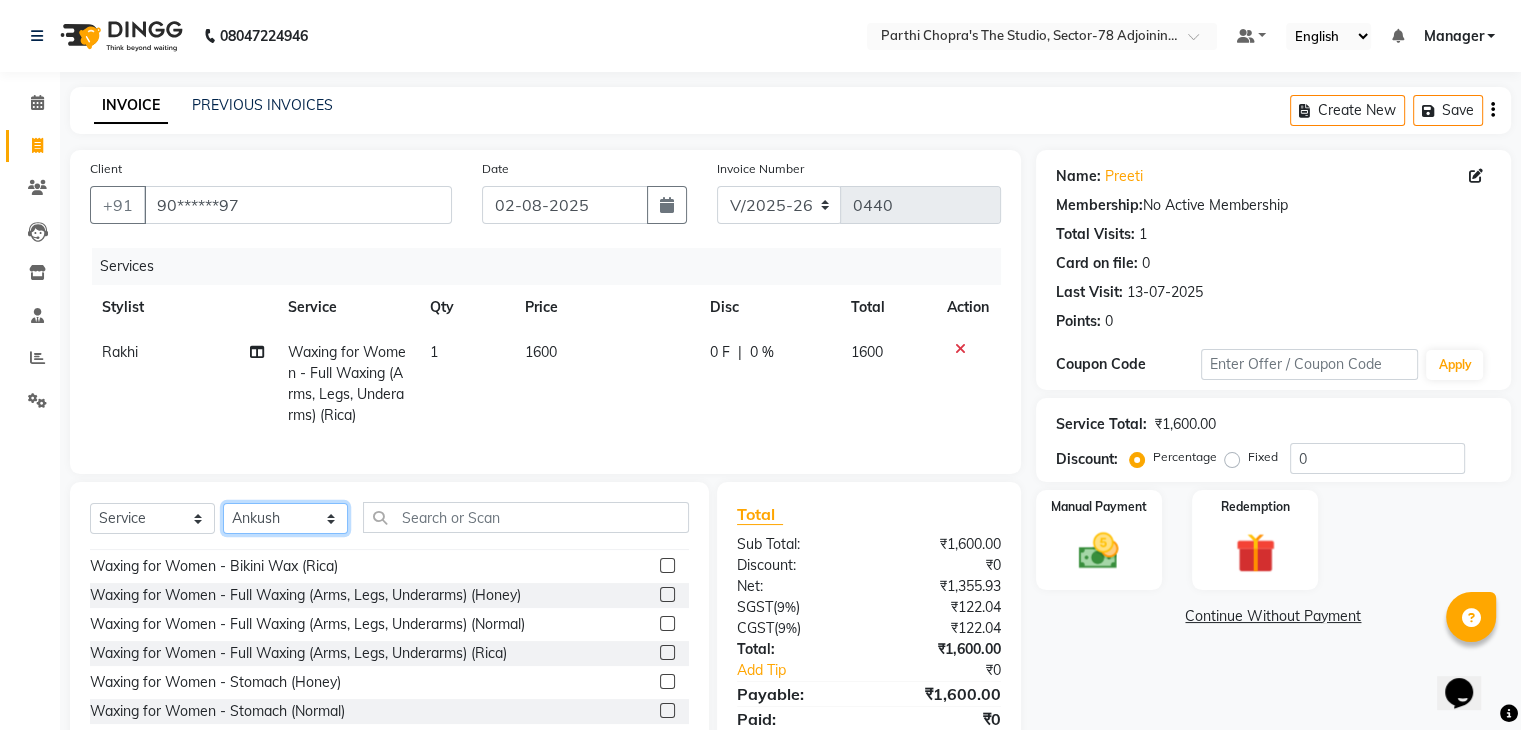 click on "Select Stylist Abhishek ABHISHEK(N) Akash Anjali Ankush Apoorna Jasmine KARAN Manager Mateen Owner Priyanka Rakhi Rudra SAHIL Saurabh YUGRAJ" 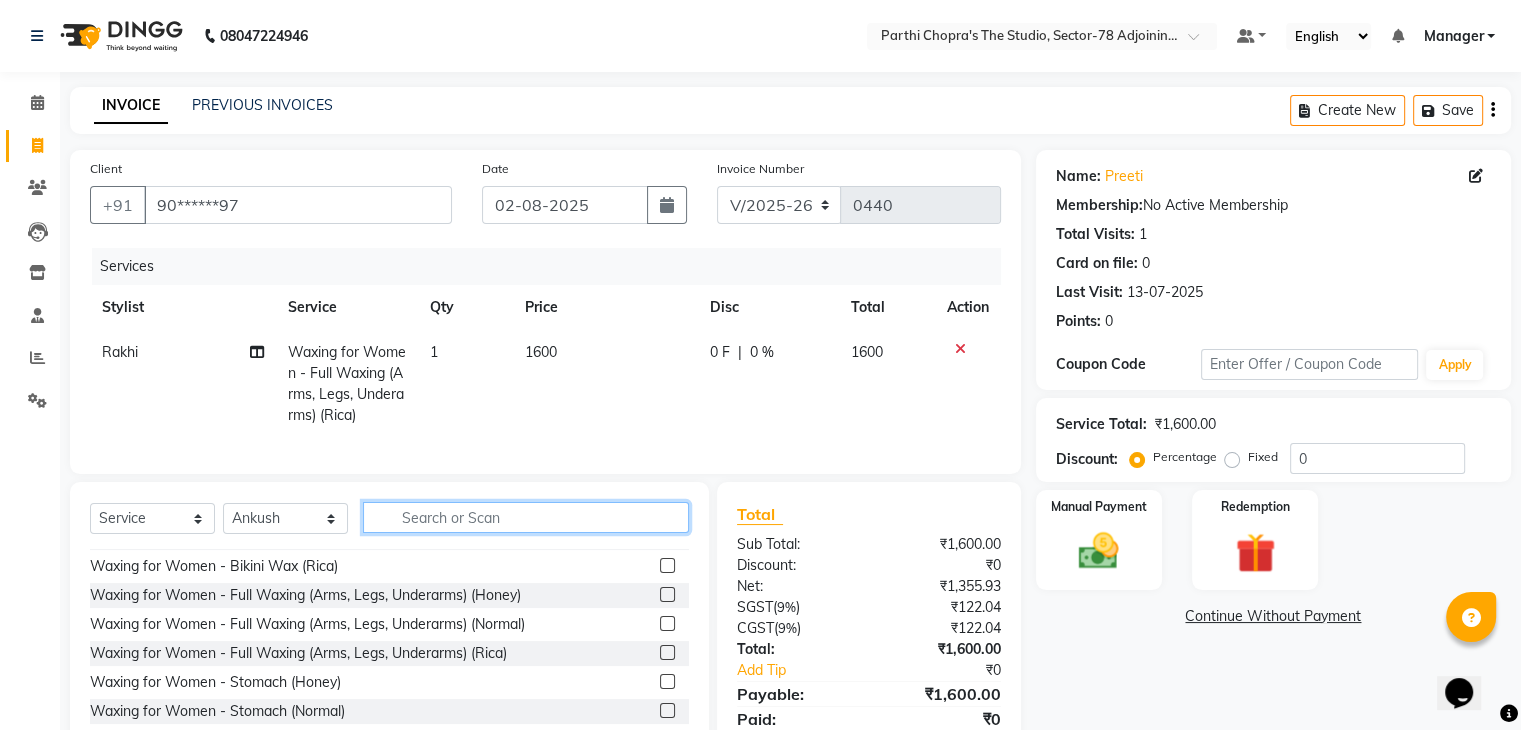 click 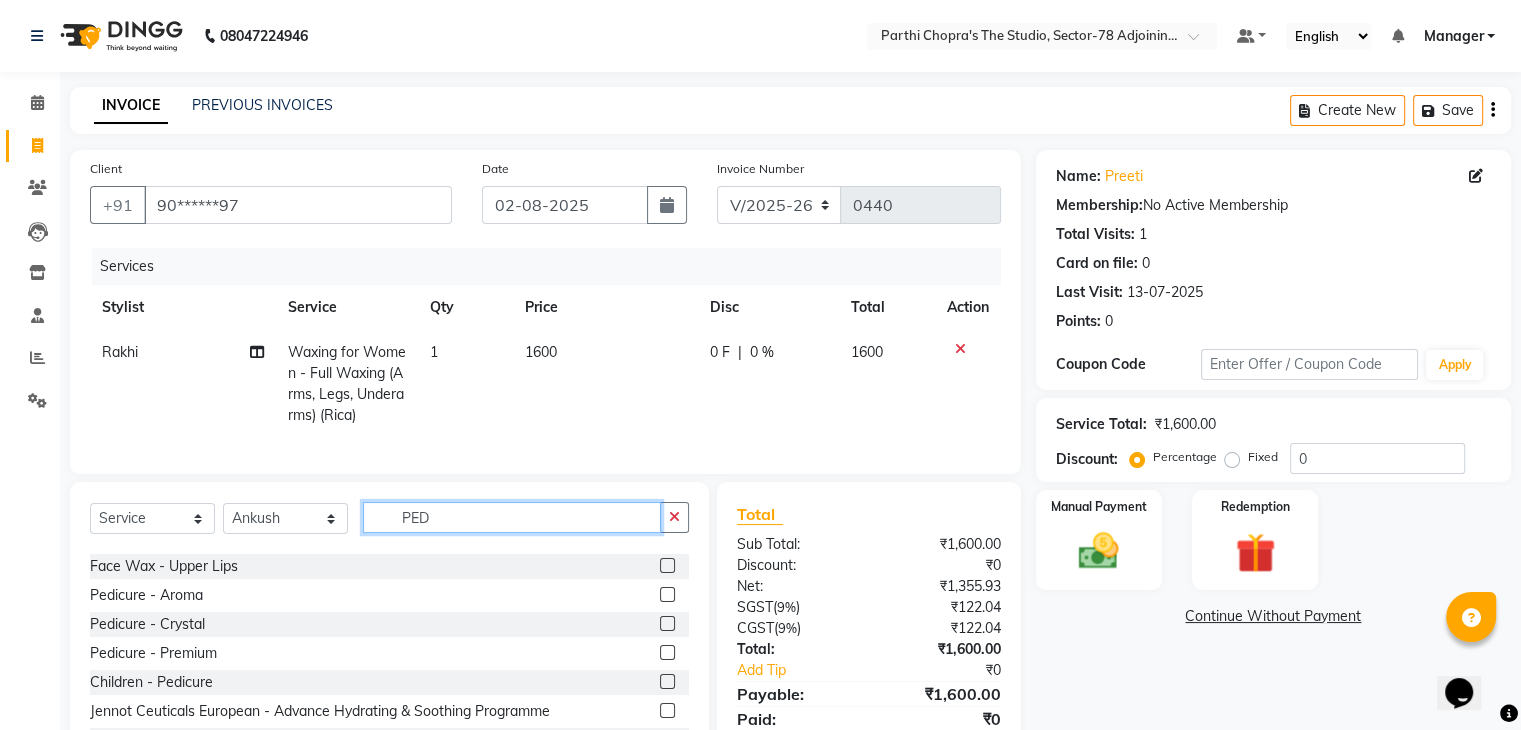 scroll, scrollTop: 0, scrollLeft: 0, axis: both 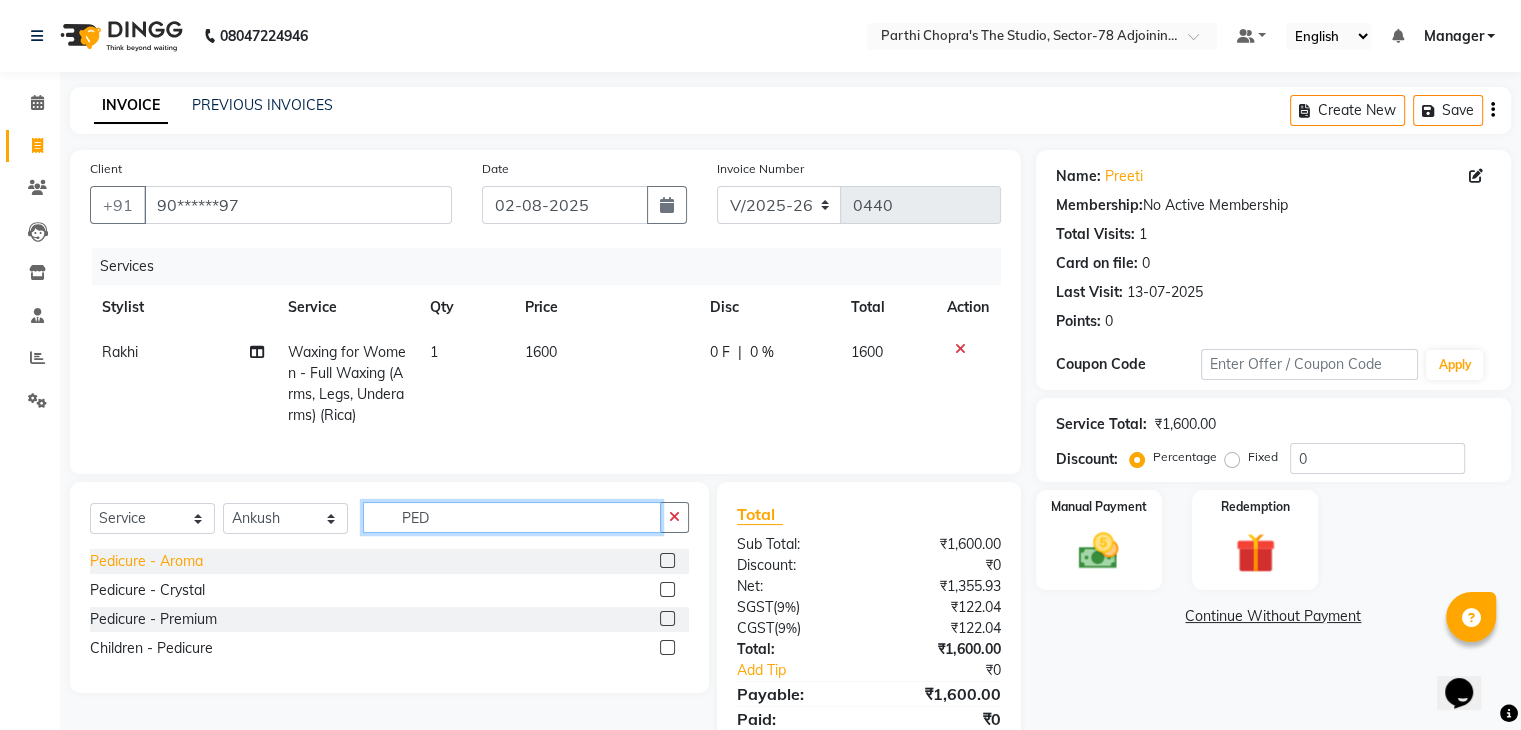 type on "PED" 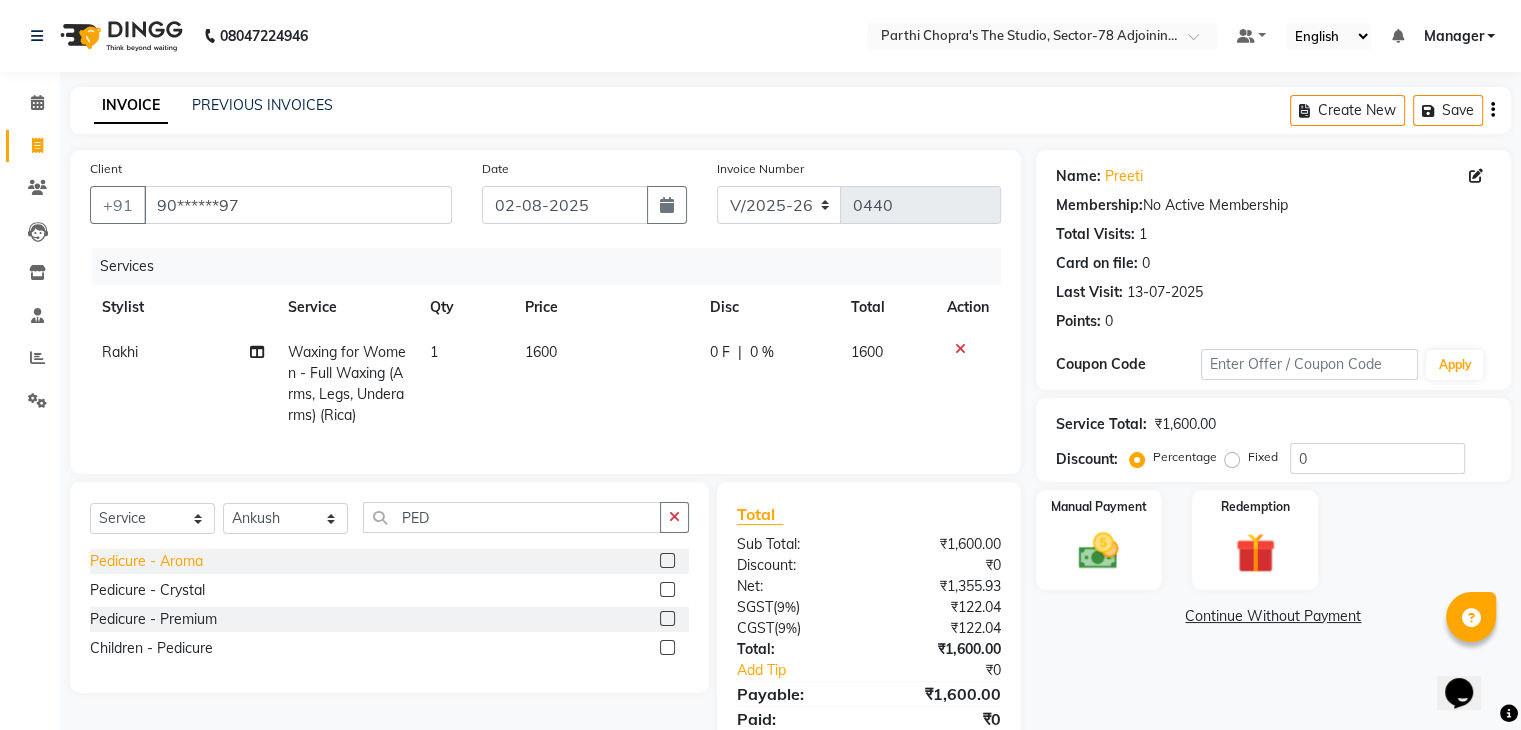click on "Pedicure - Aroma" 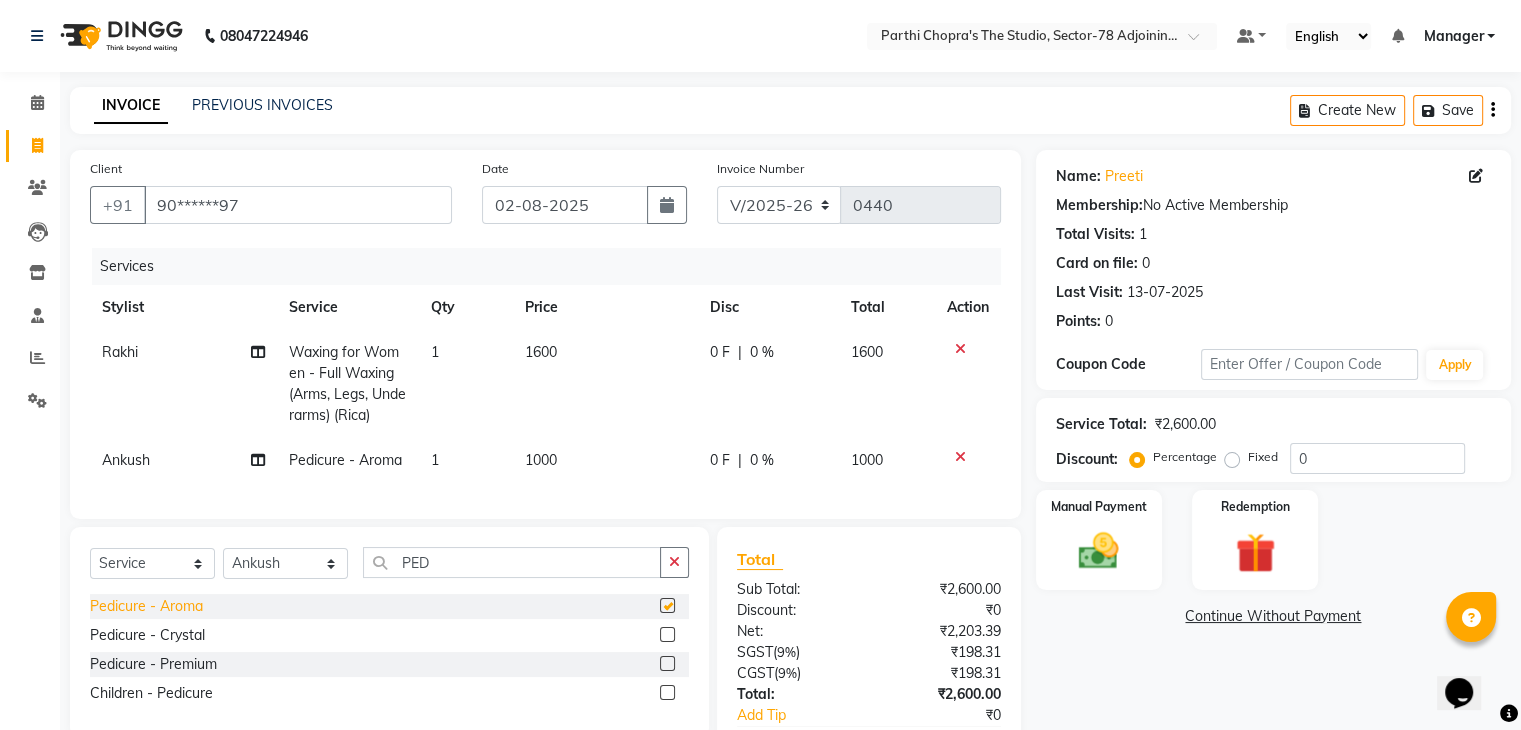 checkbox on "false" 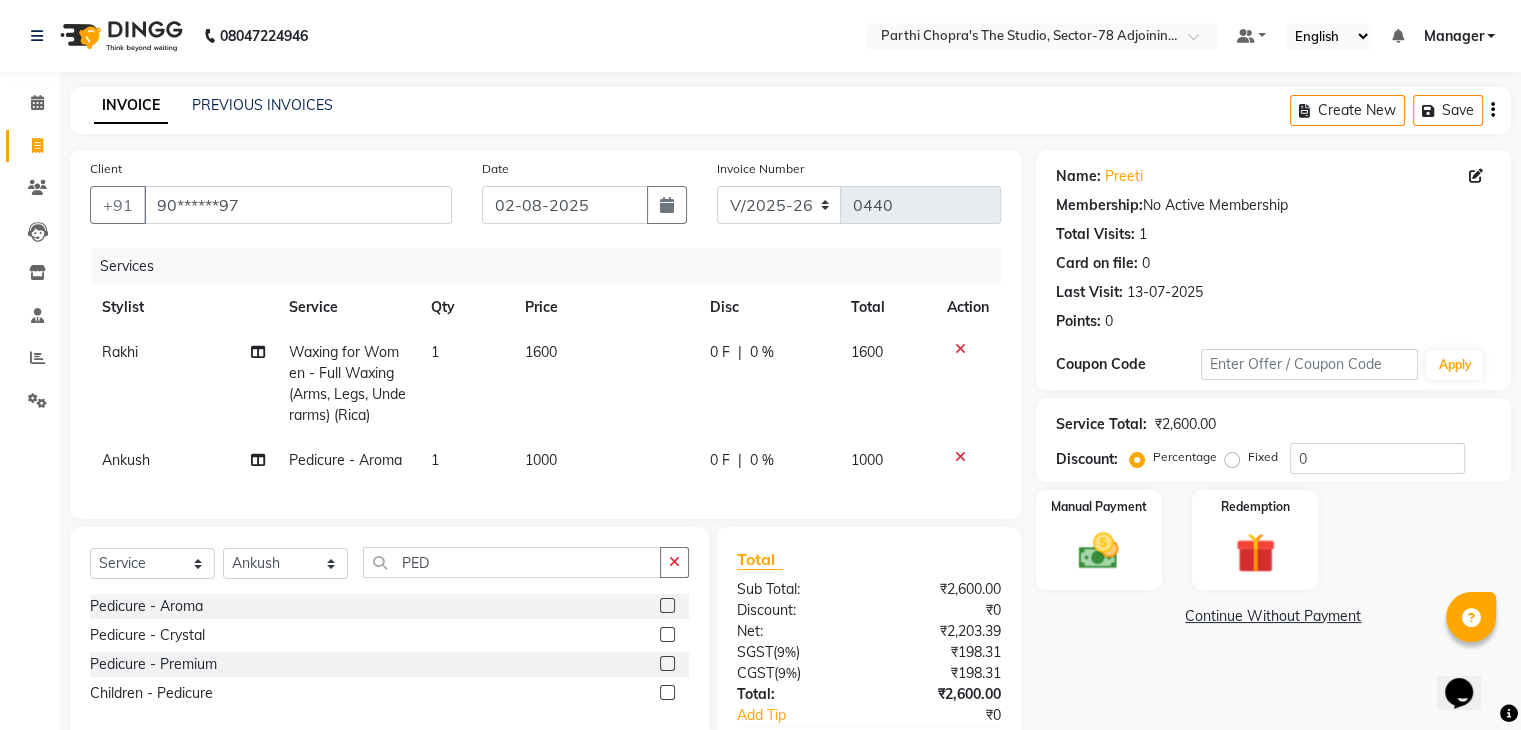 click on "1600" 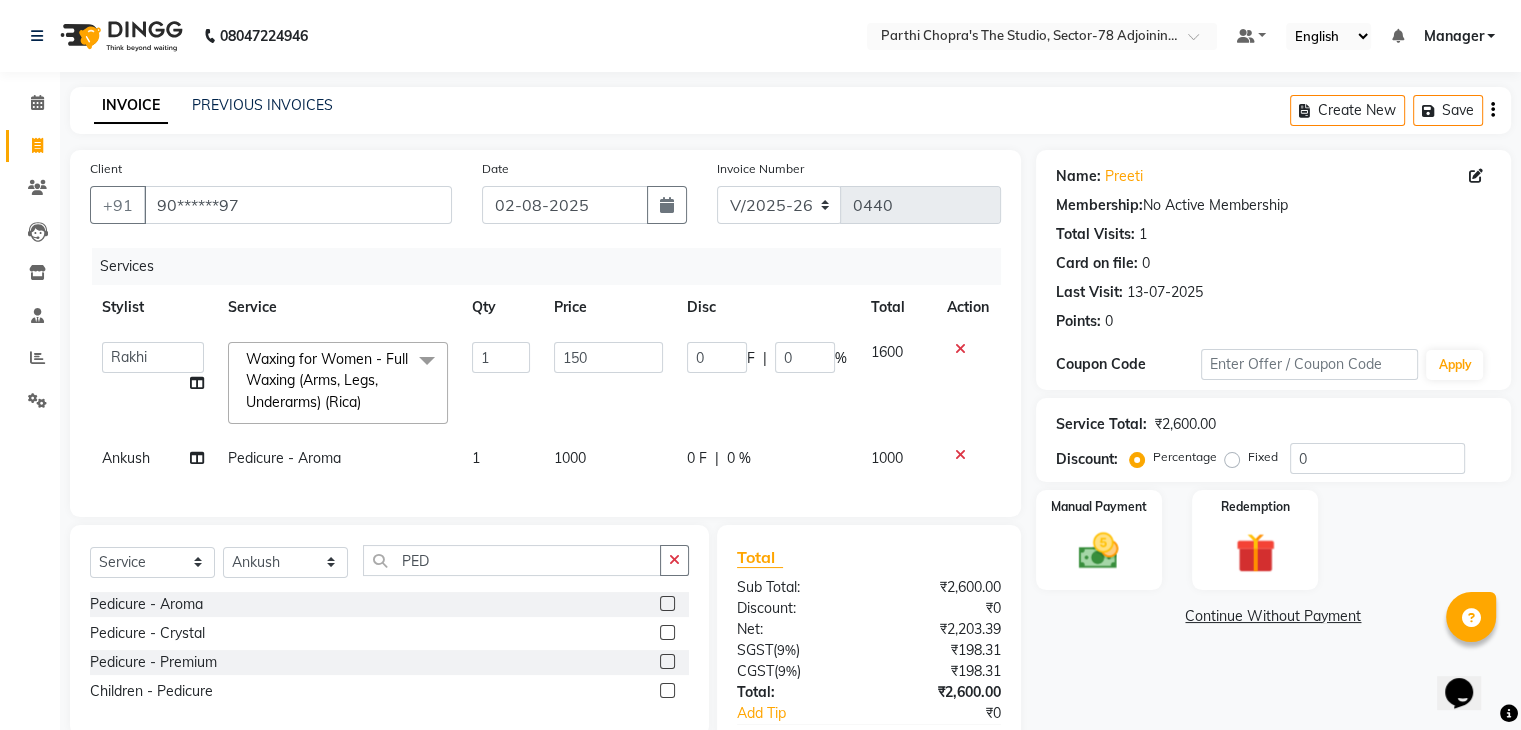 type on "1500" 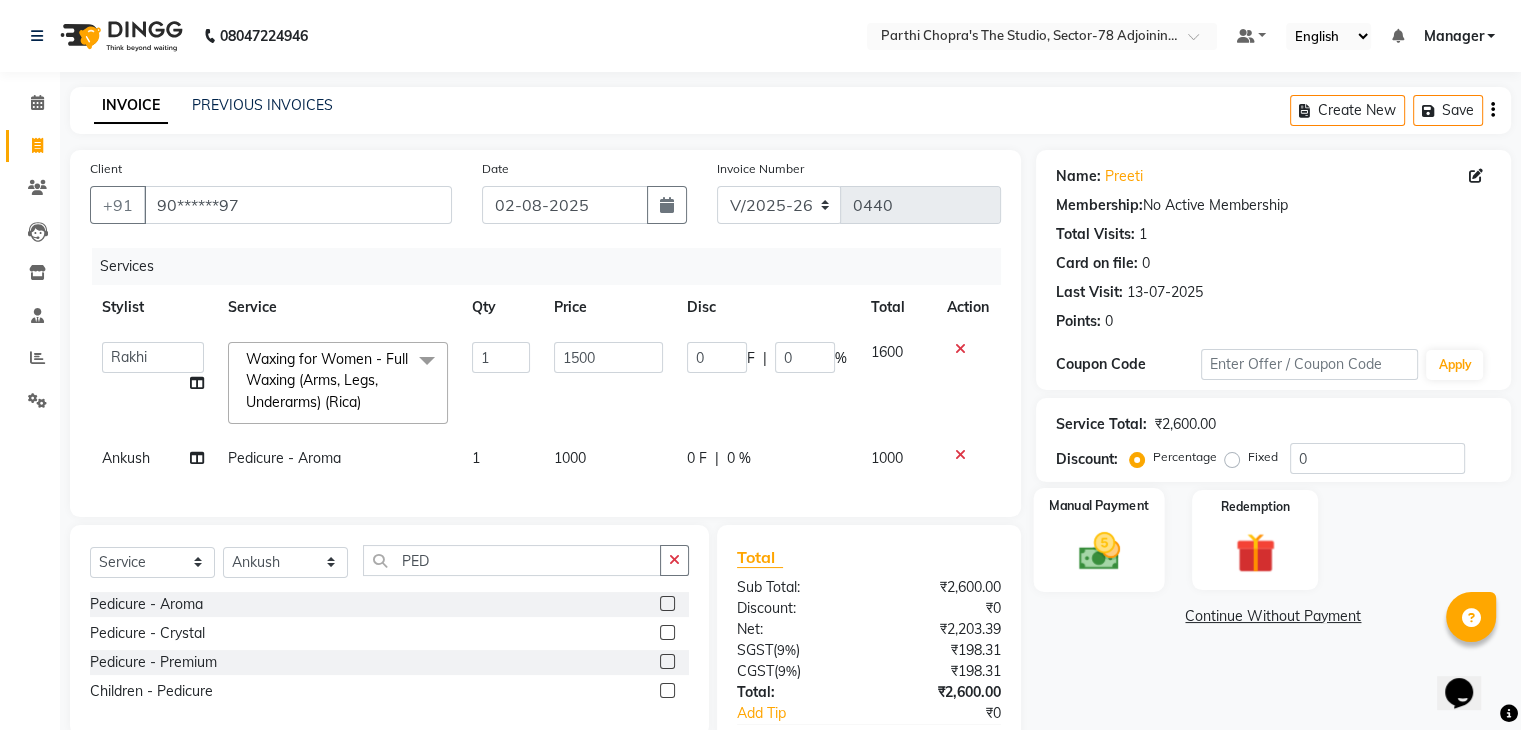 click 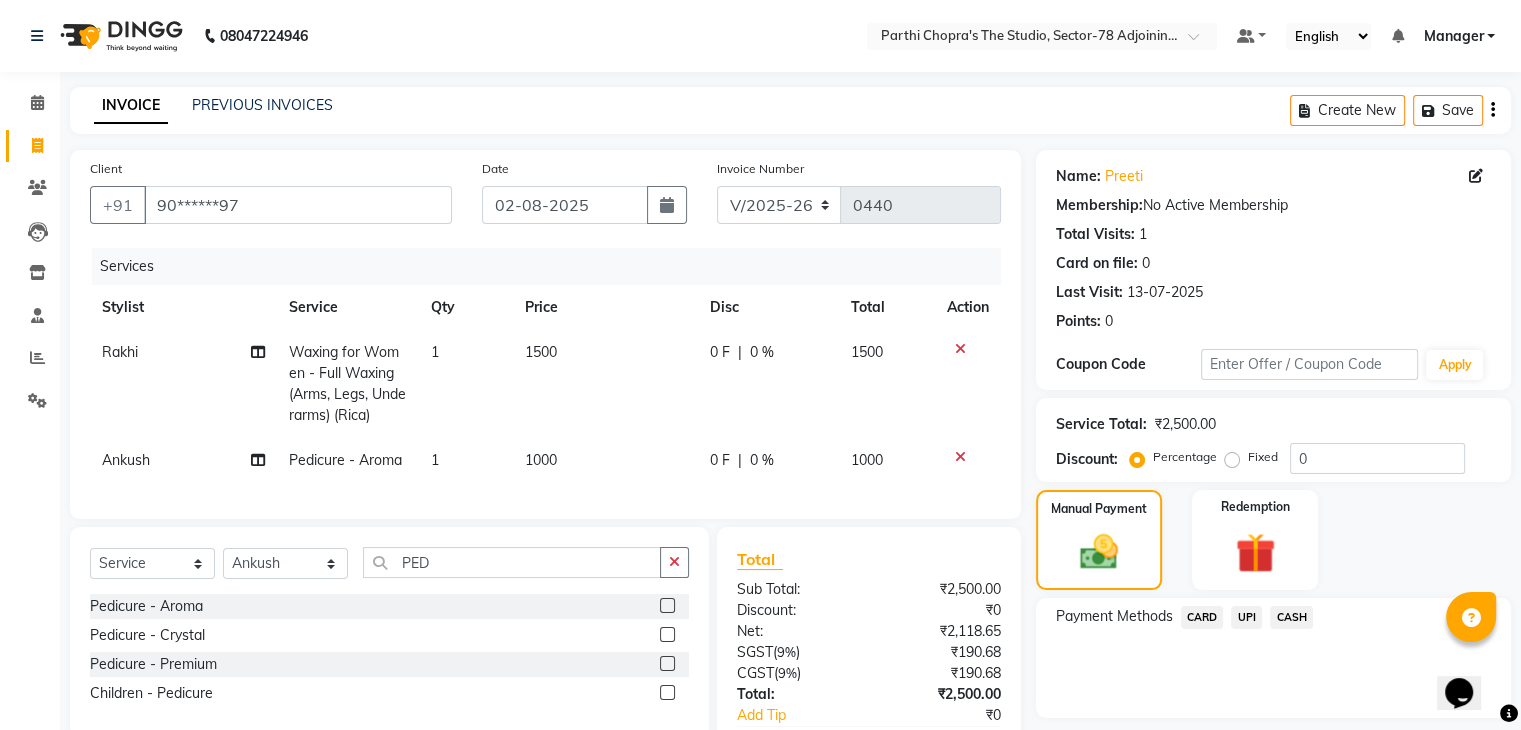 click on "UPI" 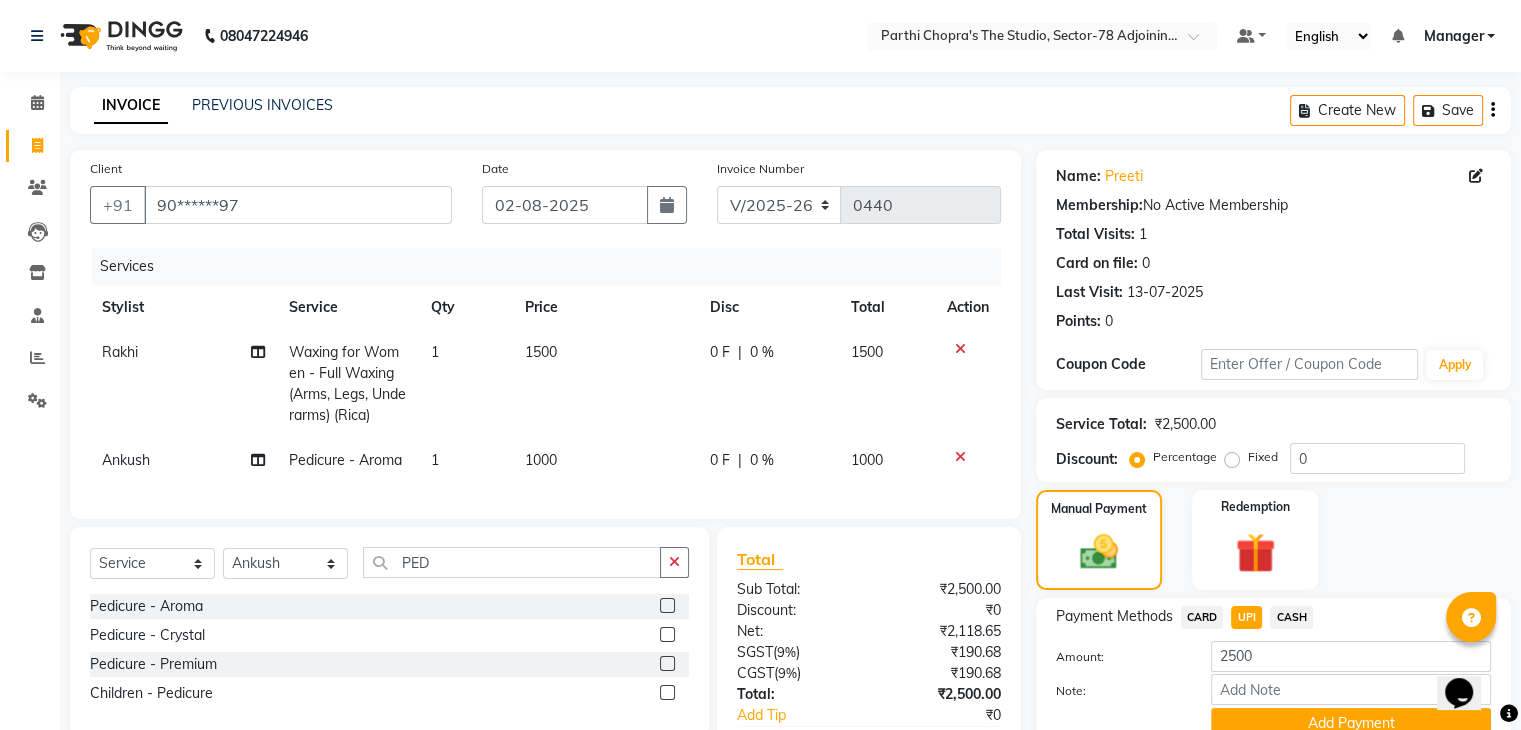 scroll, scrollTop: 137, scrollLeft: 0, axis: vertical 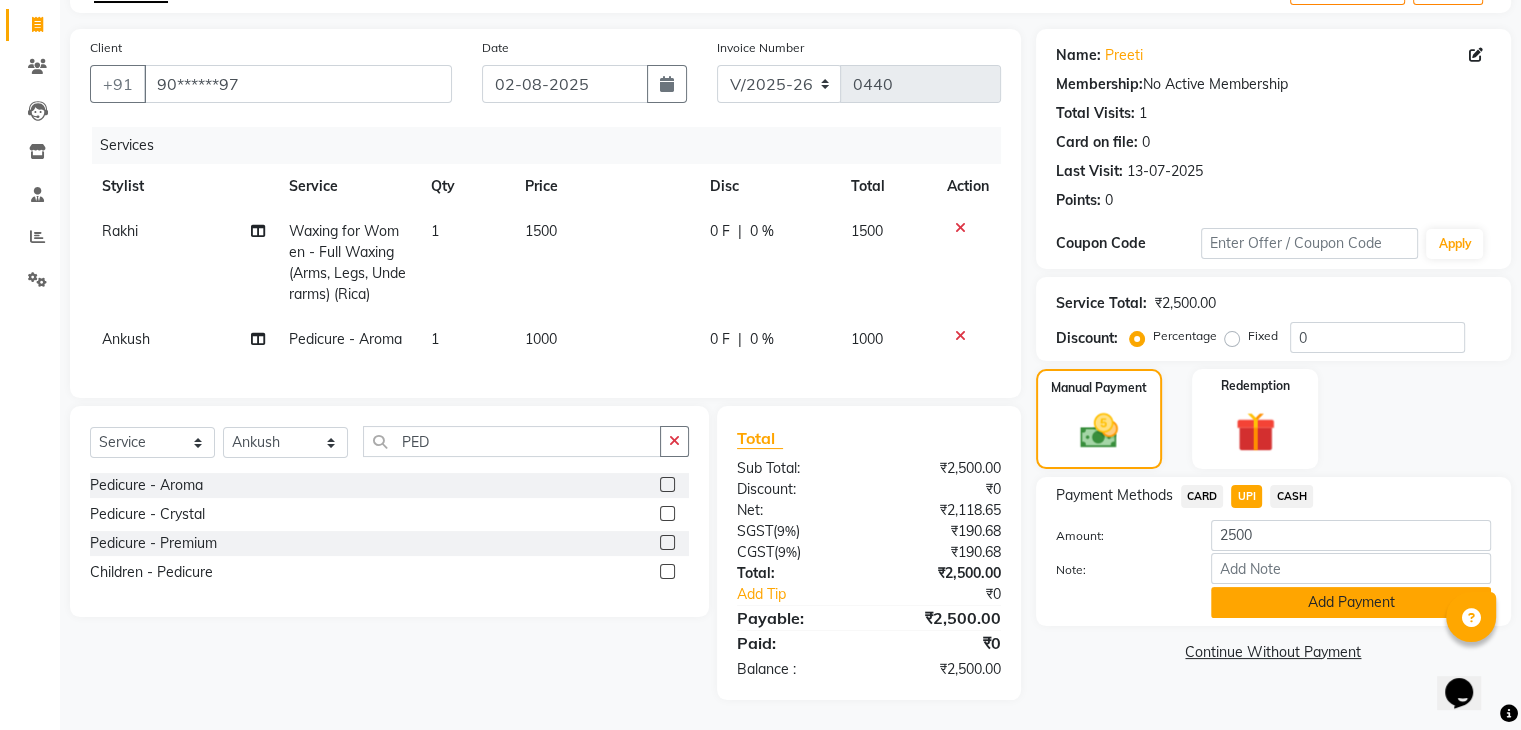 click on "Add Payment" 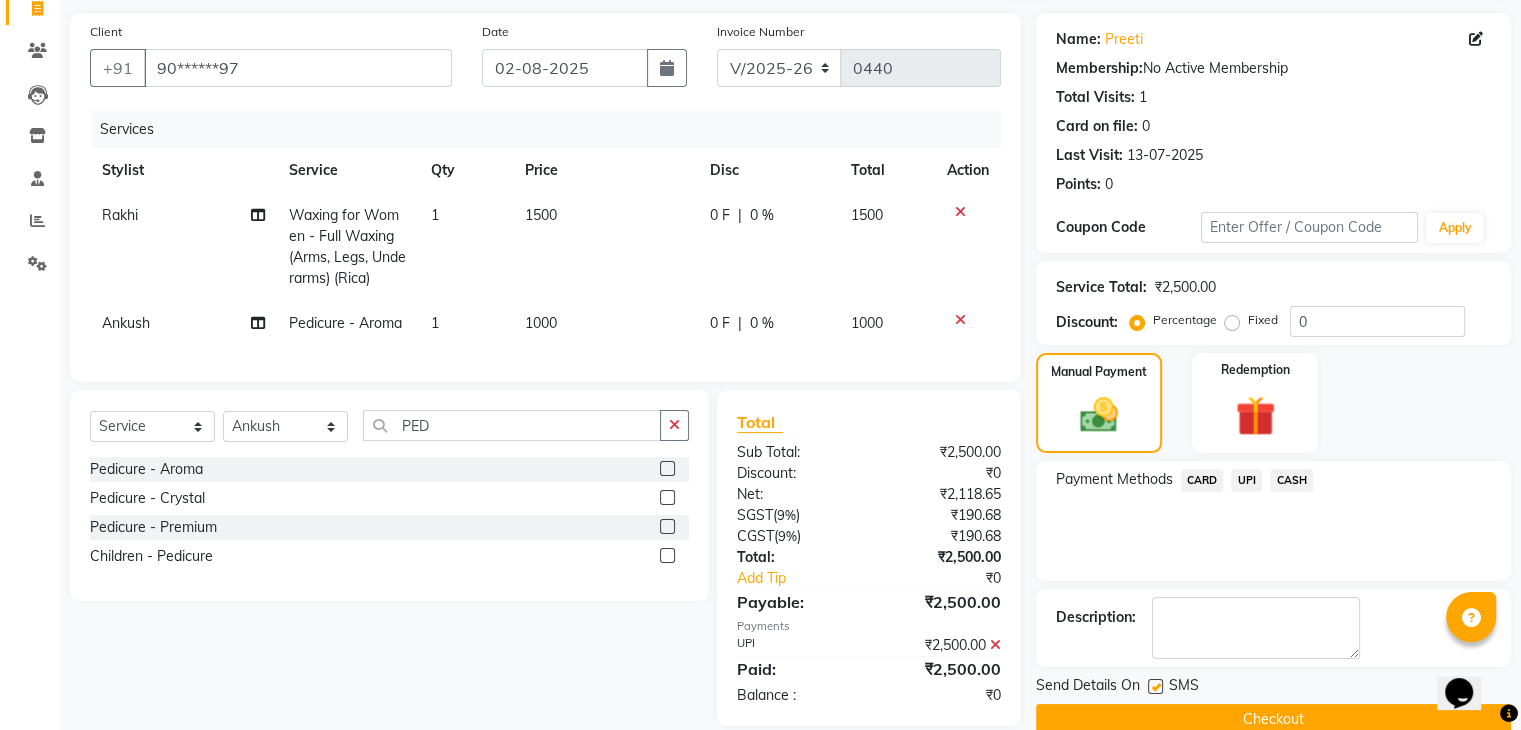 scroll, scrollTop: 179, scrollLeft: 0, axis: vertical 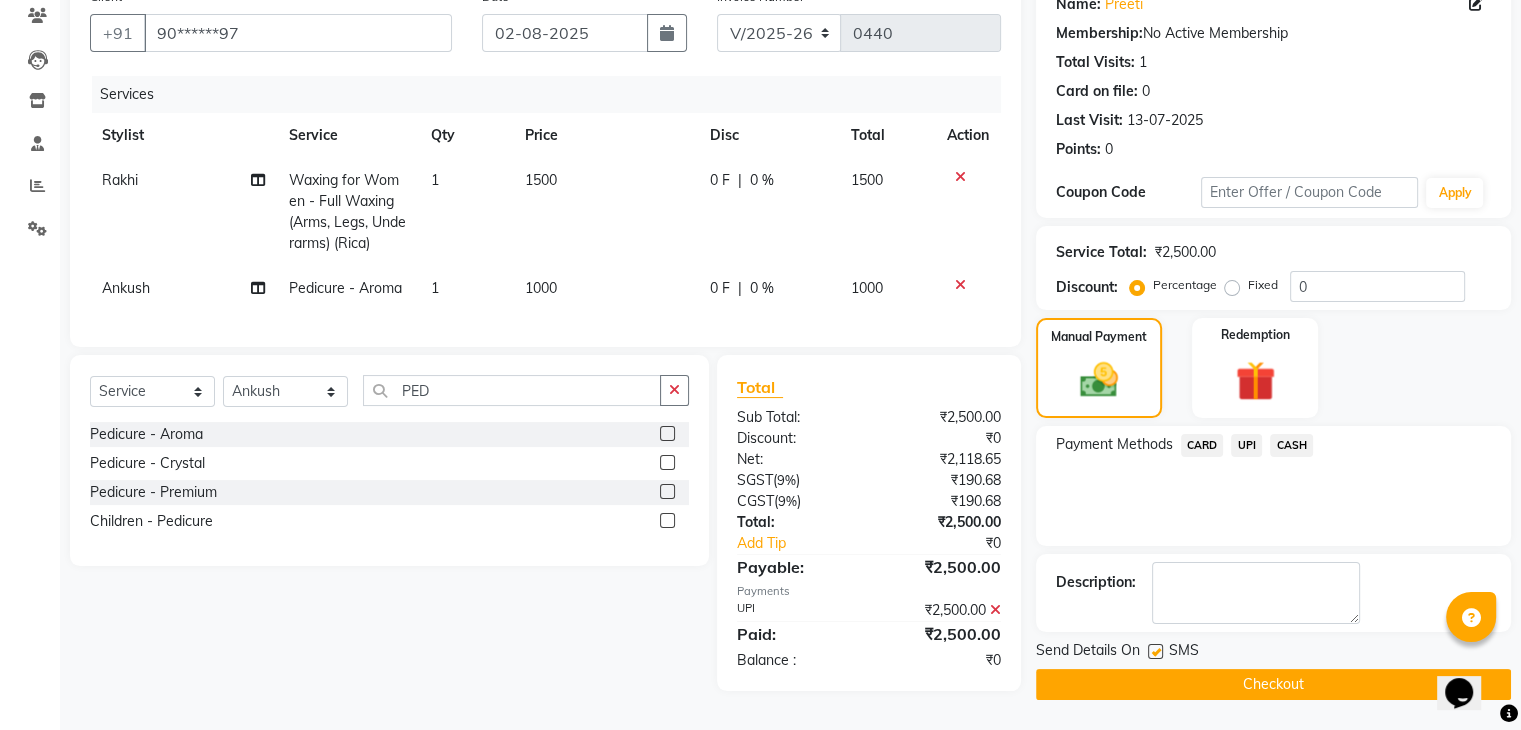 click 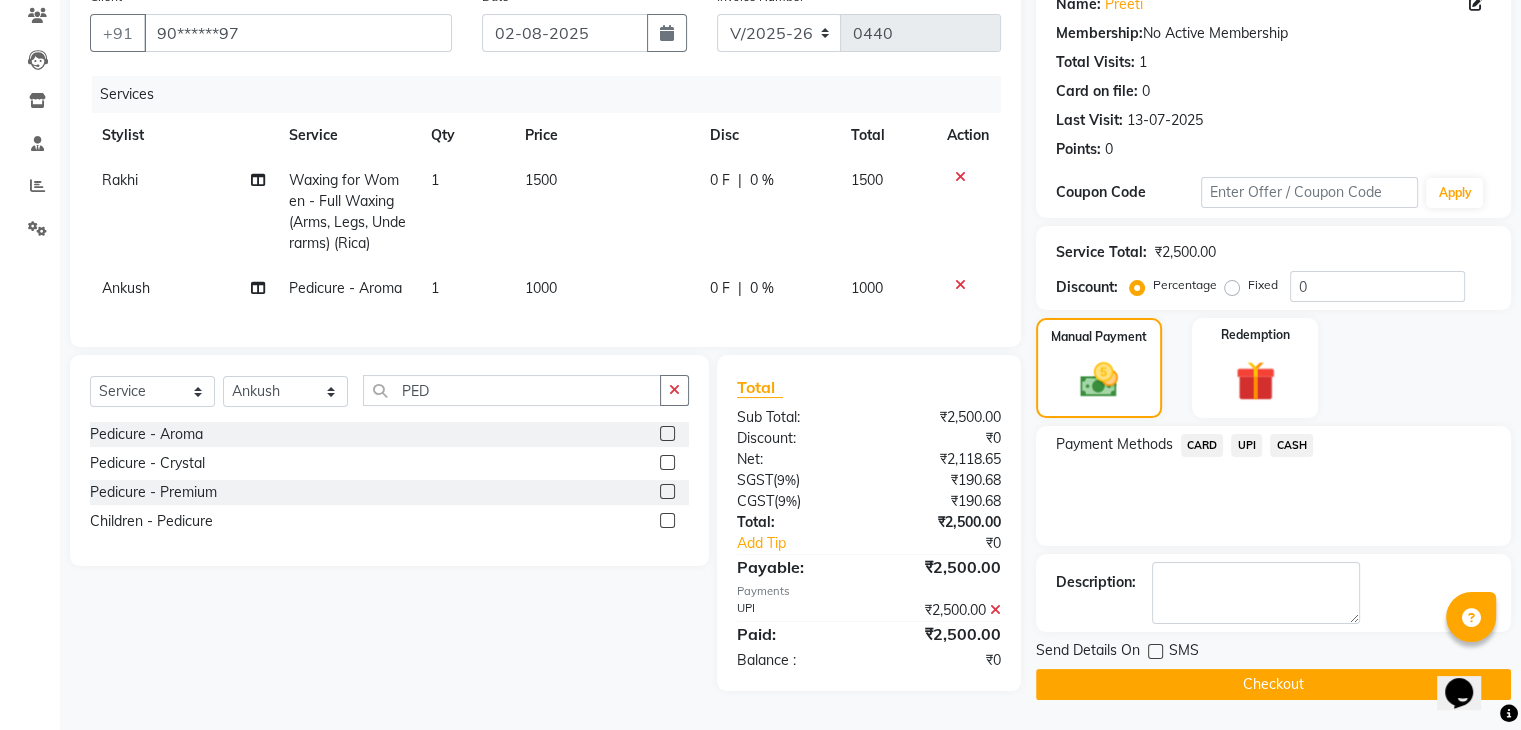 click on "Checkout" 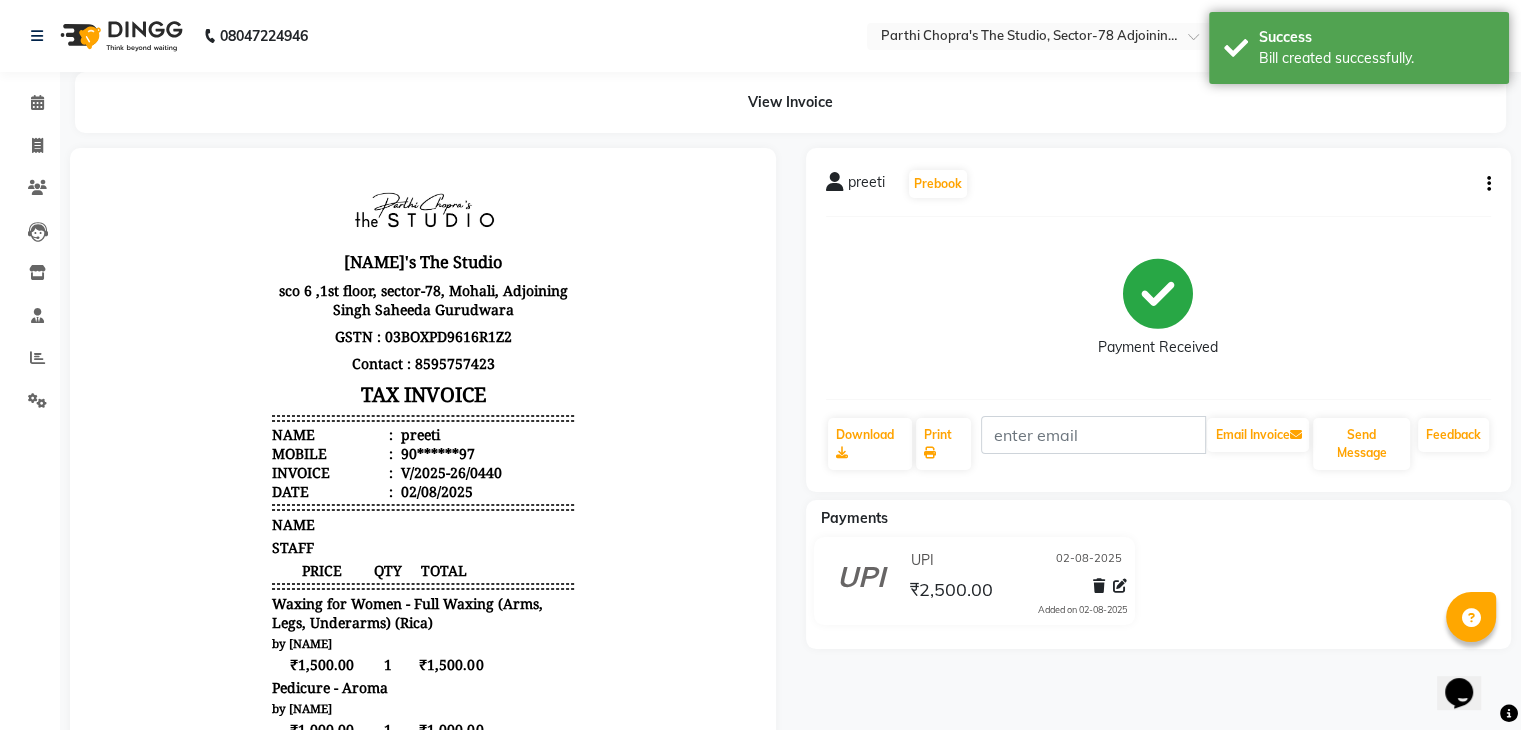 scroll, scrollTop: 0, scrollLeft: 0, axis: both 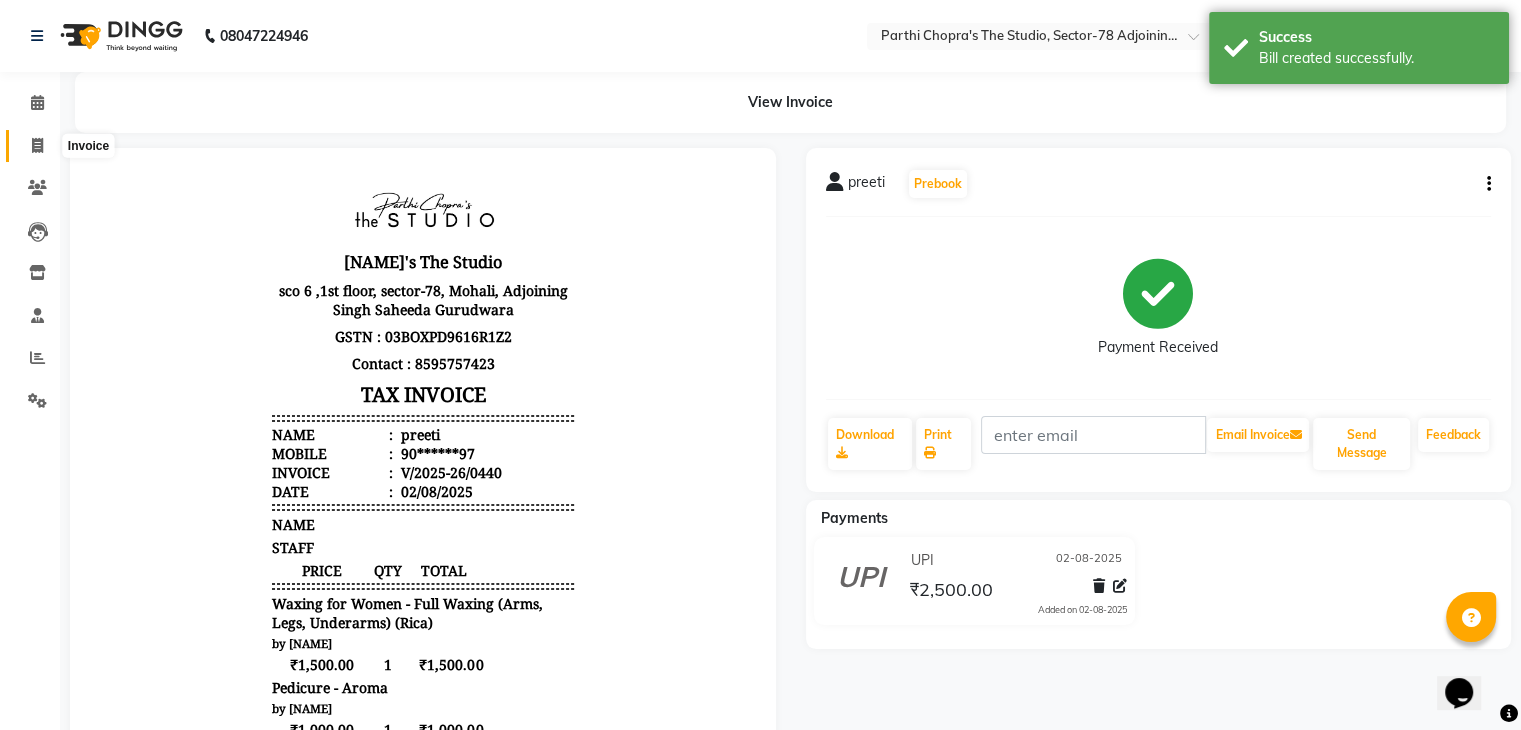 click 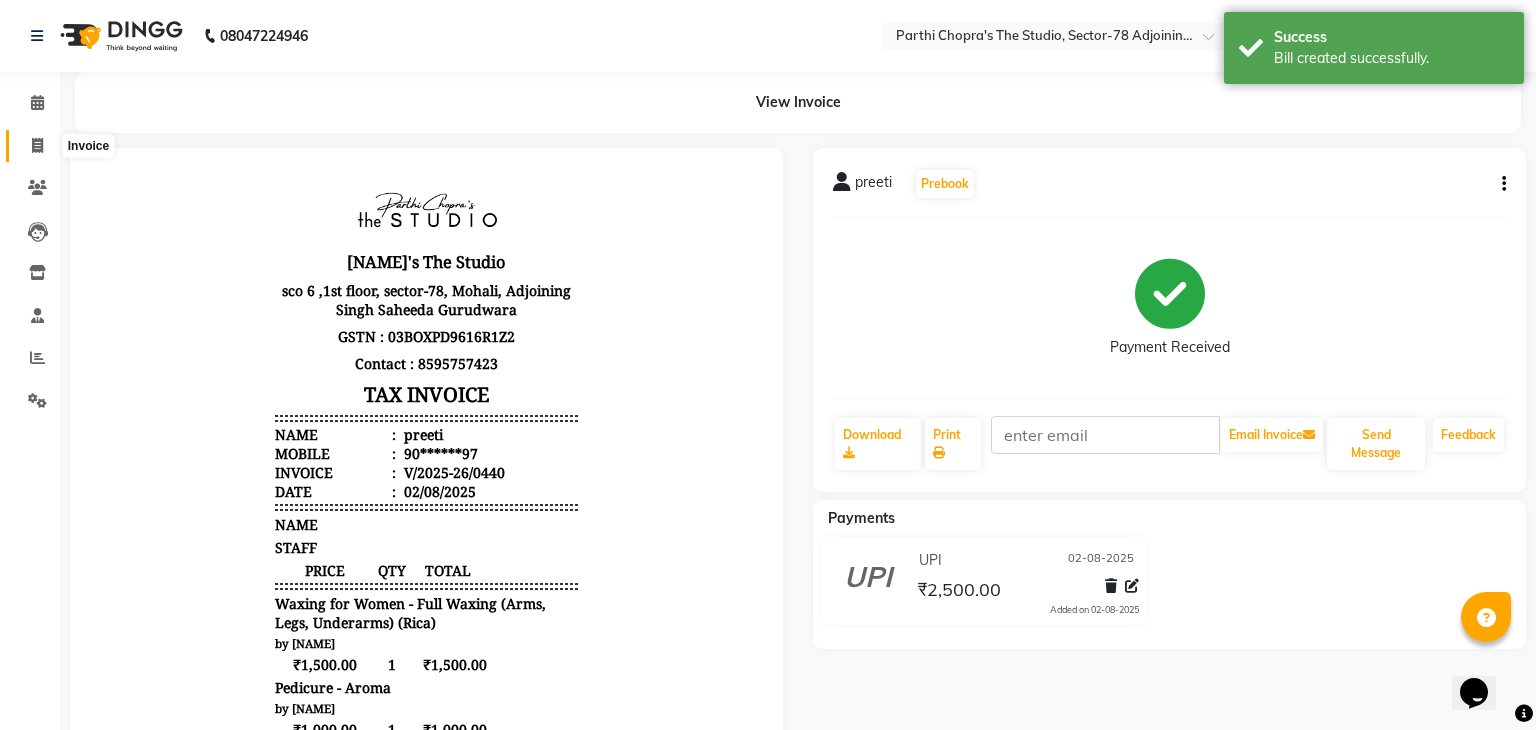 select on "8485" 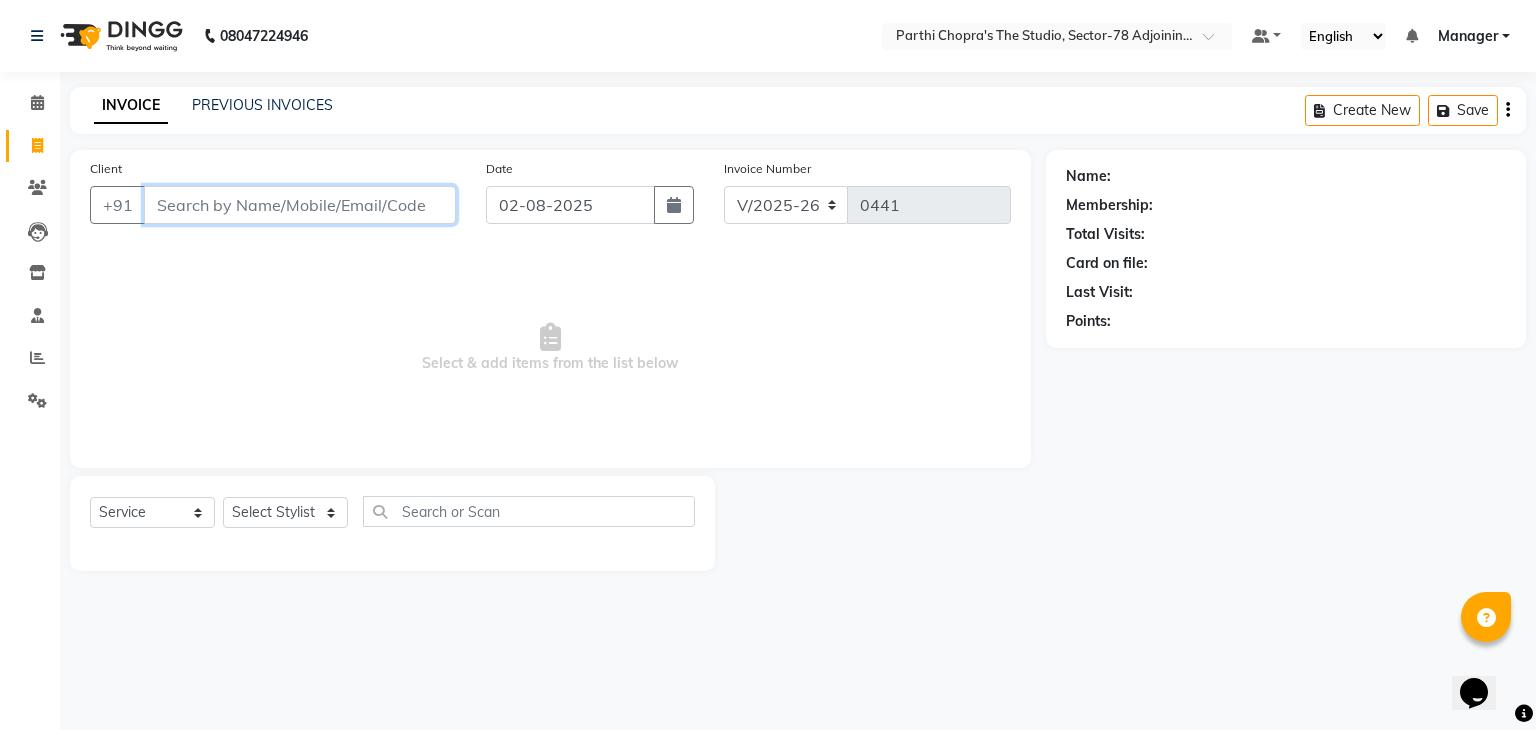 click on "Client" at bounding box center (300, 205) 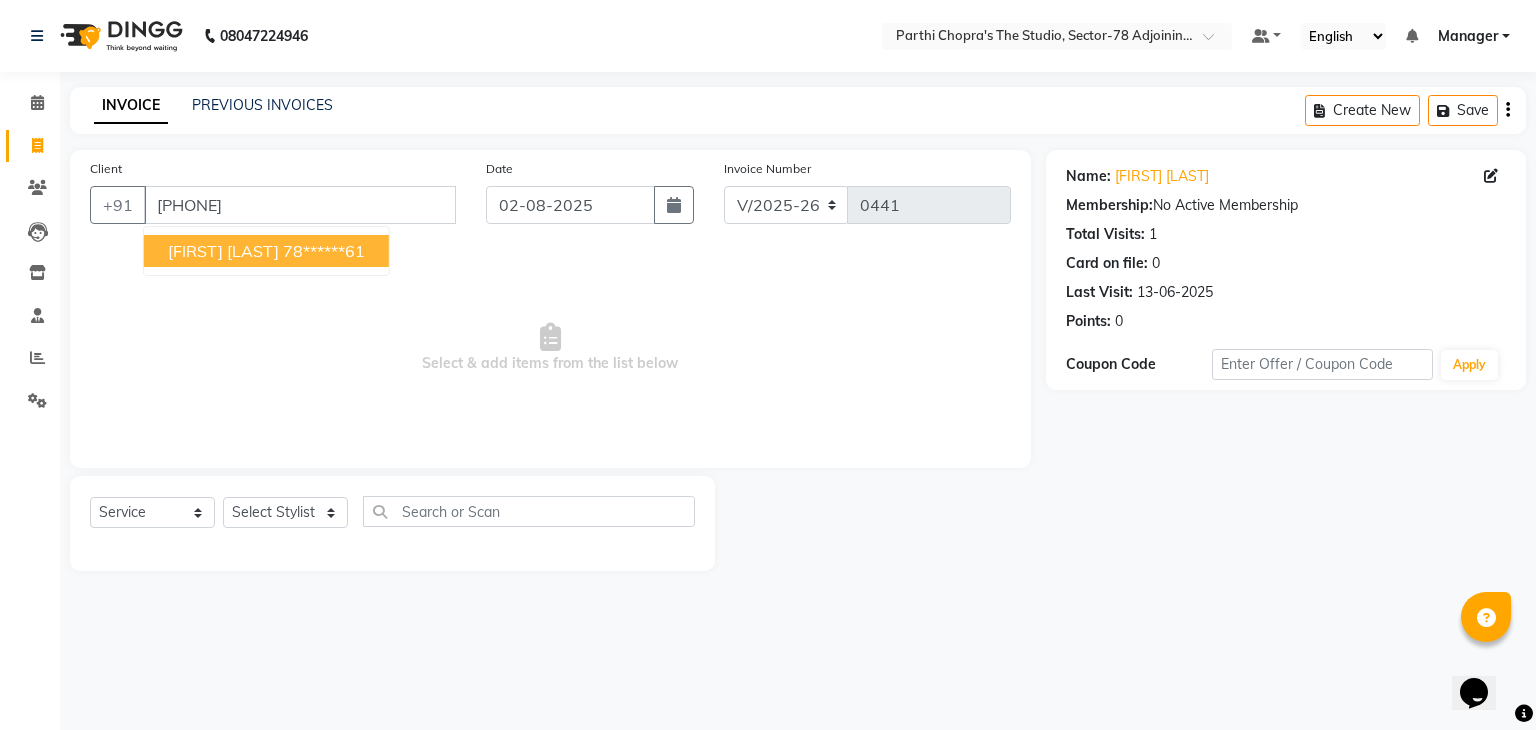 click on "78******61" at bounding box center (324, 251) 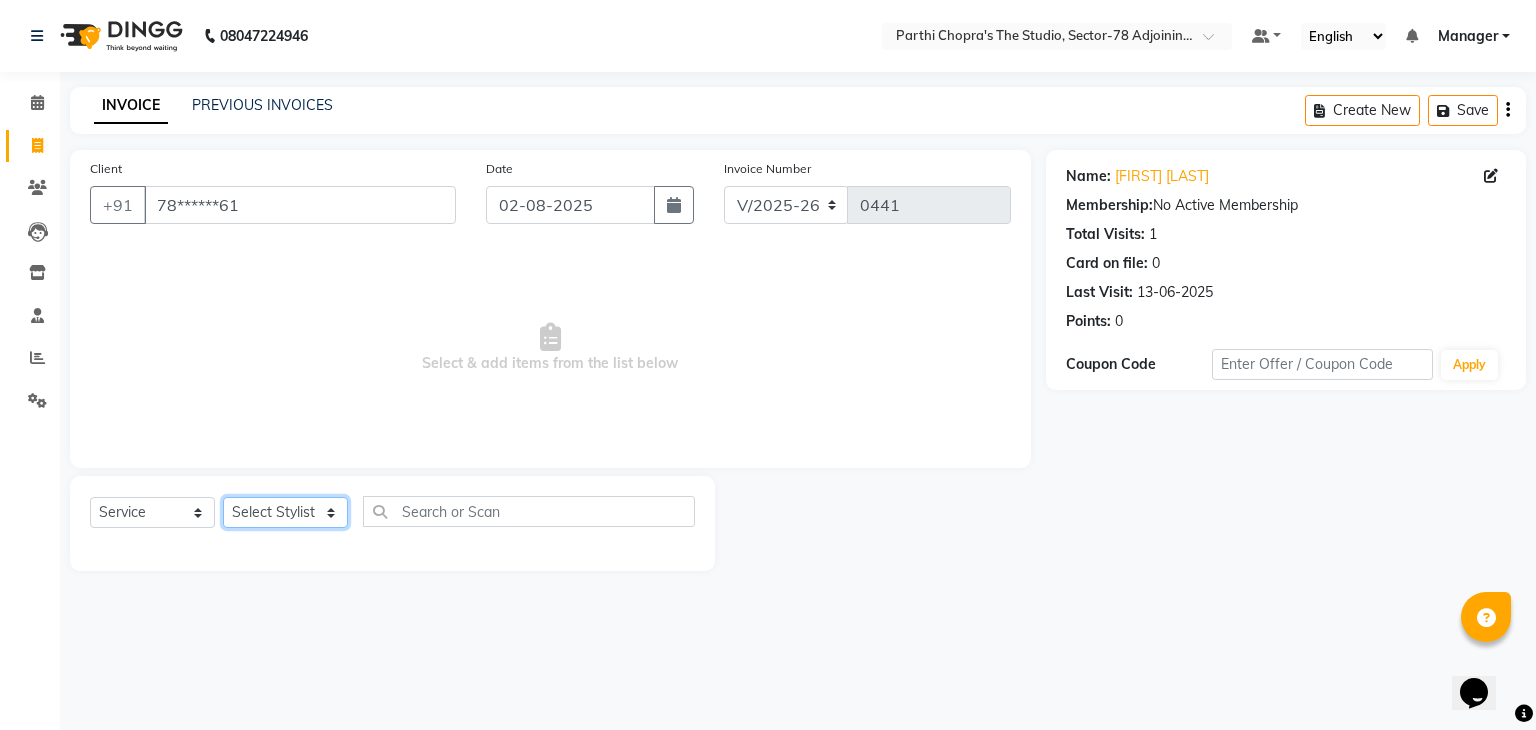 click on "Select Stylist Abhishek ABHISHEK(N) Akash Anjali Ankush Apoorna Jasmine KARAN Manager Mateen Owner Priyanka Rakhi Rudra SAHIL Saurabh YUGRAJ" 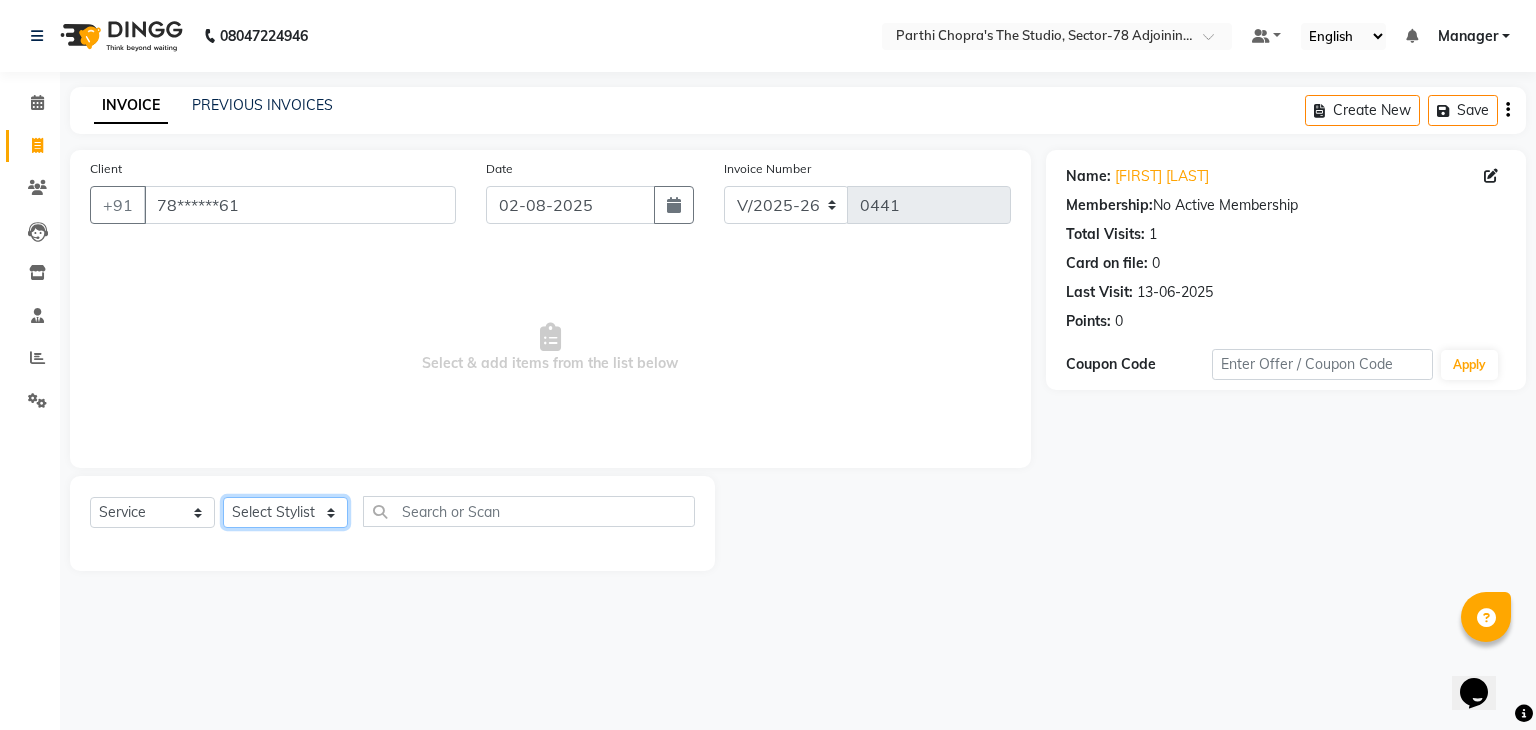 select on "83541" 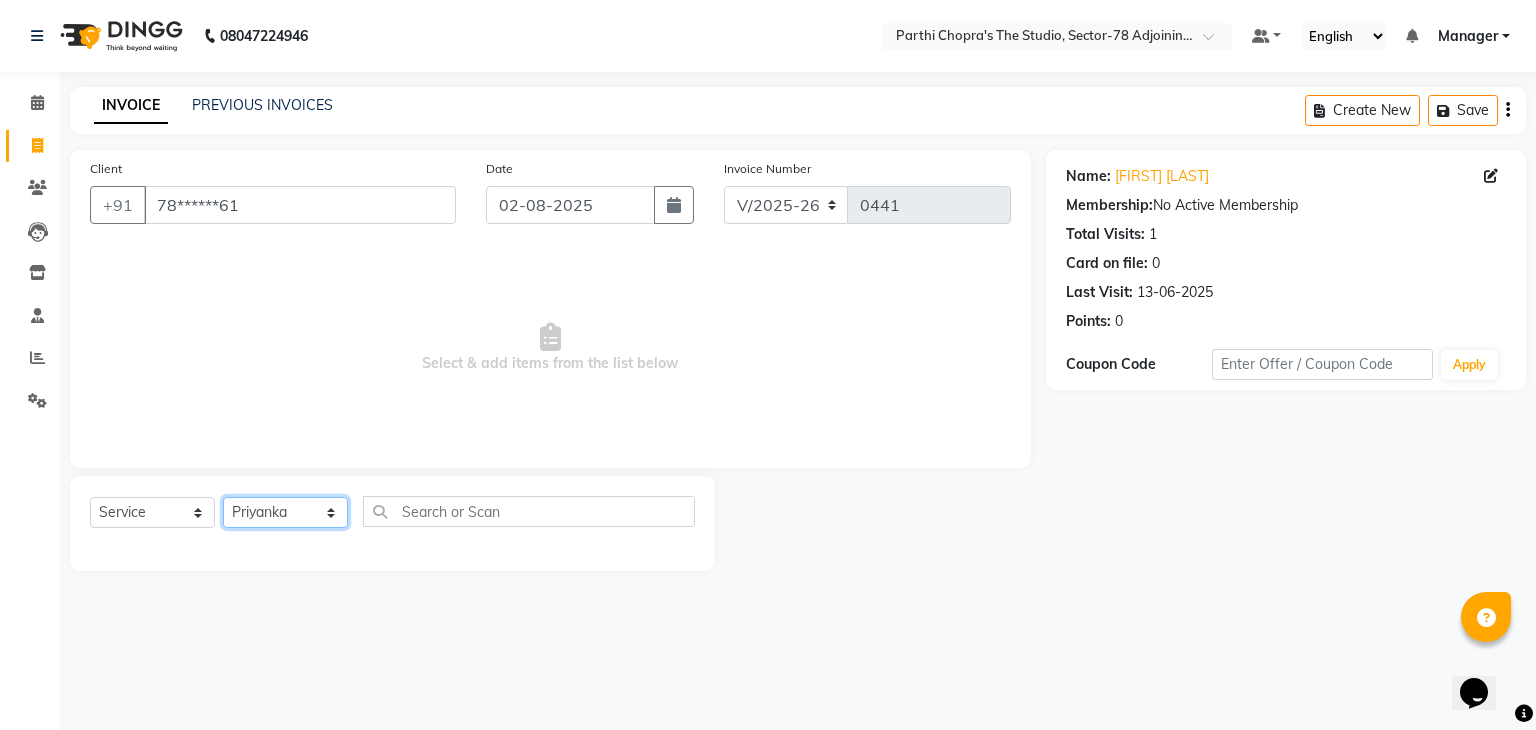 click on "Select Stylist Abhishek ABHISHEK(N) Akash Anjali Ankush Apoorna Jasmine KARAN Manager Mateen Owner Priyanka Rakhi Rudra SAHIL Saurabh YUGRAJ" 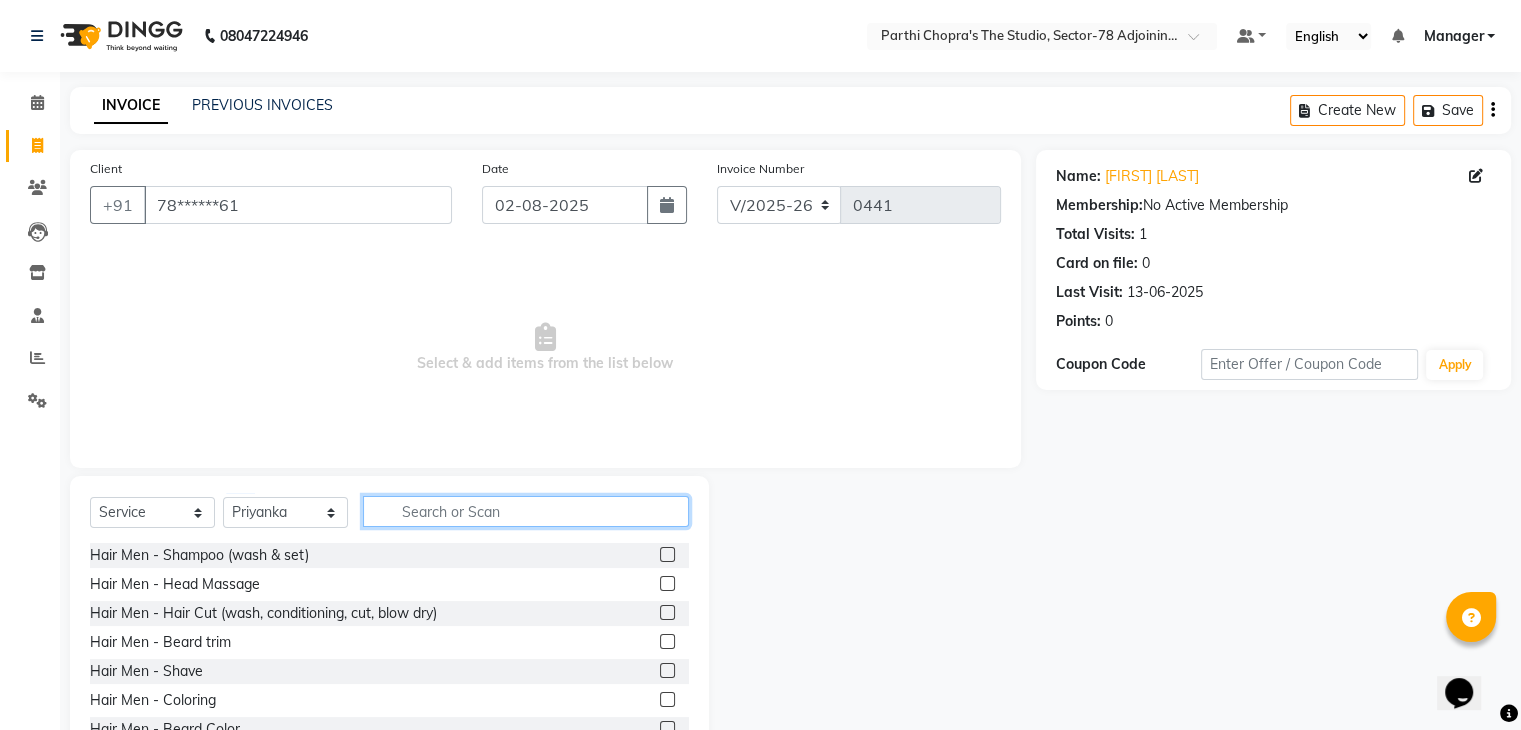 click 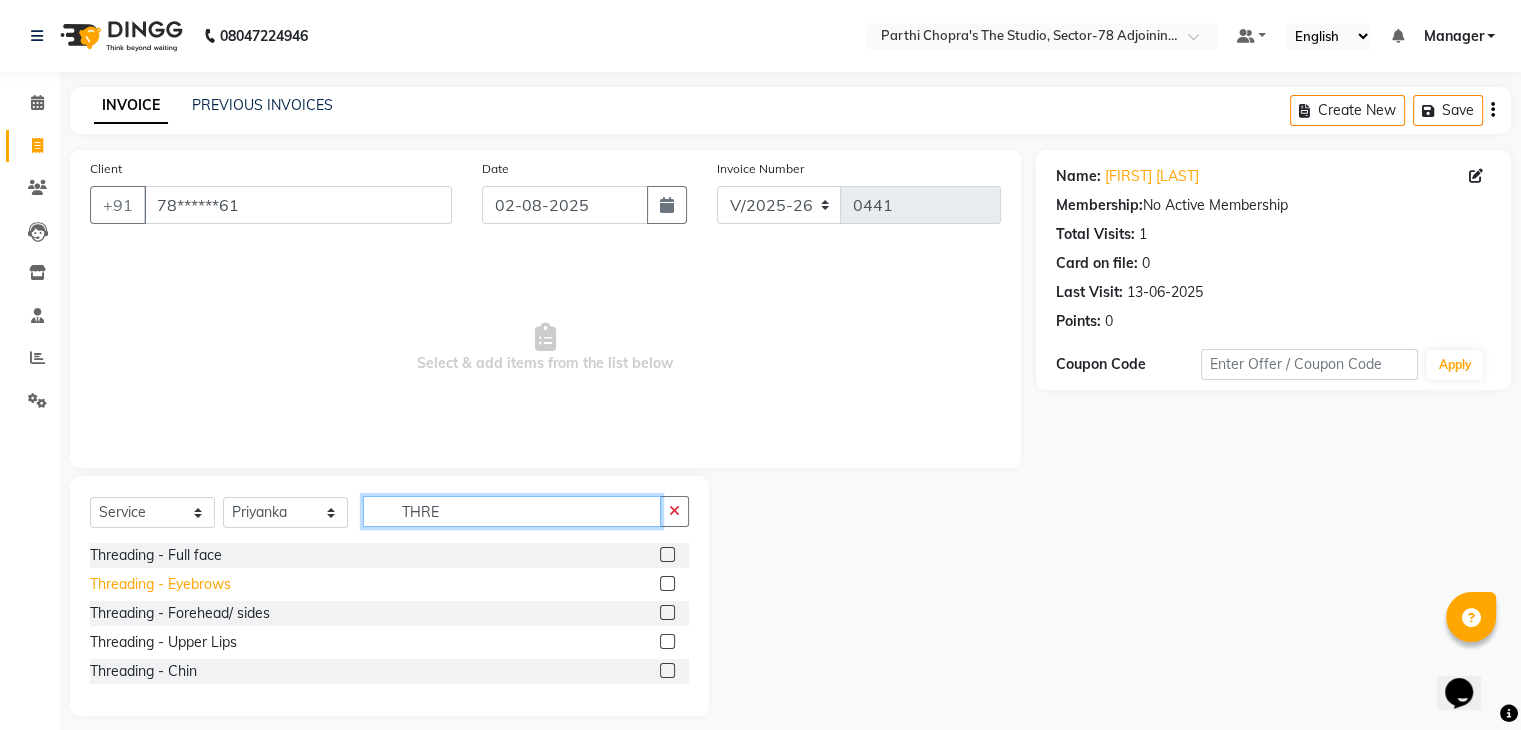 type on "THRE" 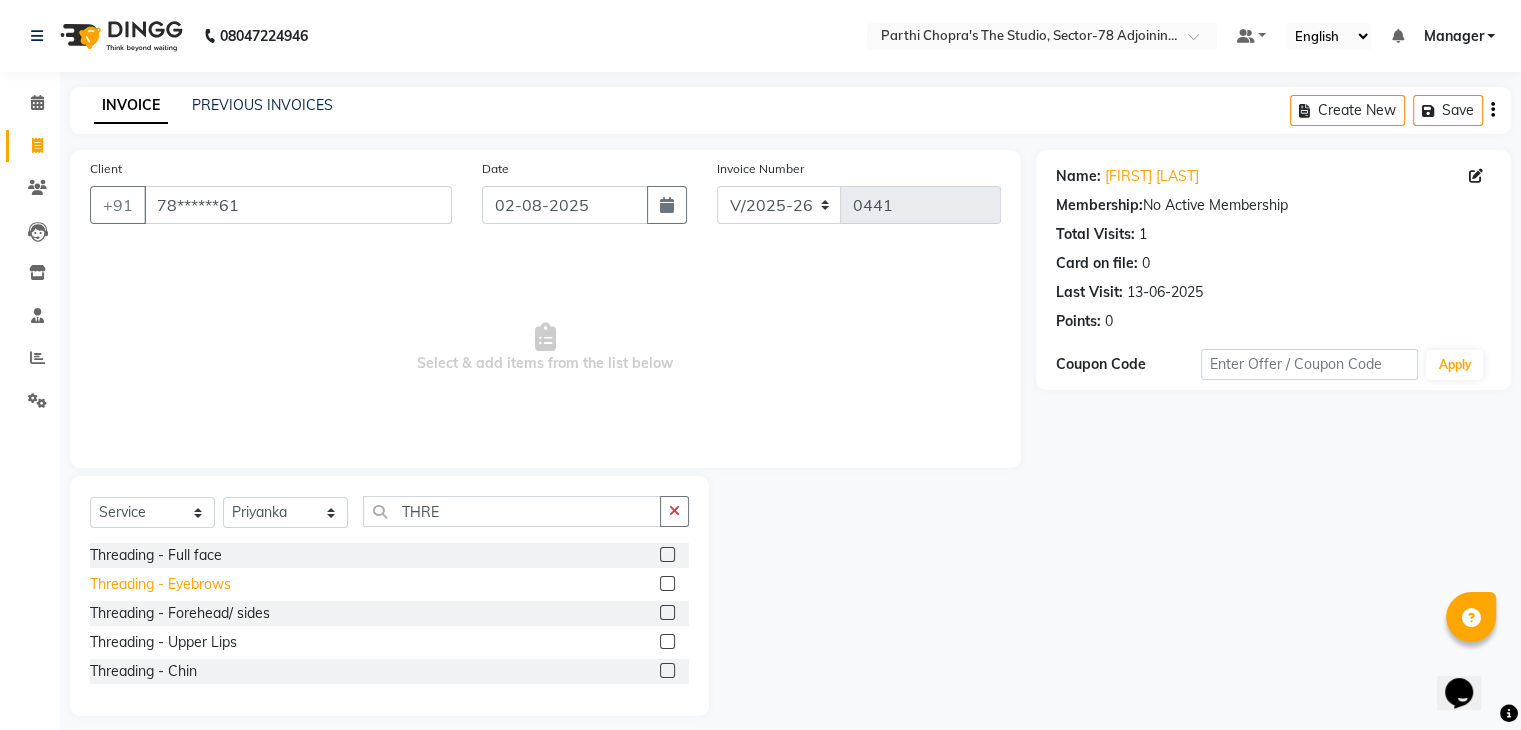 click on "Threading - Eyebrows" 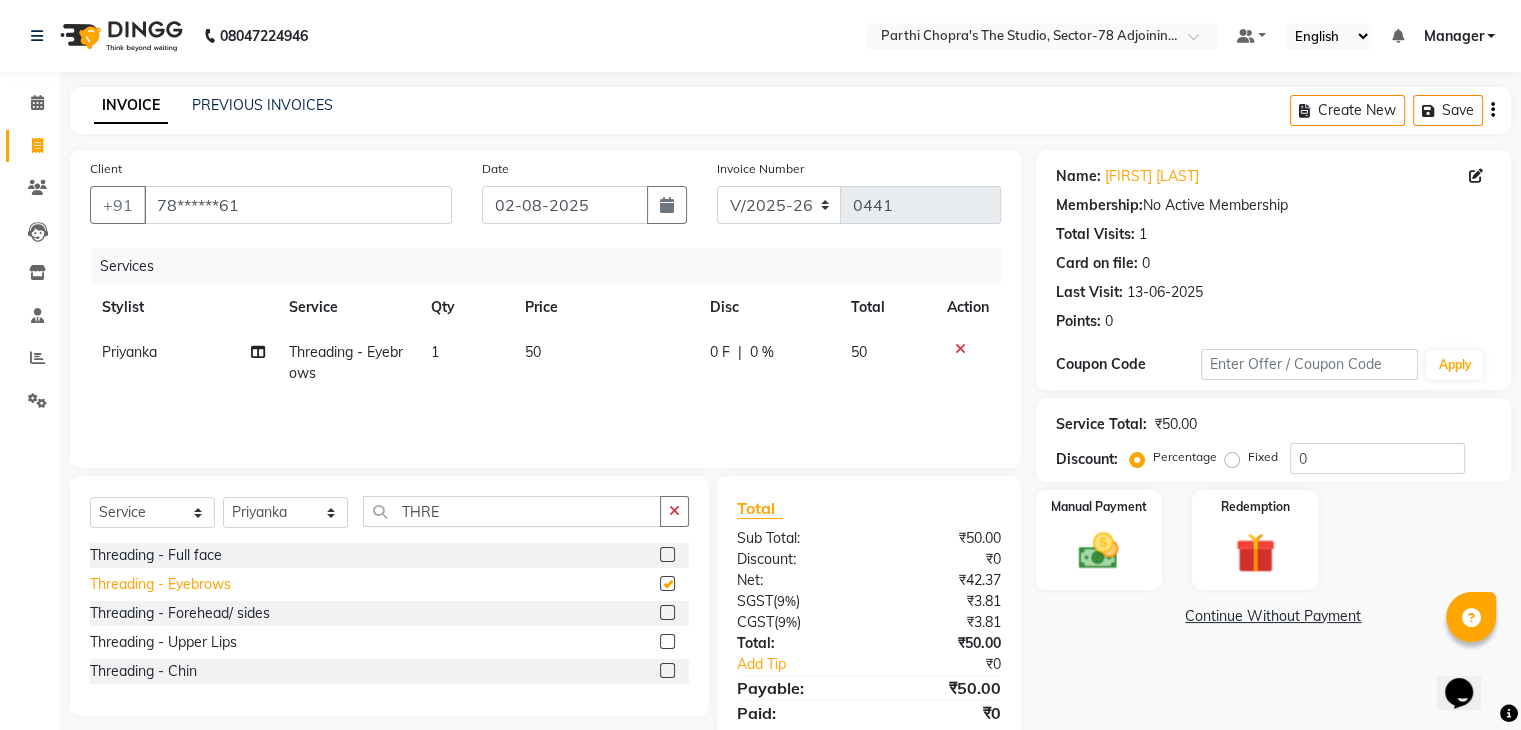 checkbox on "false" 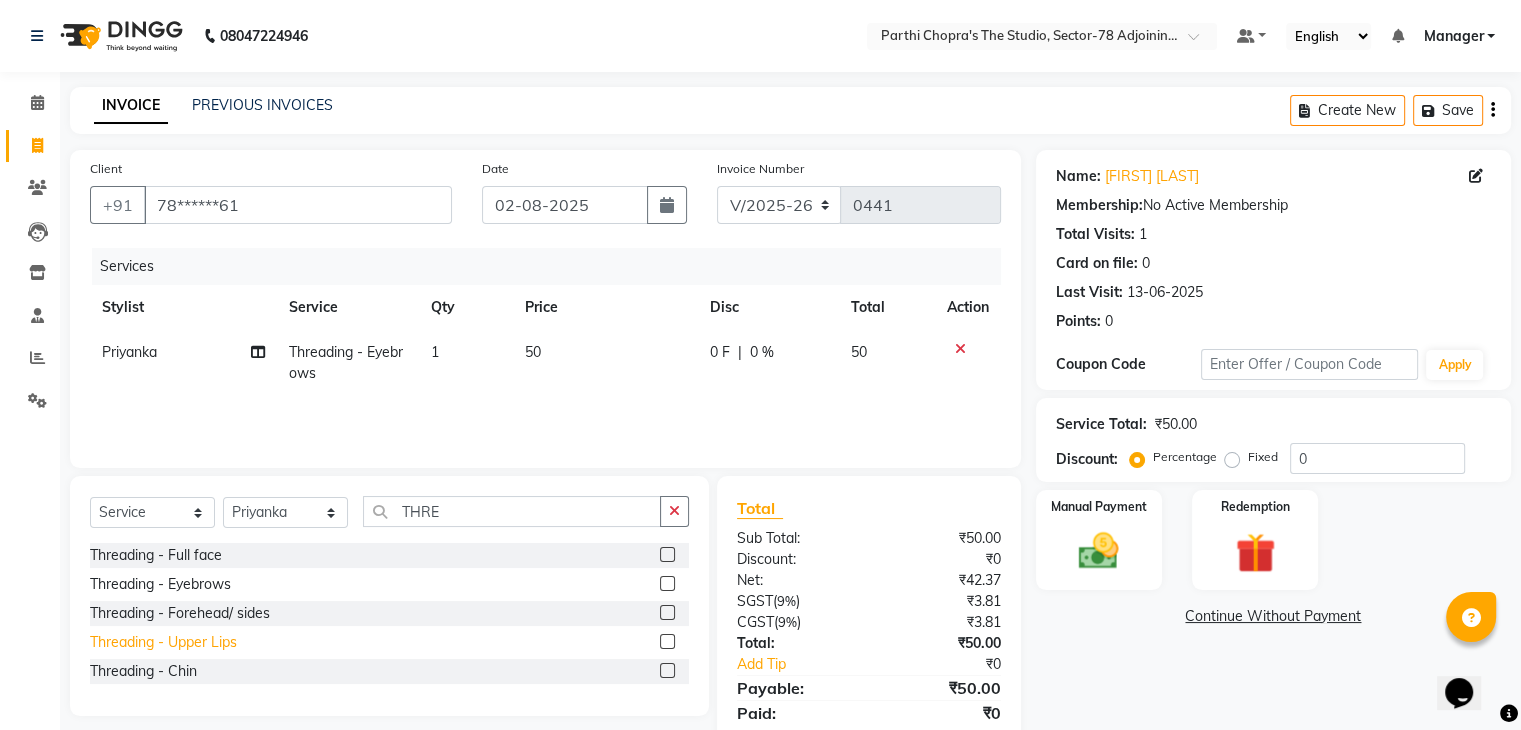 click on "Threading - Upper Lips" 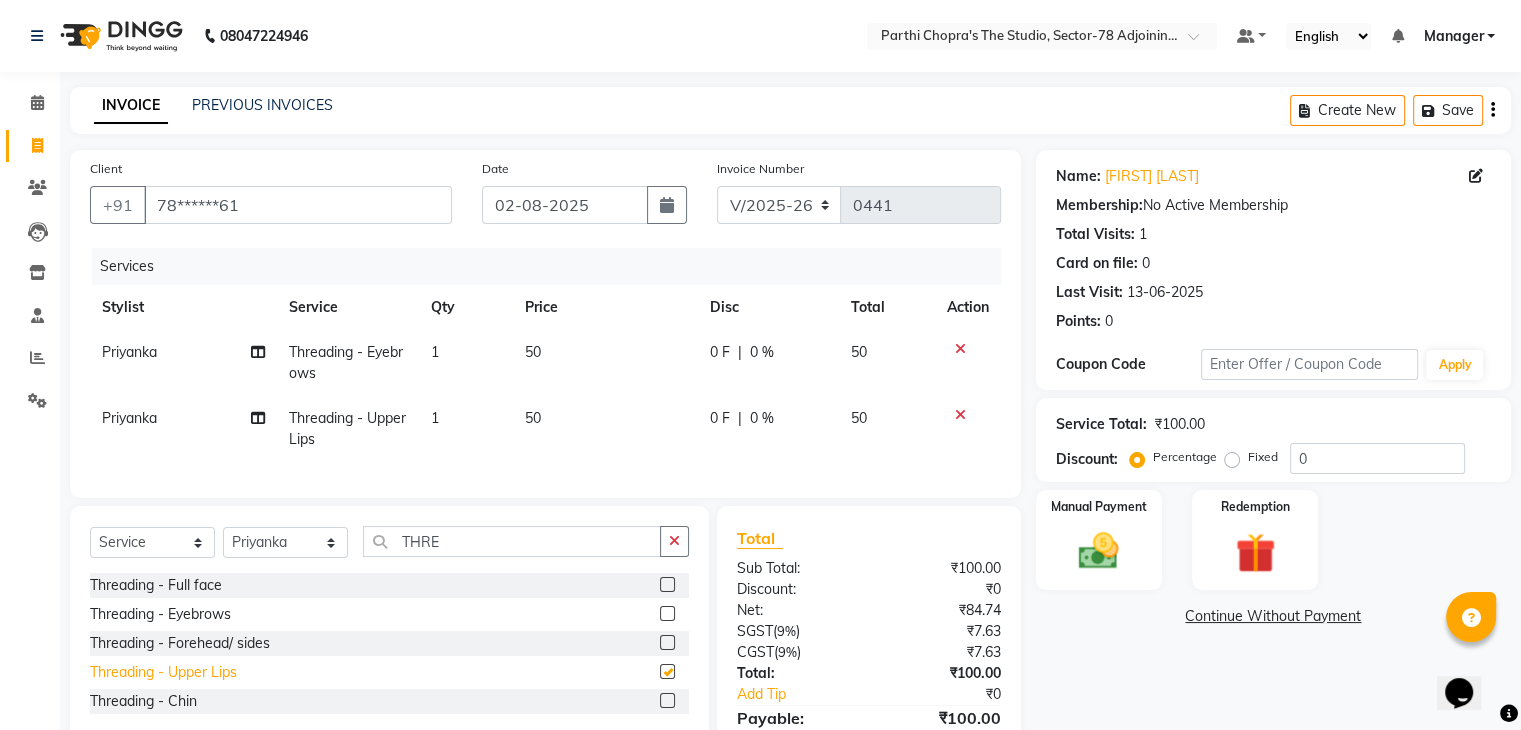 checkbox on "false" 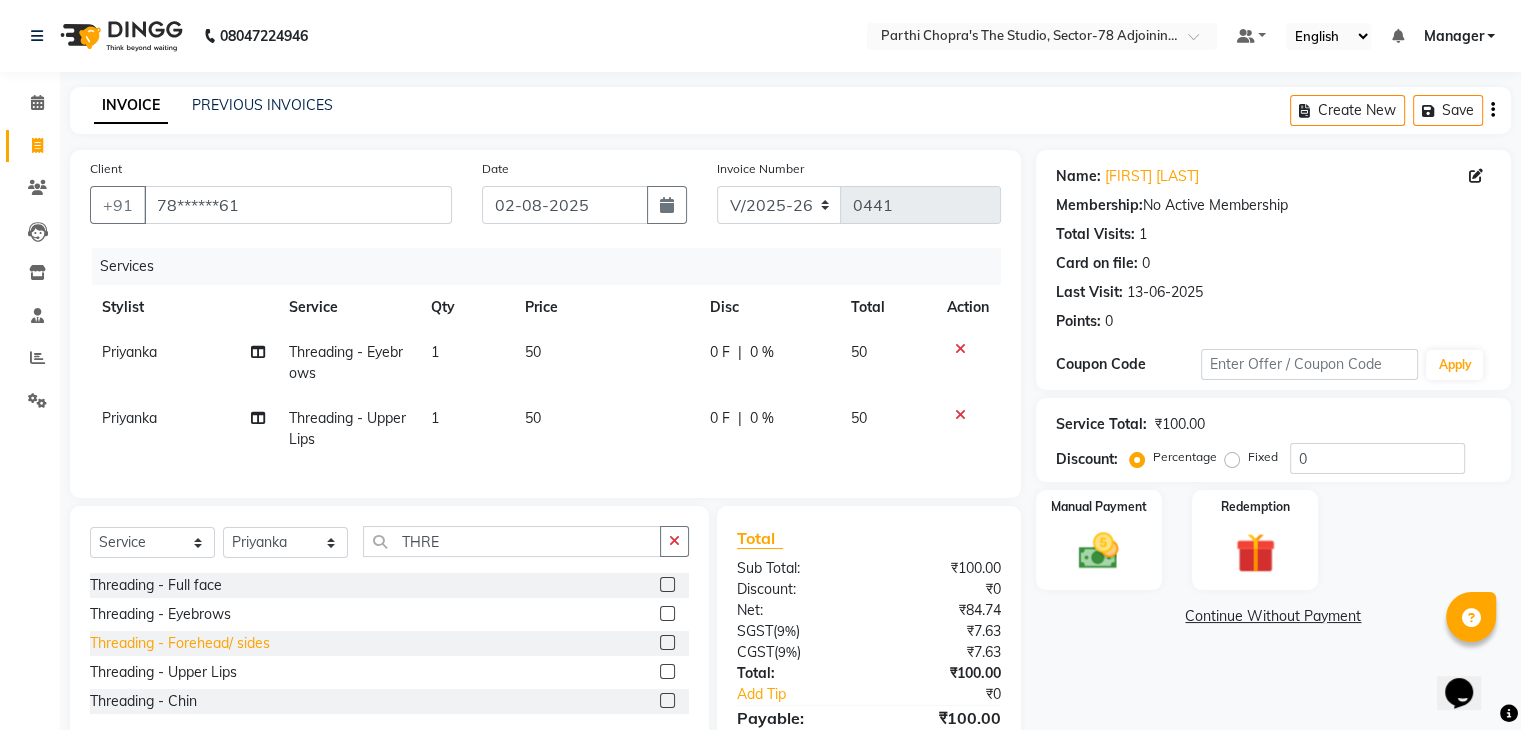 click on "Threading - Forehead/ sides" 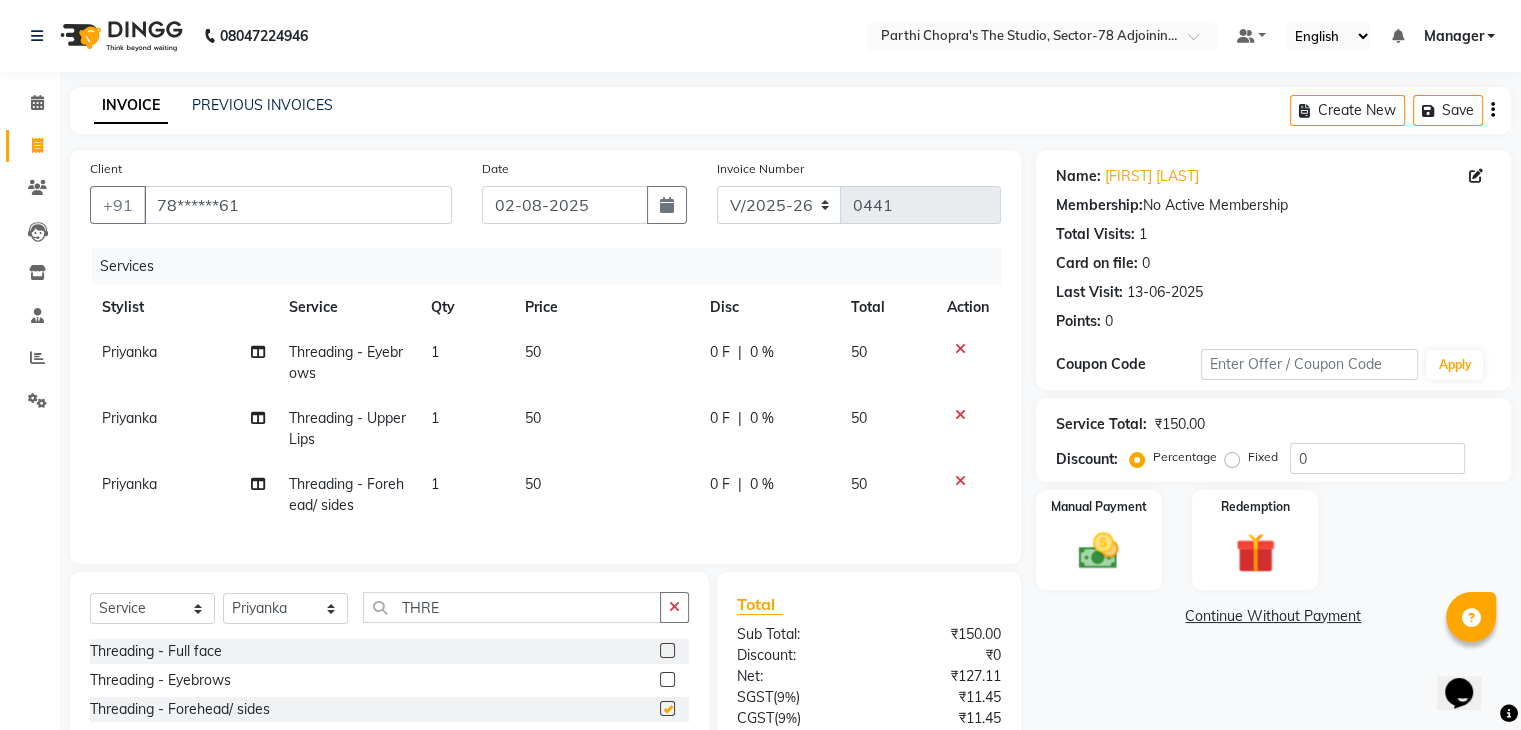 checkbox on "false" 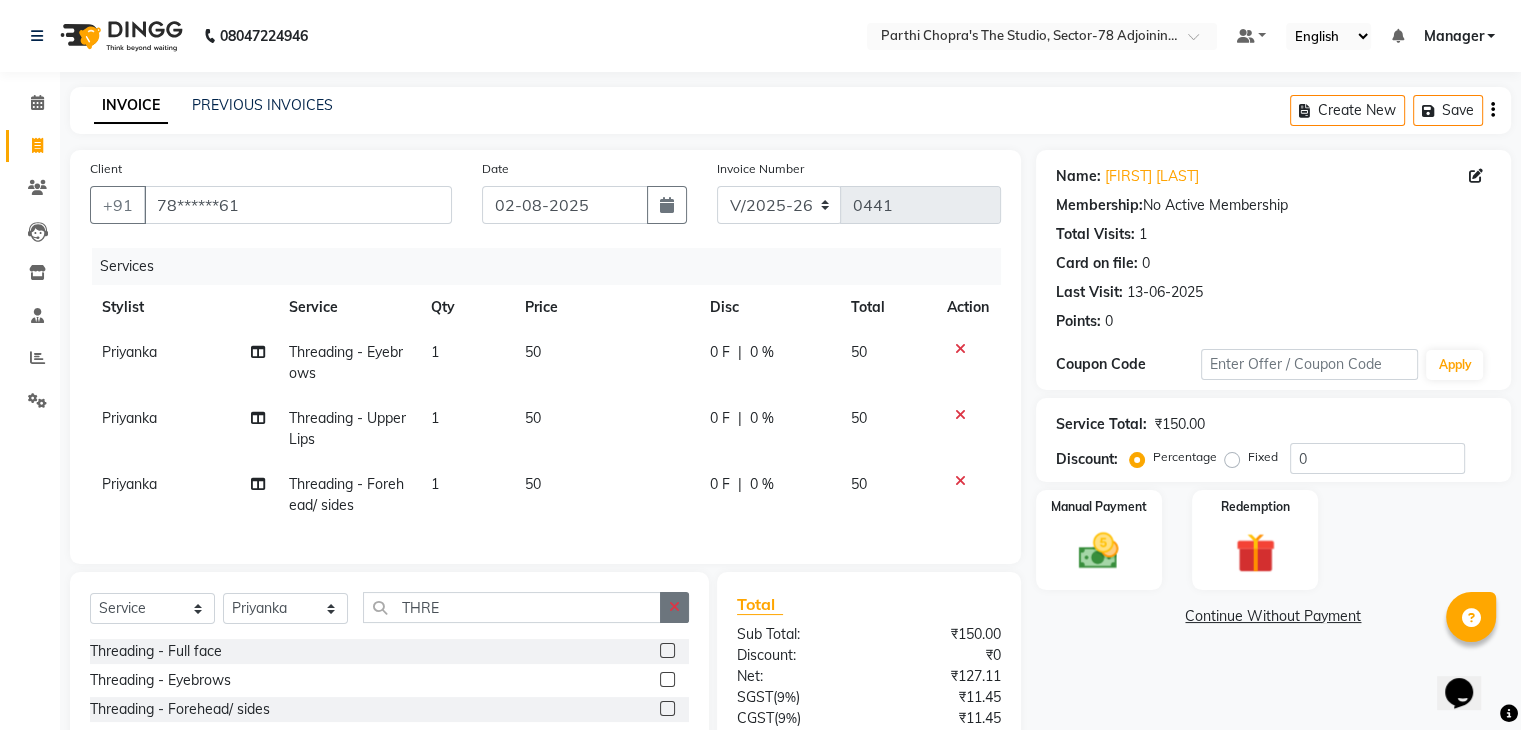 click 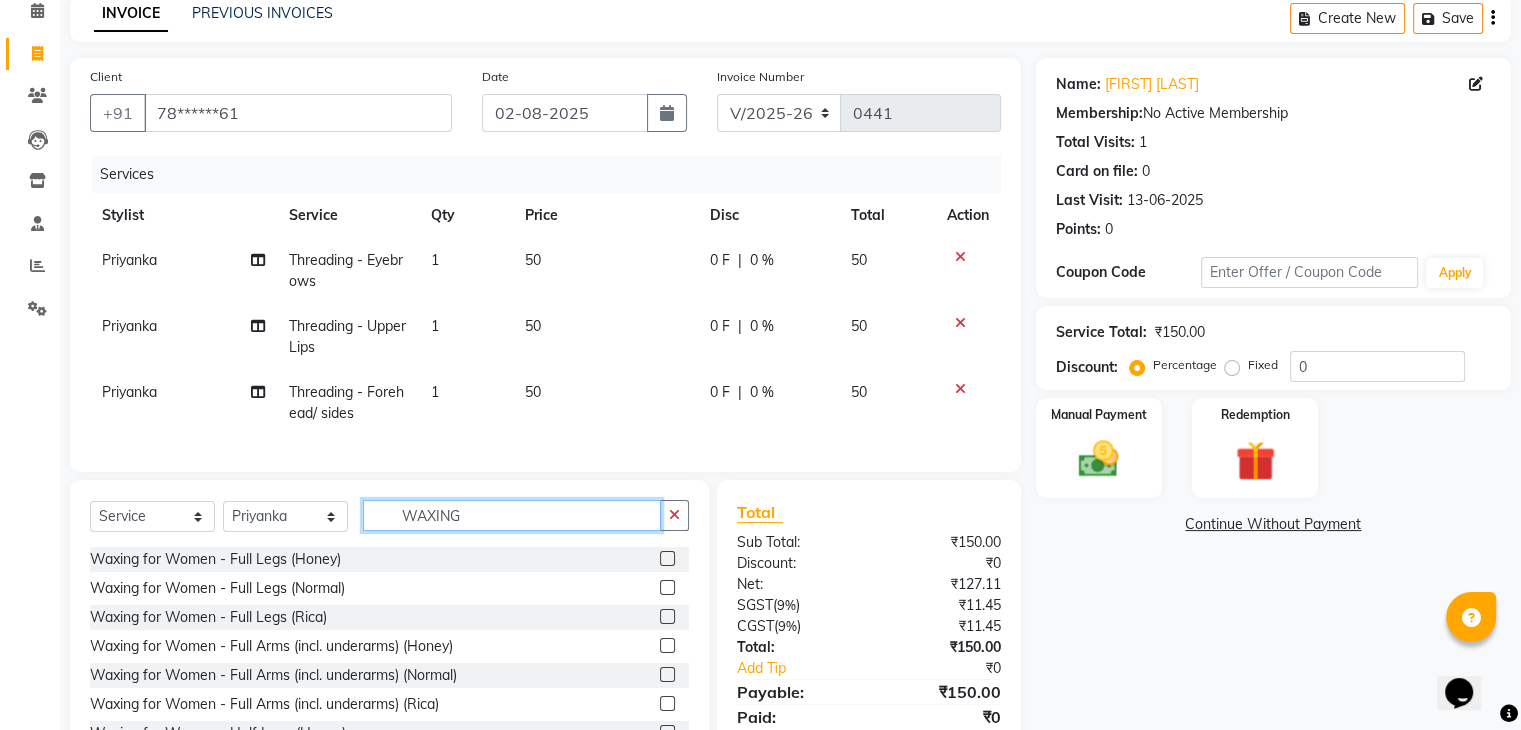 scroll, scrollTop: 183, scrollLeft: 0, axis: vertical 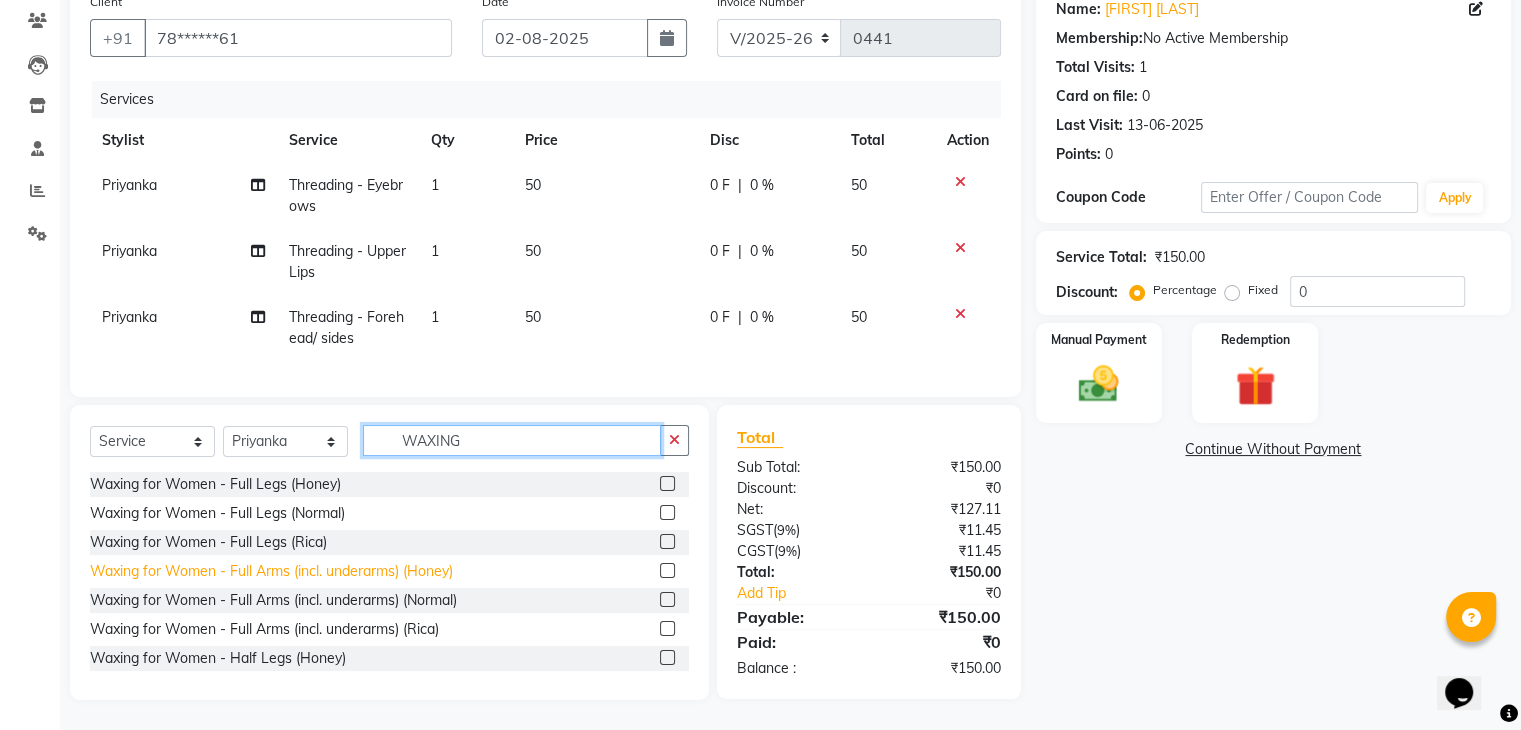 type on "WAXING" 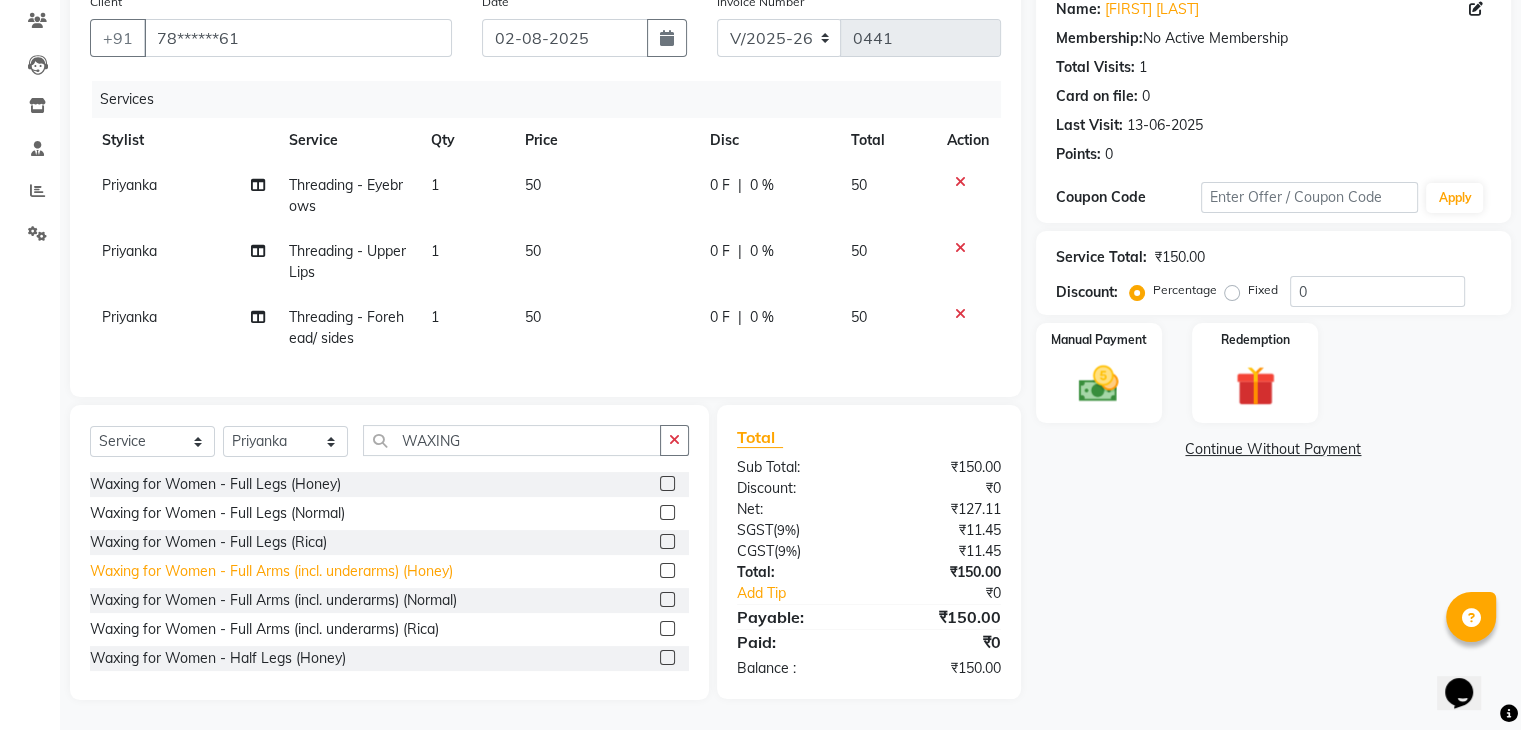 click on "Waxing for Women - Full Arms (incl. underarms) (Honey)" 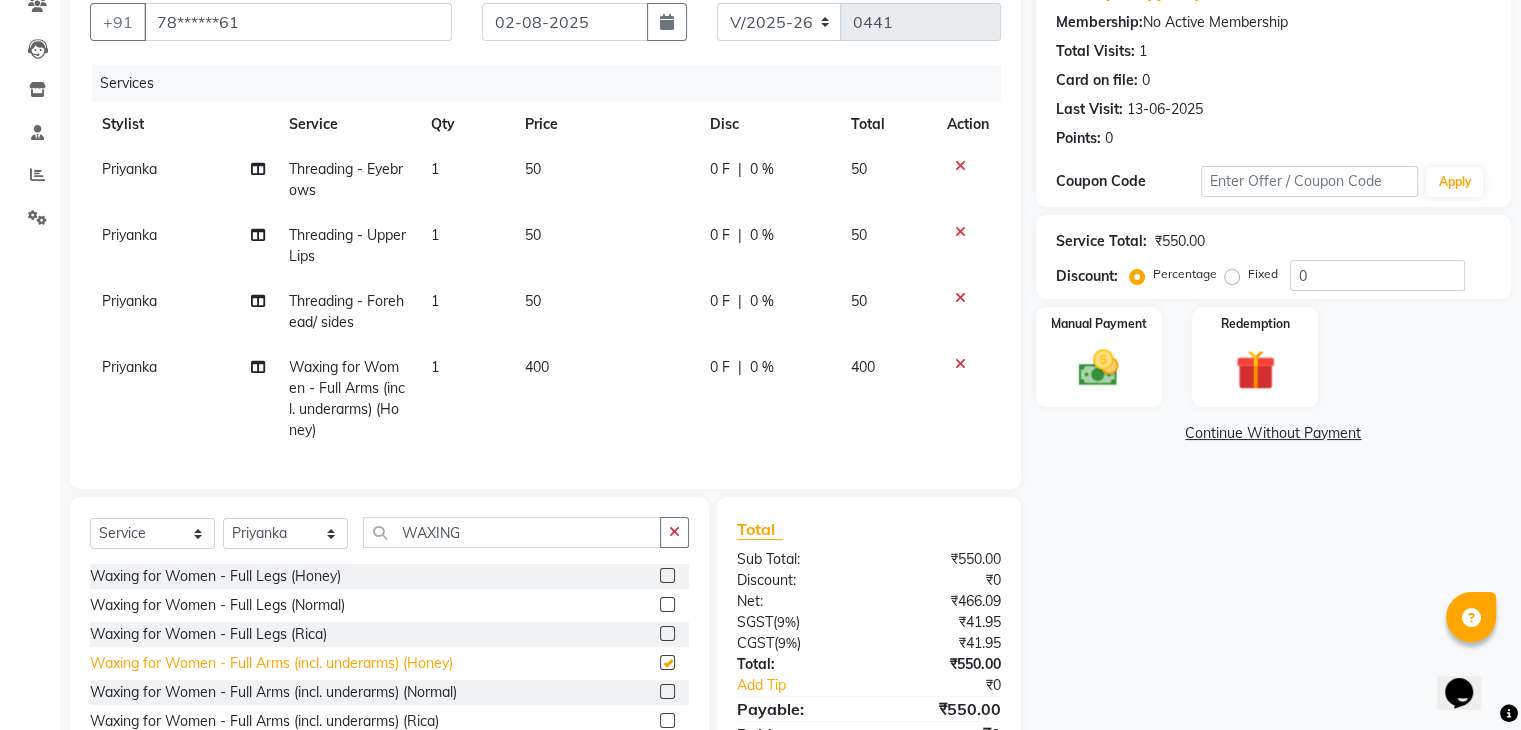 checkbox on "false" 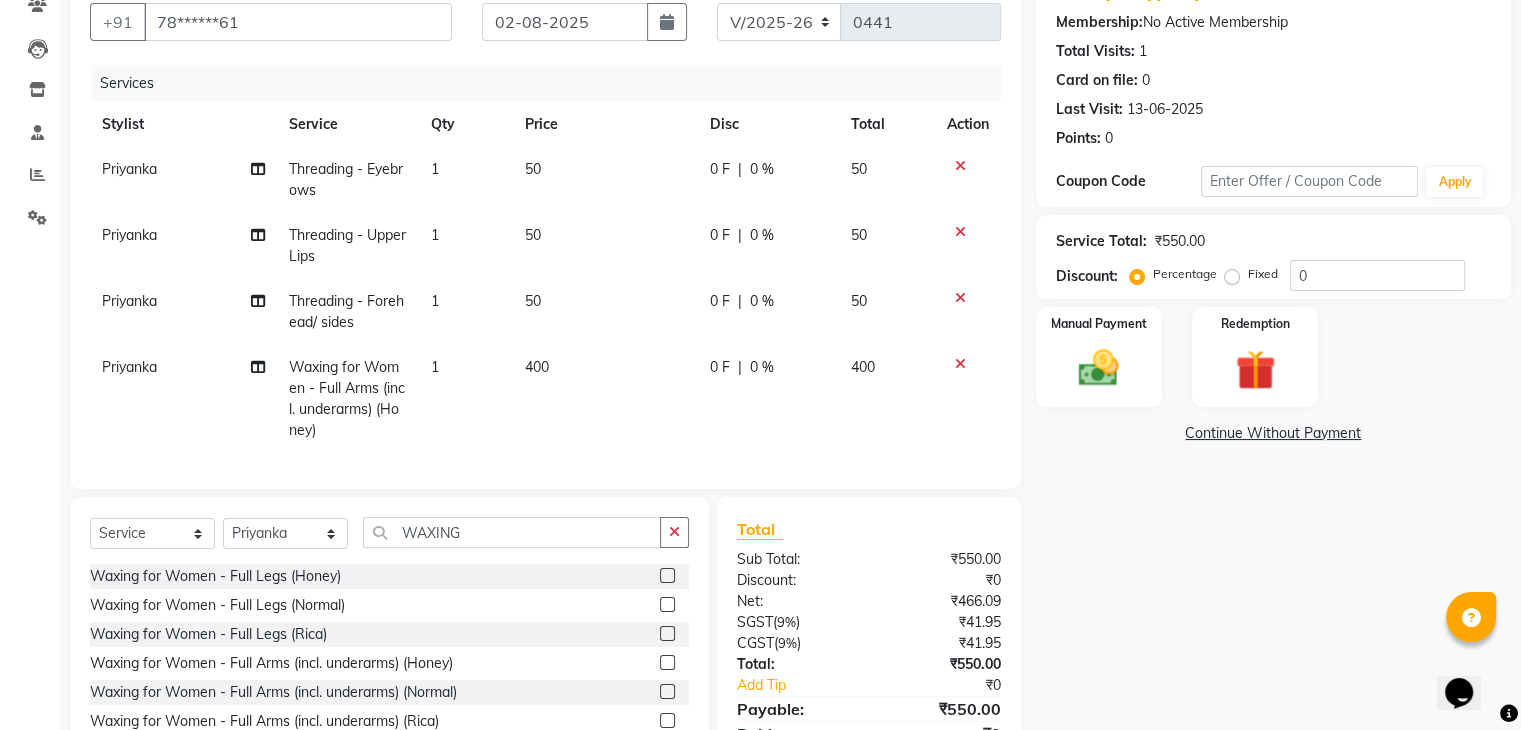 click 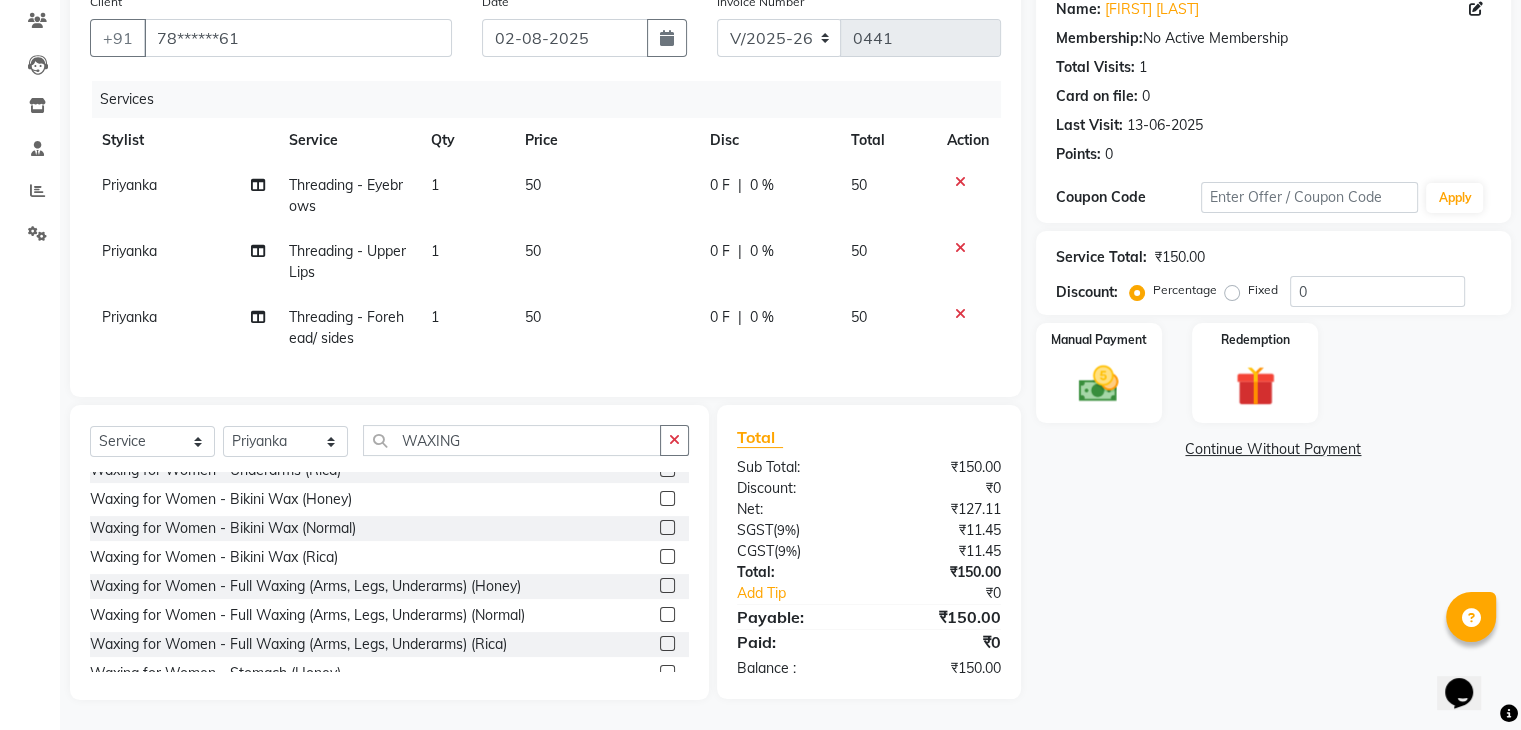 scroll, scrollTop: 448, scrollLeft: 0, axis: vertical 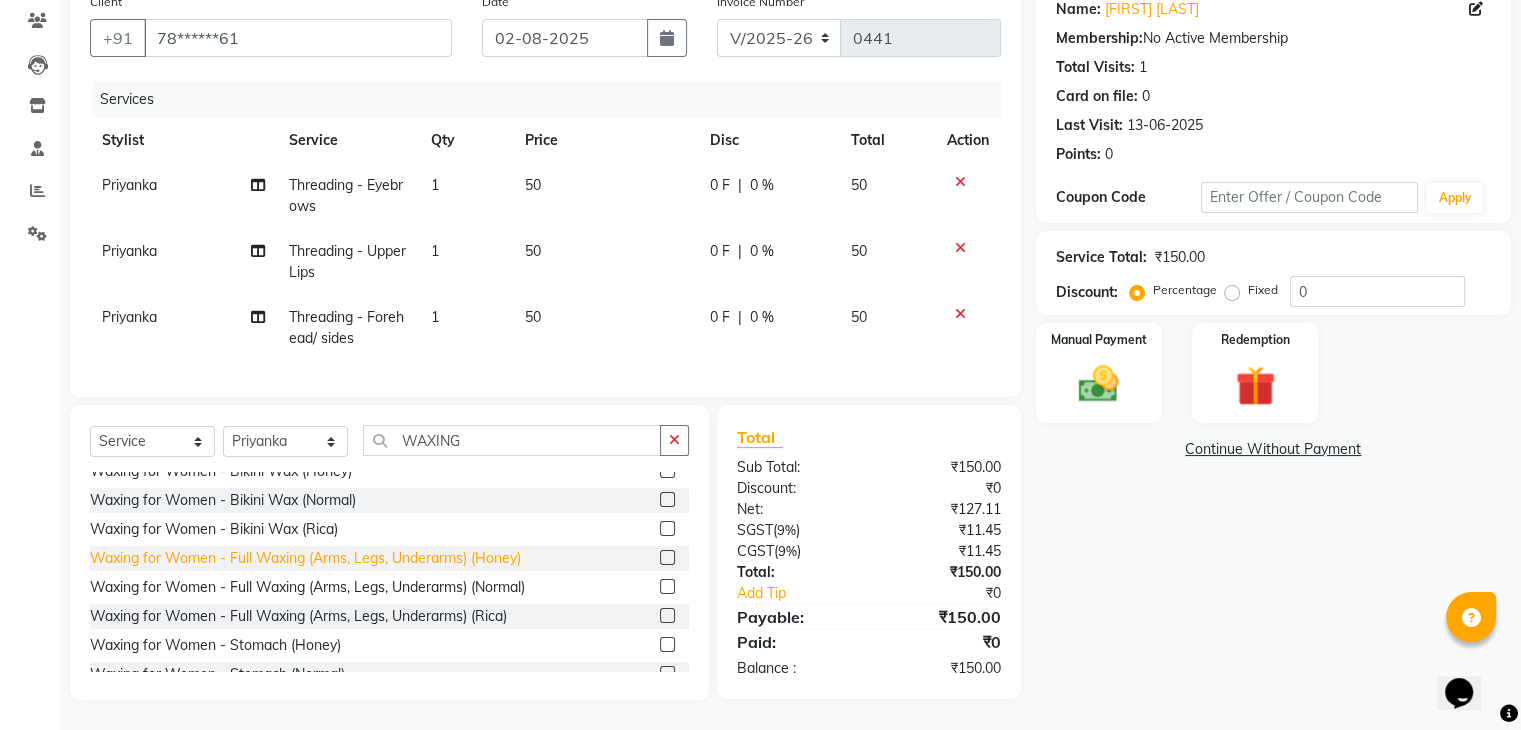click on "Waxing for Women - Full Waxing (Arms, Legs, Underarms) (Honey)" 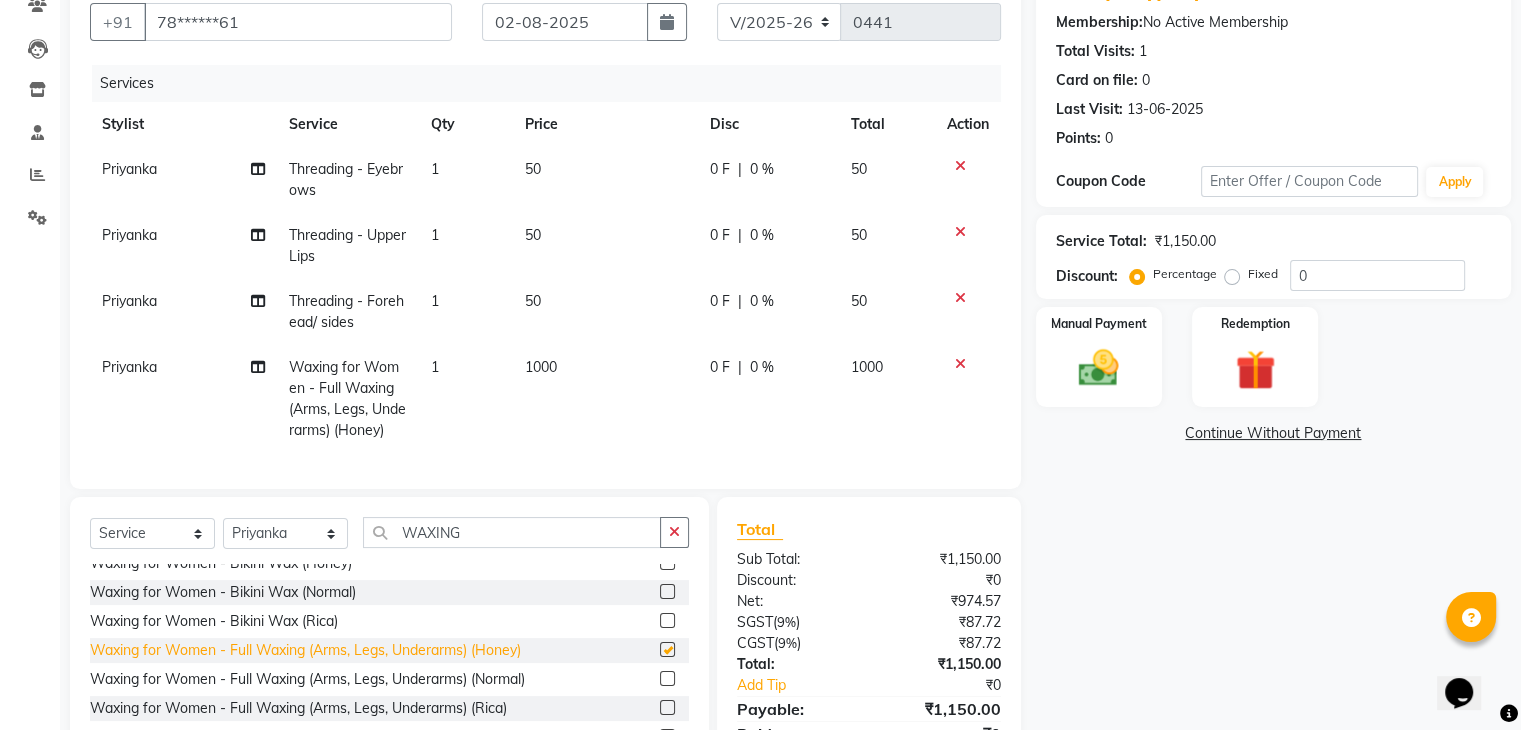 checkbox on "false" 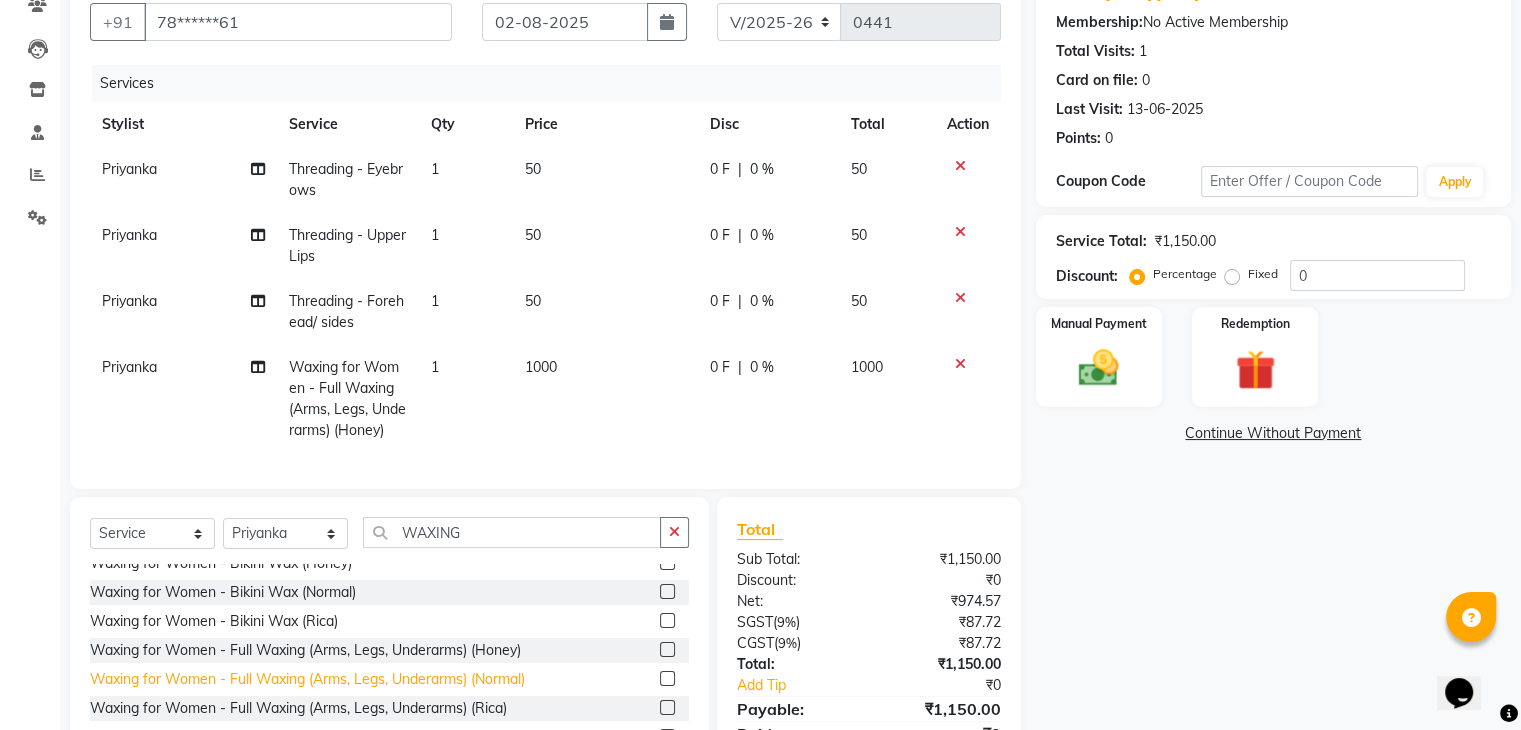 click on "Waxing for Women - Full Waxing (Arms, Legs, Underarms) (Normal)" 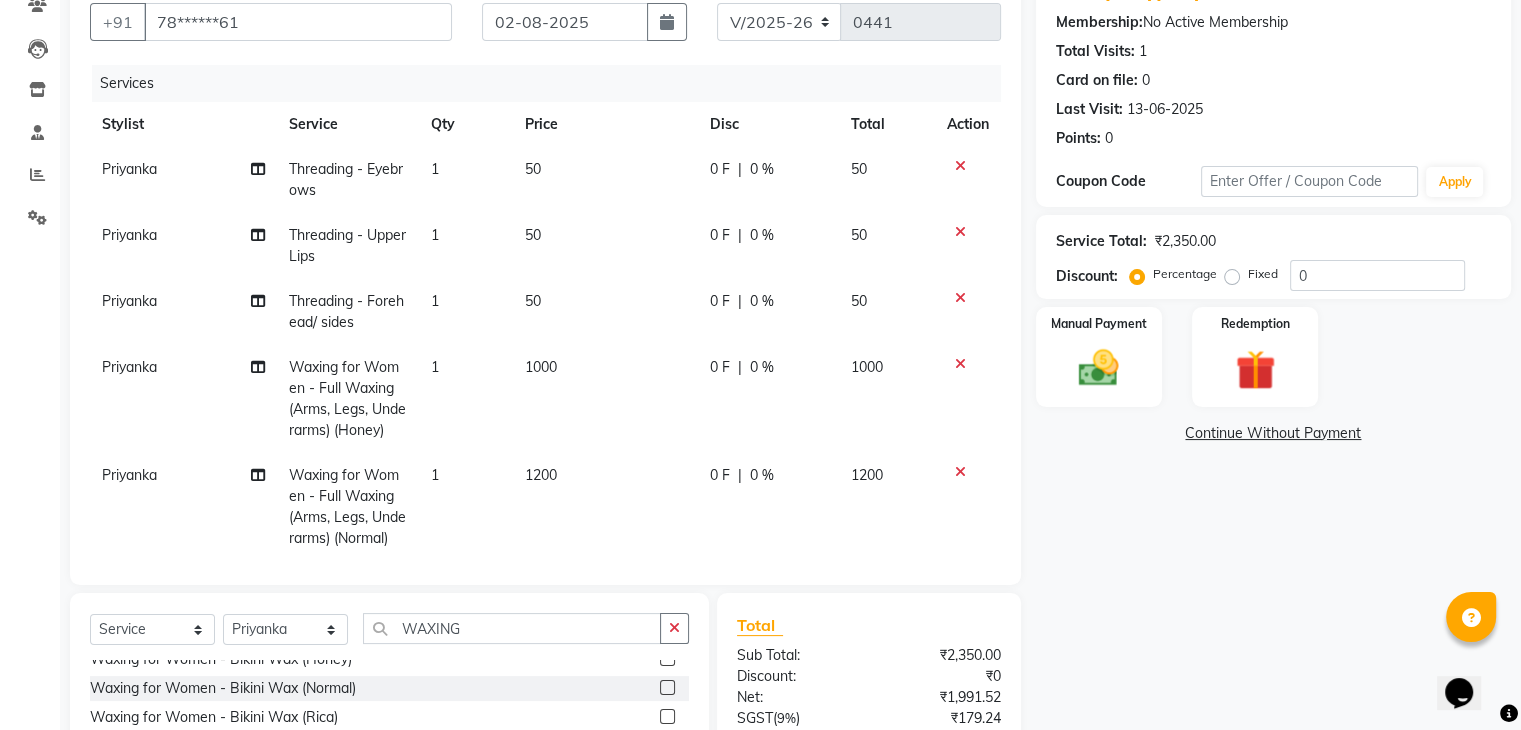 checkbox on "false" 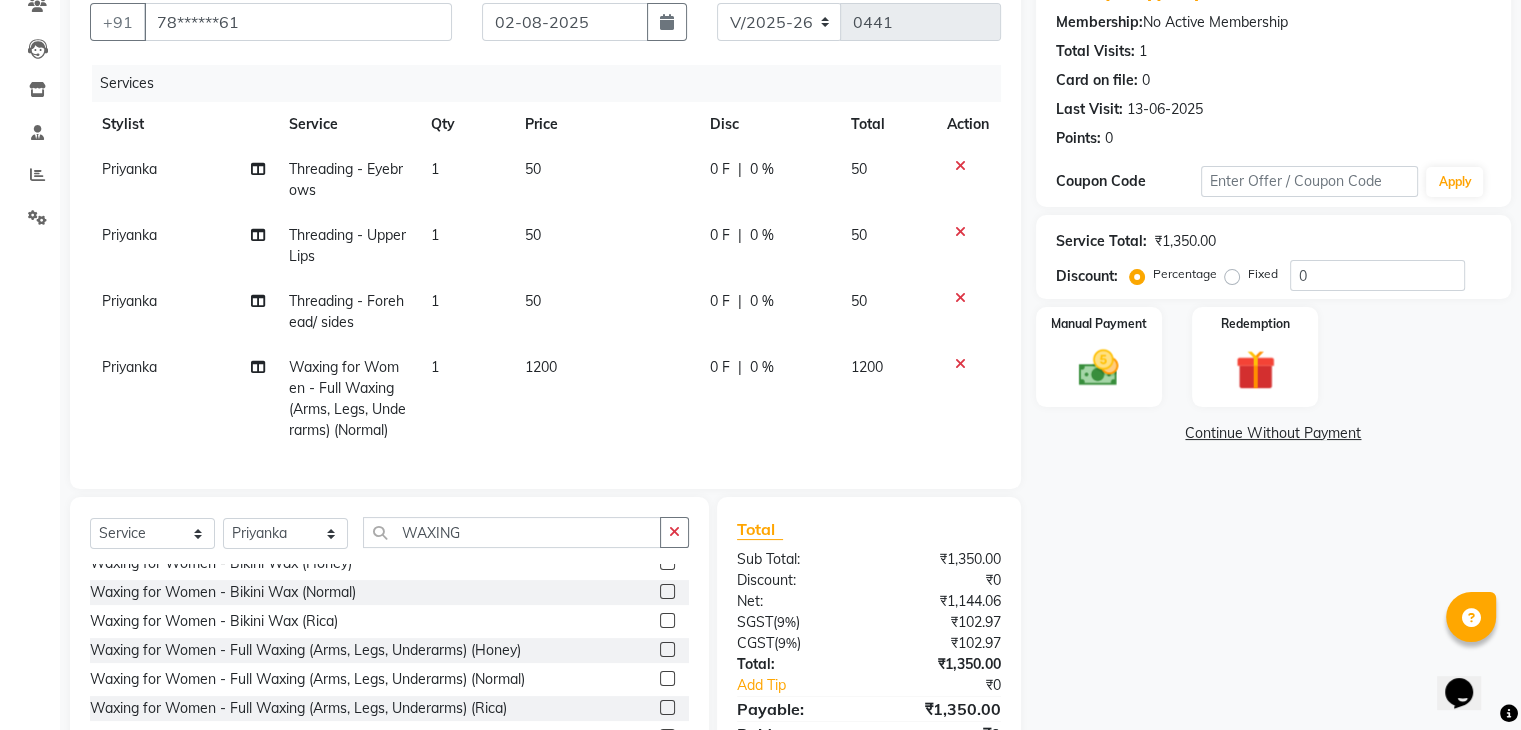 click on "1200" 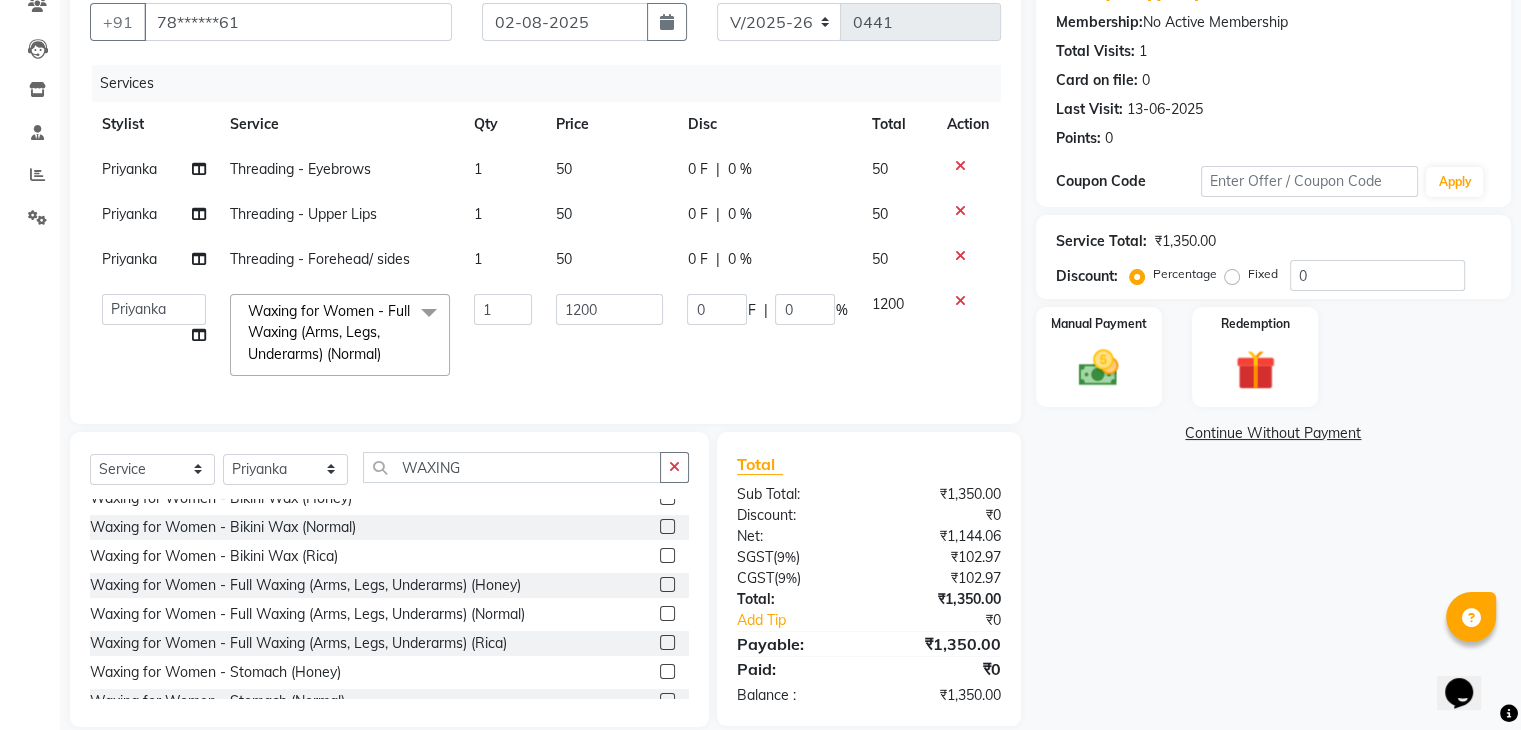 click on "1200" 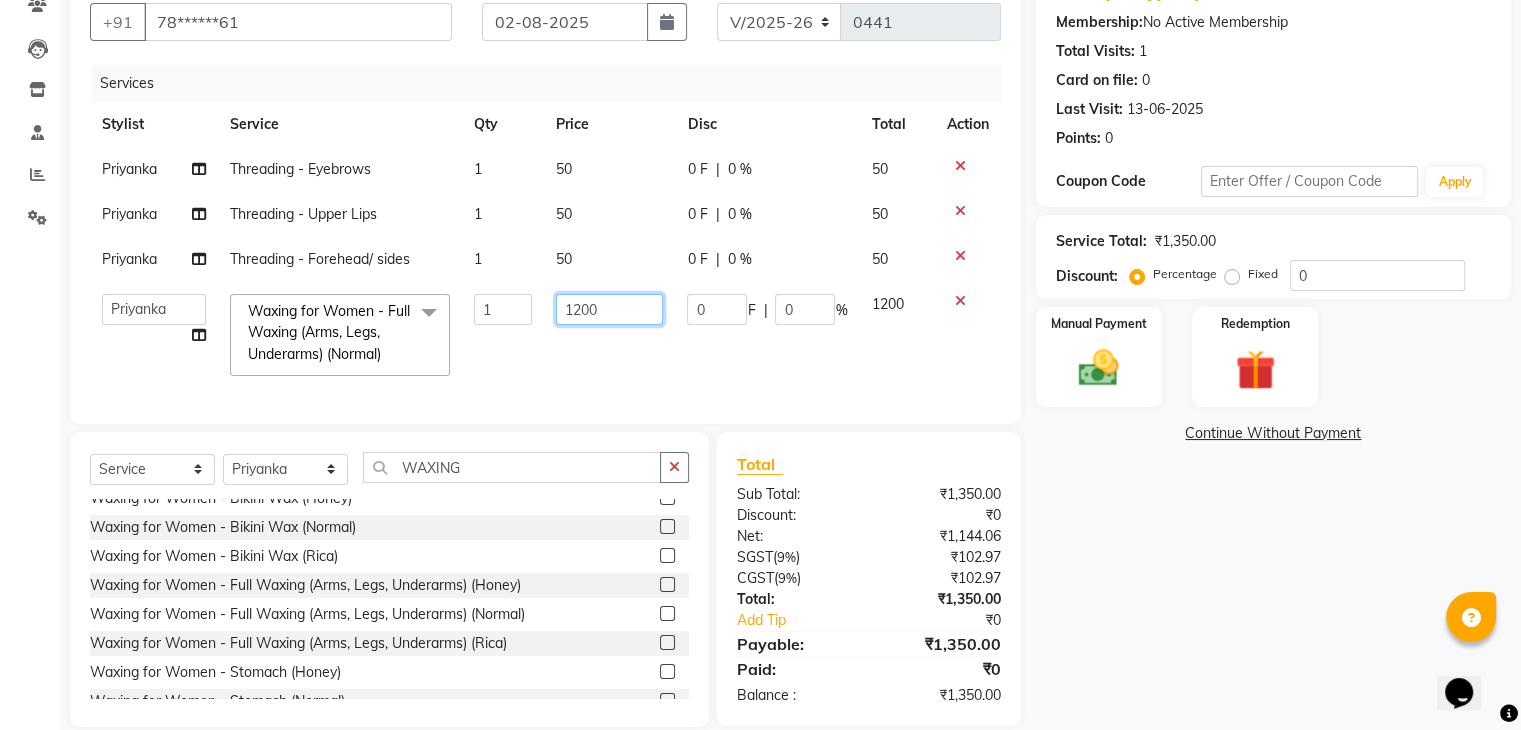 click on "1200" 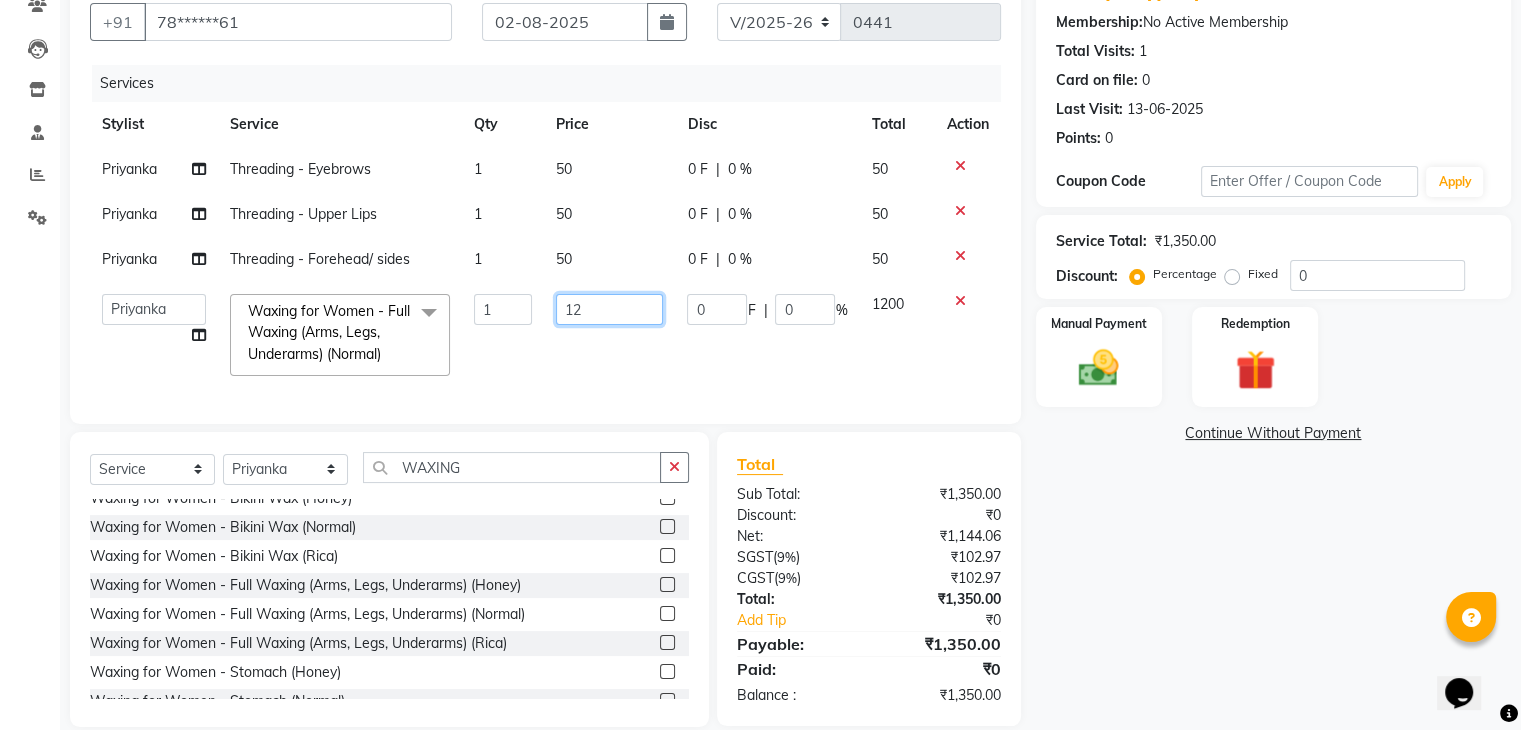 type on "1" 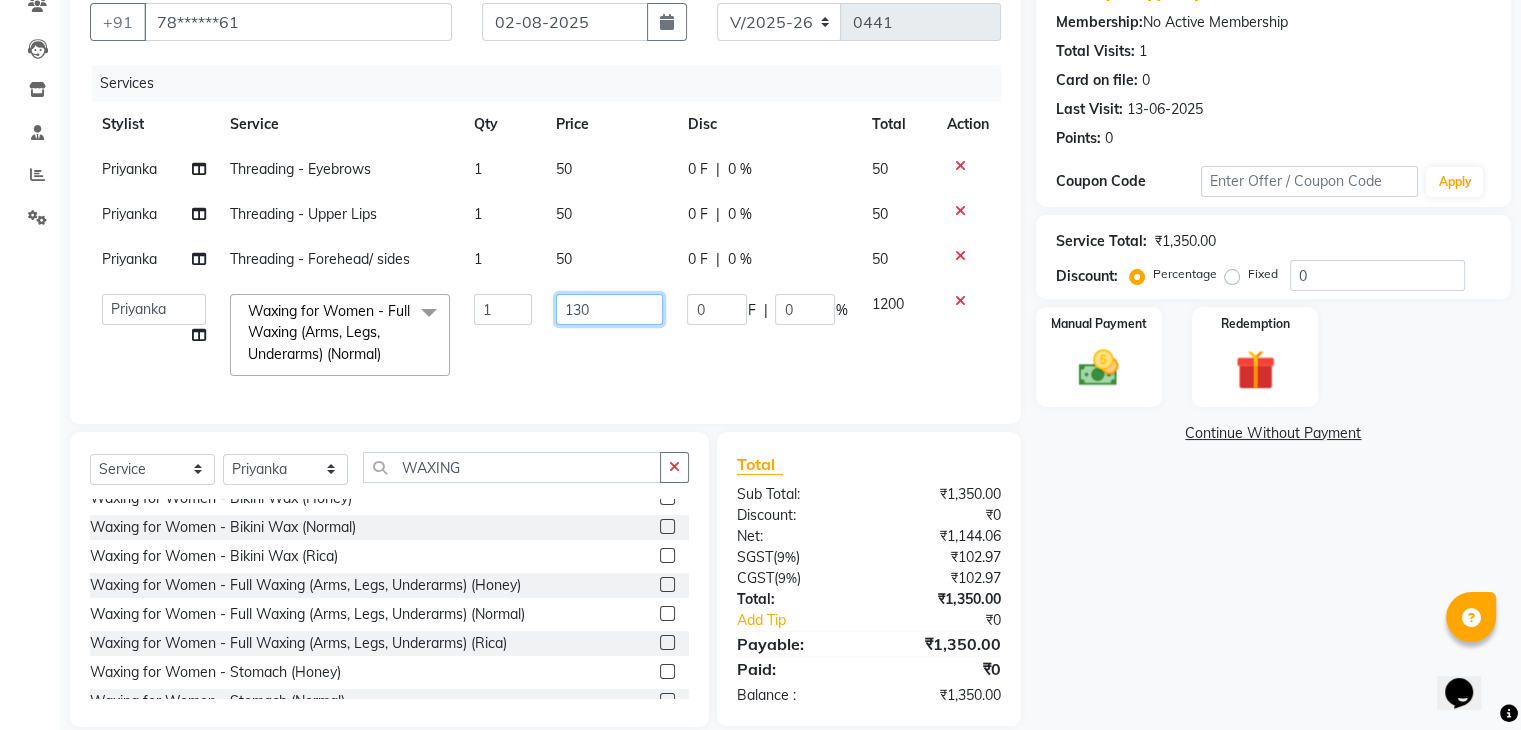 type on "1300" 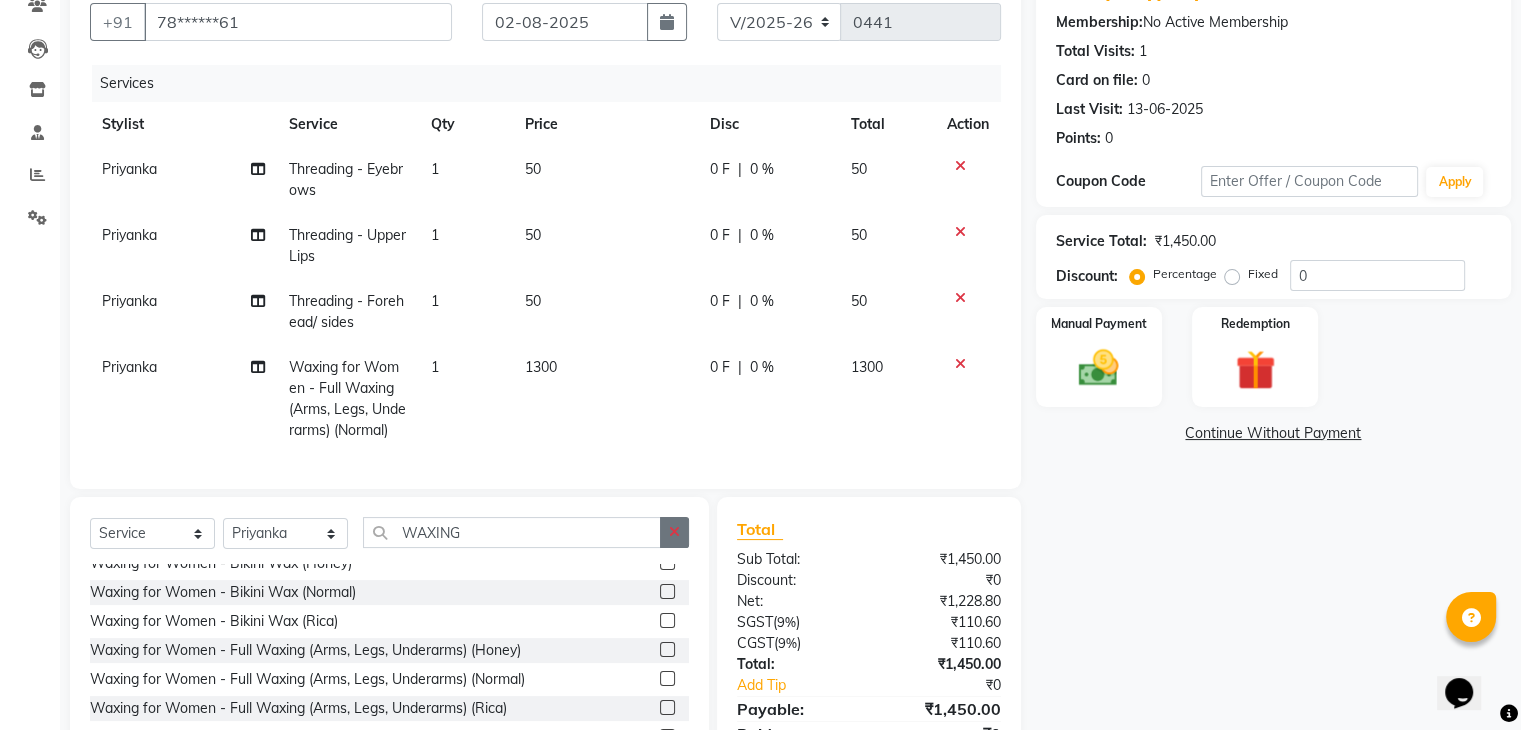 click on "Client +91 [PHONE] Date [DATE] Invoice Number C/2025-26 V/2025-26 0441 Services Stylist Service Qty Price Disc Total Action Priyanka Threading - Eyebrows 1 50 0 F | 0 % 50 Priyanka Threading - Upper Lips 1 50 0 F | 0 % 50 Priyanka Threading - Forehead/ sides 1 50 0 F | 0 % 50 Priyanka Waxing for Women - Full Waxing (Arms, Legs, Underarms) (Normal) 1 1300 0 F | 0 % 1300 Select  Service  Product  Membership  Package Voucher Prepaid Gift Card  Select Stylist [NAME] [NAME](N) [NAME] [NAME] [NAME] [NAME] [NAME] [NAME] Manager [NAME] Owner [NAME] [NAME] [NAME] [NAME] [NAME] [NAME] WAXING Waxing for Women - Full Legs (Honey)  Waxing for Women - Full Legs (Normal)  Waxing for Women - Full Legs (Rica)  Waxing for Women - Full Arms (incl. underarms) (Honey)  Waxing for Women - Full Arms (incl. underarms) (Normal)  Waxing for Women - Full Arms (incl. underarms) (Rica)  Waxing for Women - Half Legs (Honey)  Waxing for Women - Half Legs (Normal)  Waxing for Women - Half Legs (Rica)  Total Sub Total: ₹1,450.00" 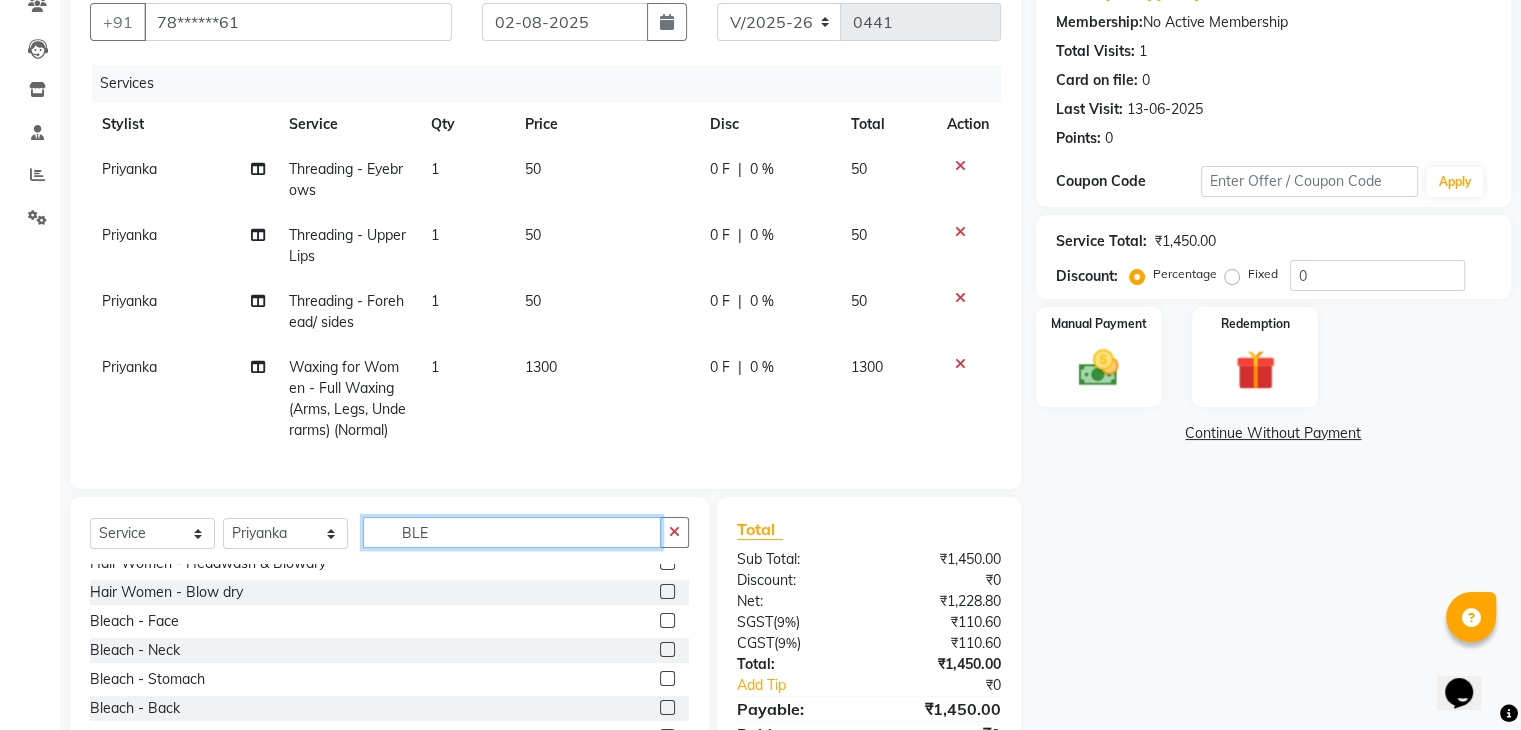 scroll, scrollTop: 0, scrollLeft: 0, axis: both 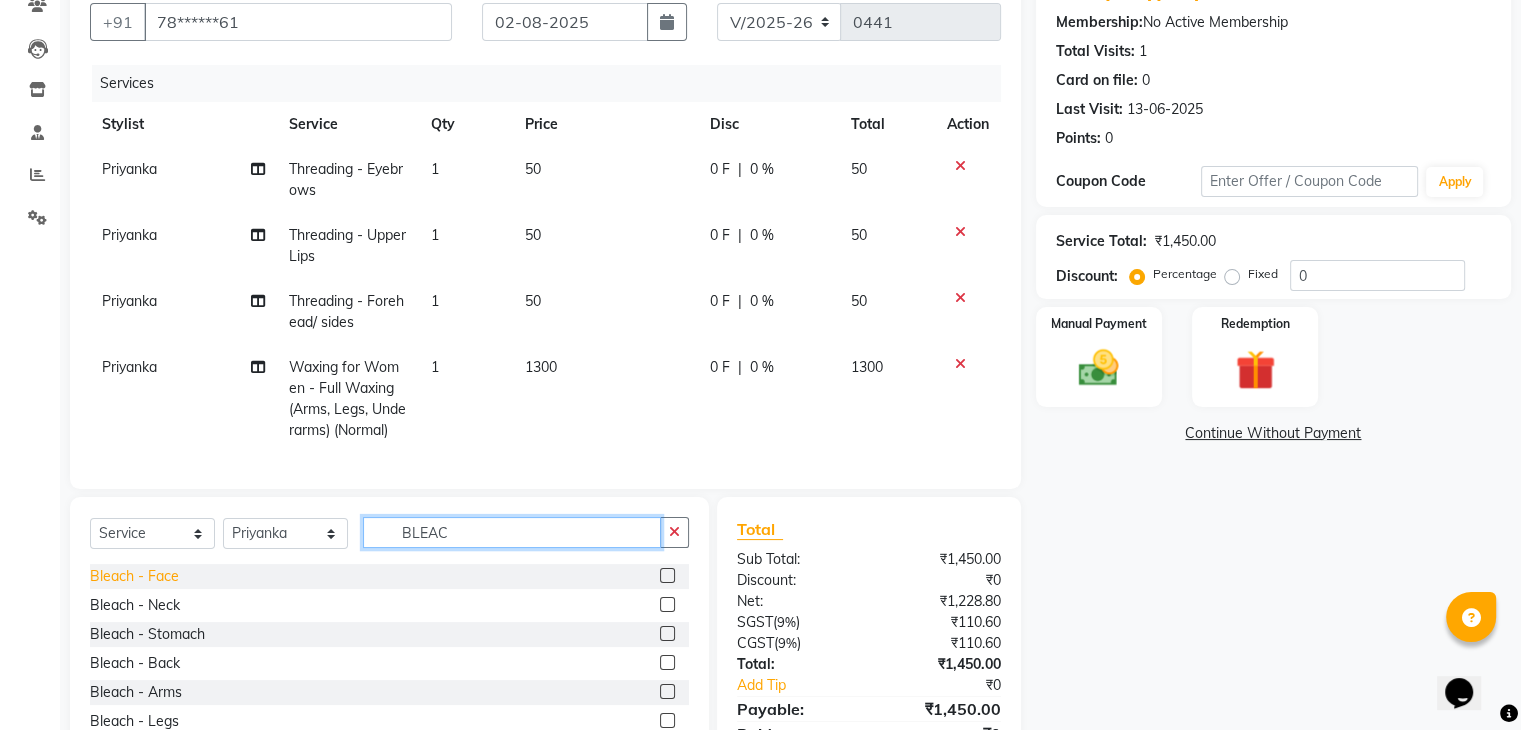 type on "BLEAC" 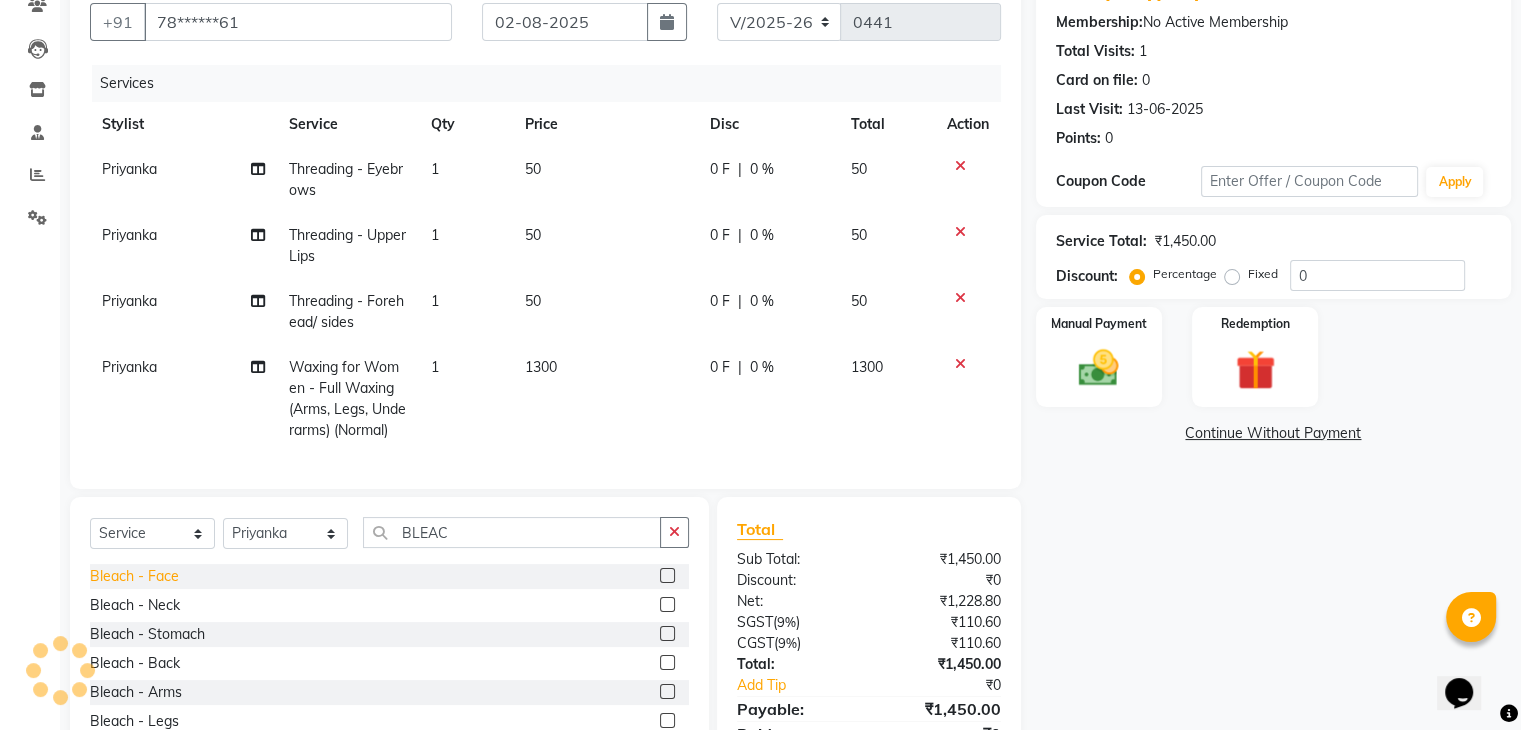 click on "Bleach - Face" 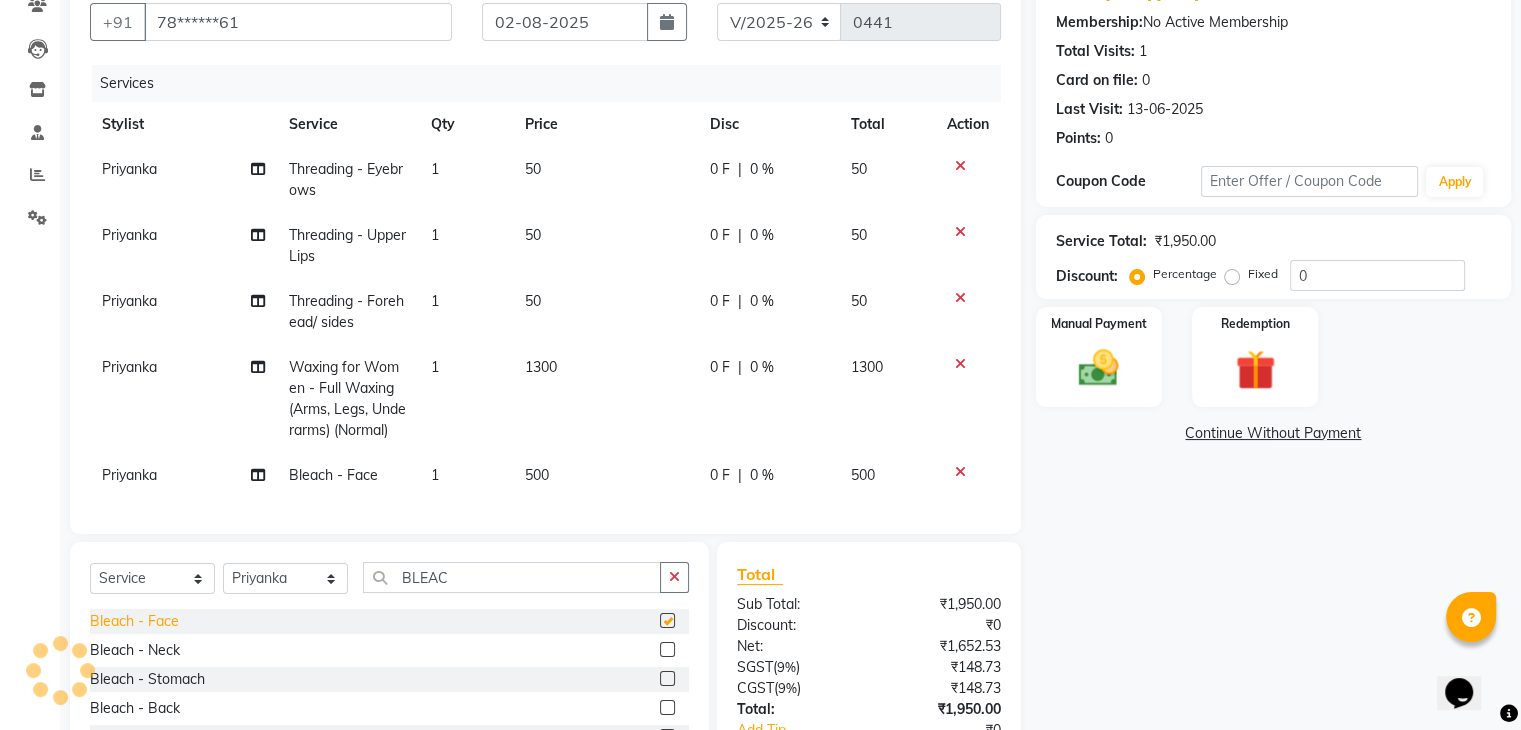 checkbox on "false" 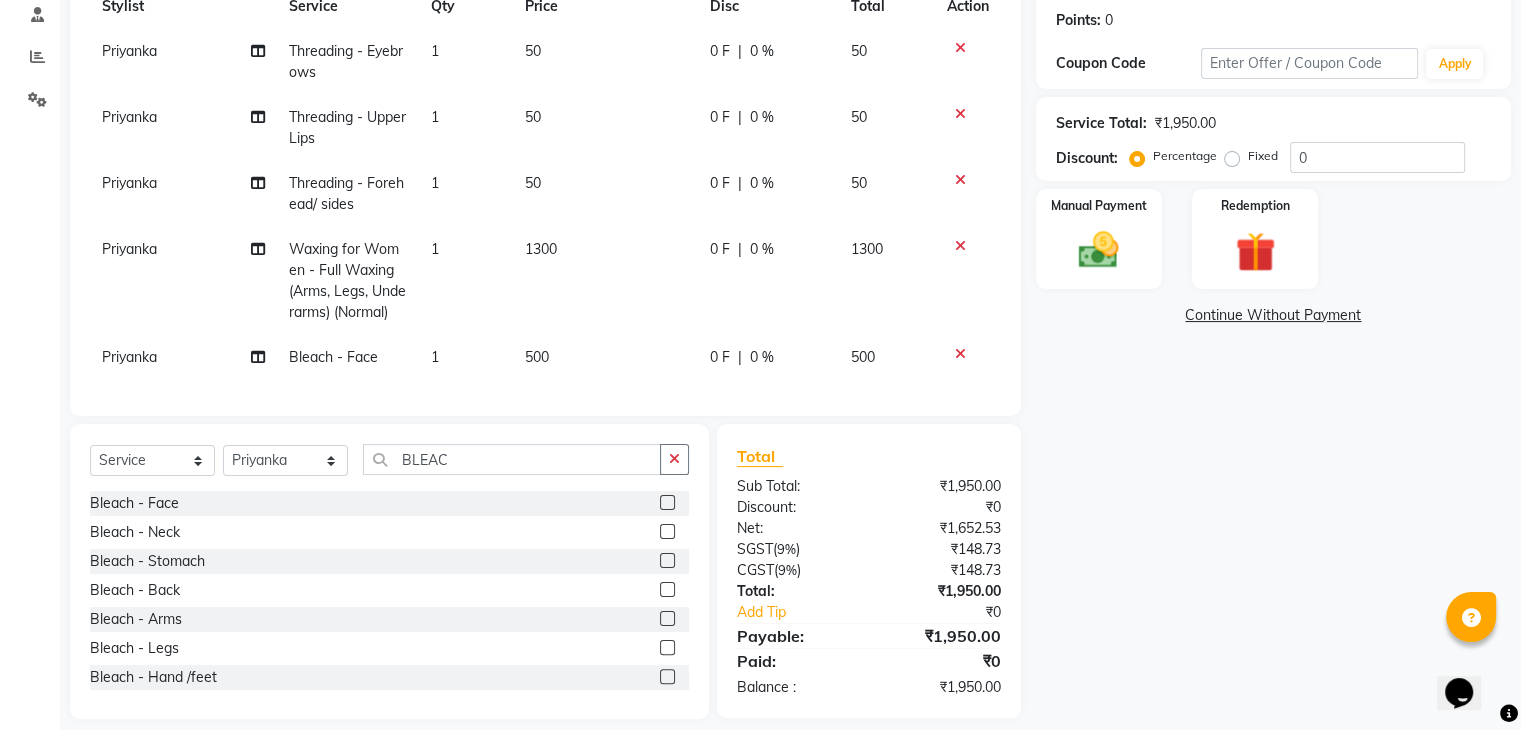 scroll, scrollTop: 336, scrollLeft: 0, axis: vertical 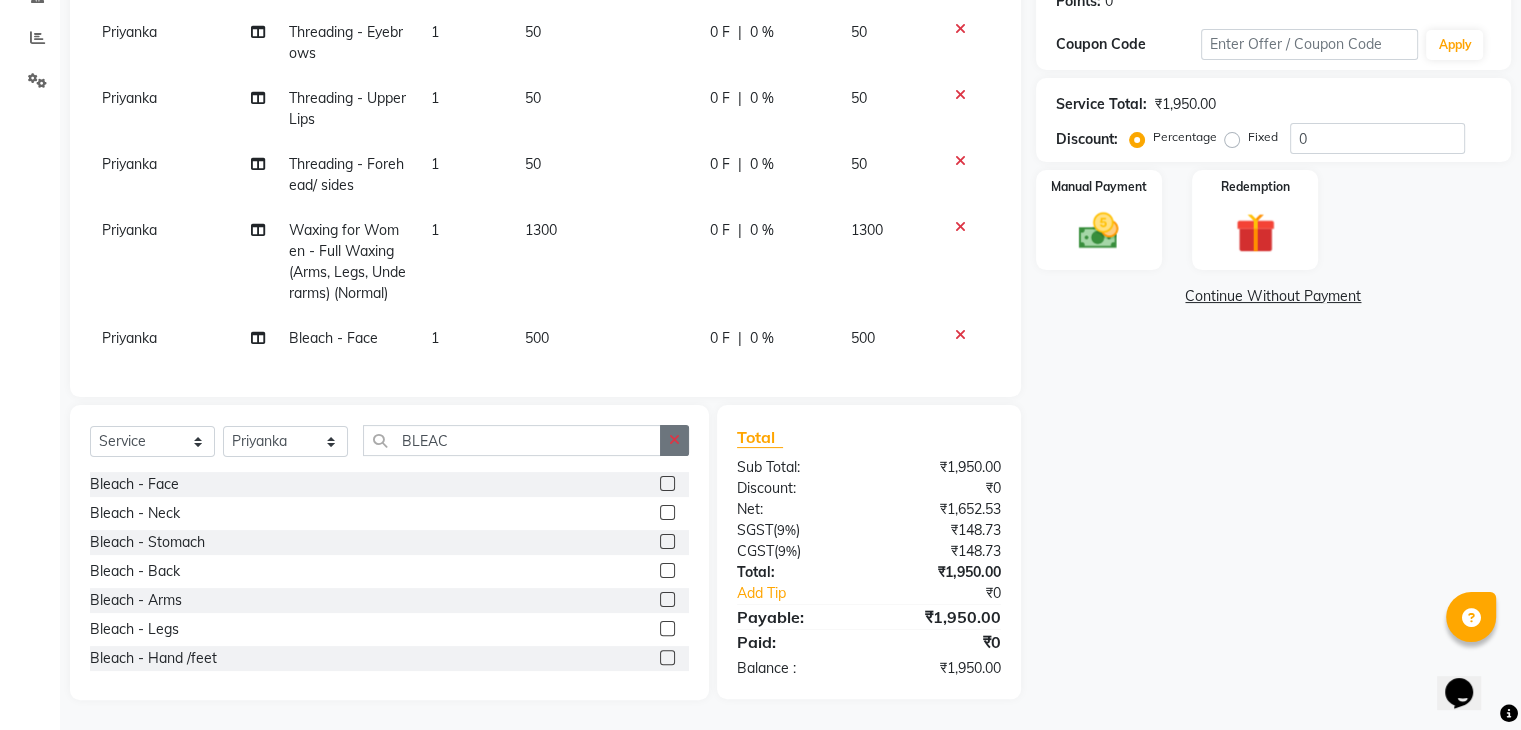 click 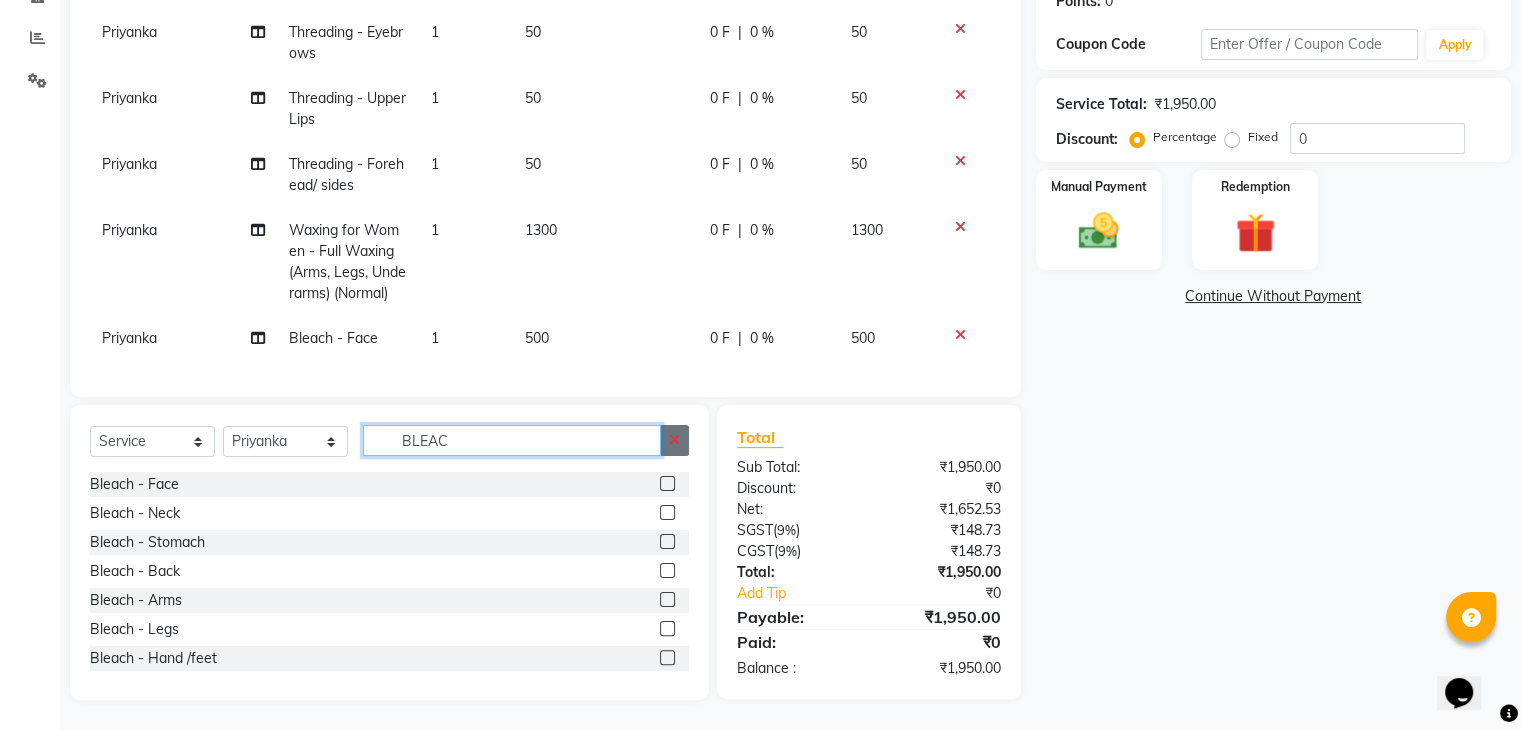 type 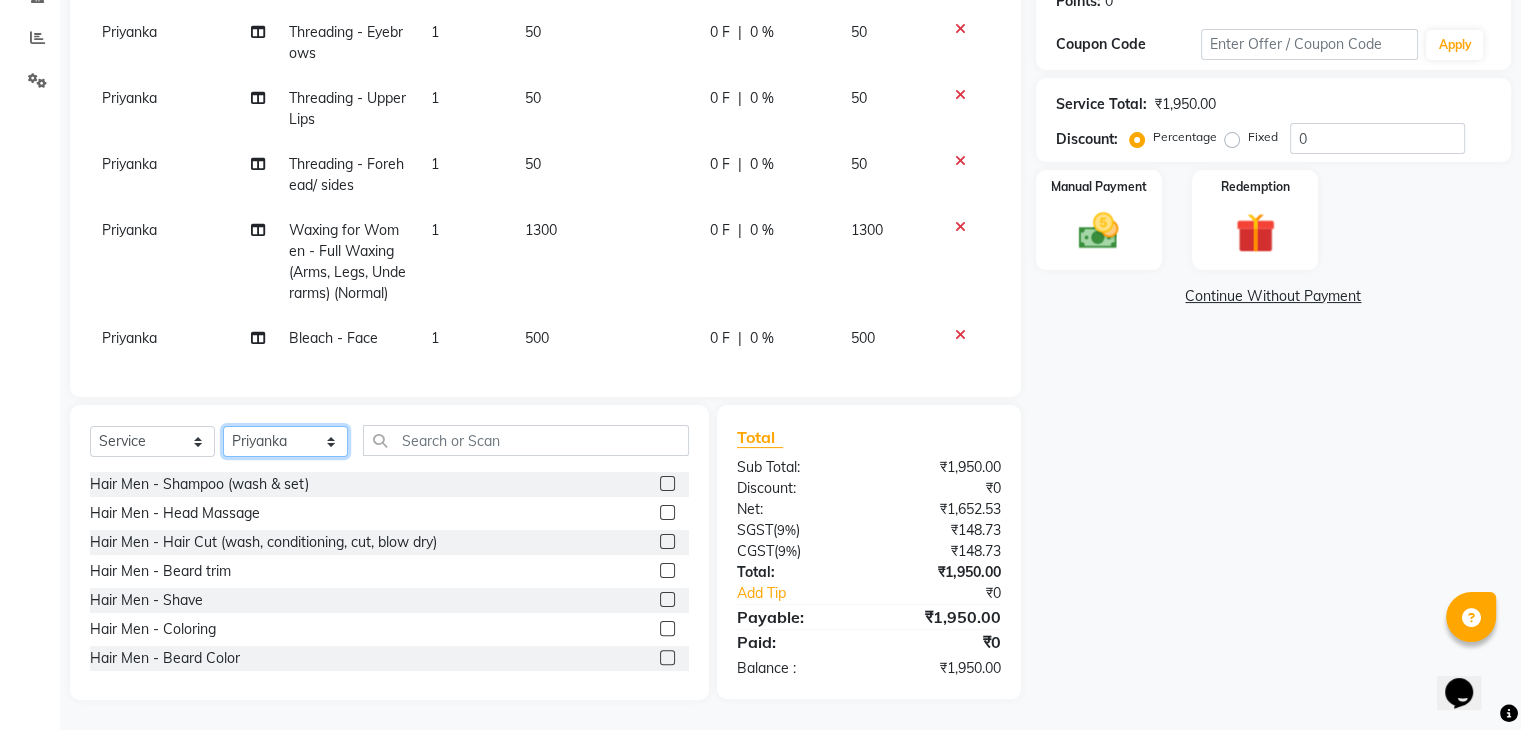 click on "Select Stylist Abhishek ABHISHEK(N) Akash Anjali Ankush Apoorna Jasmine KARAN Manager Mateen Owner Priyanka Rakhi Rudra SAHIL Saurabh YUGRAJ" 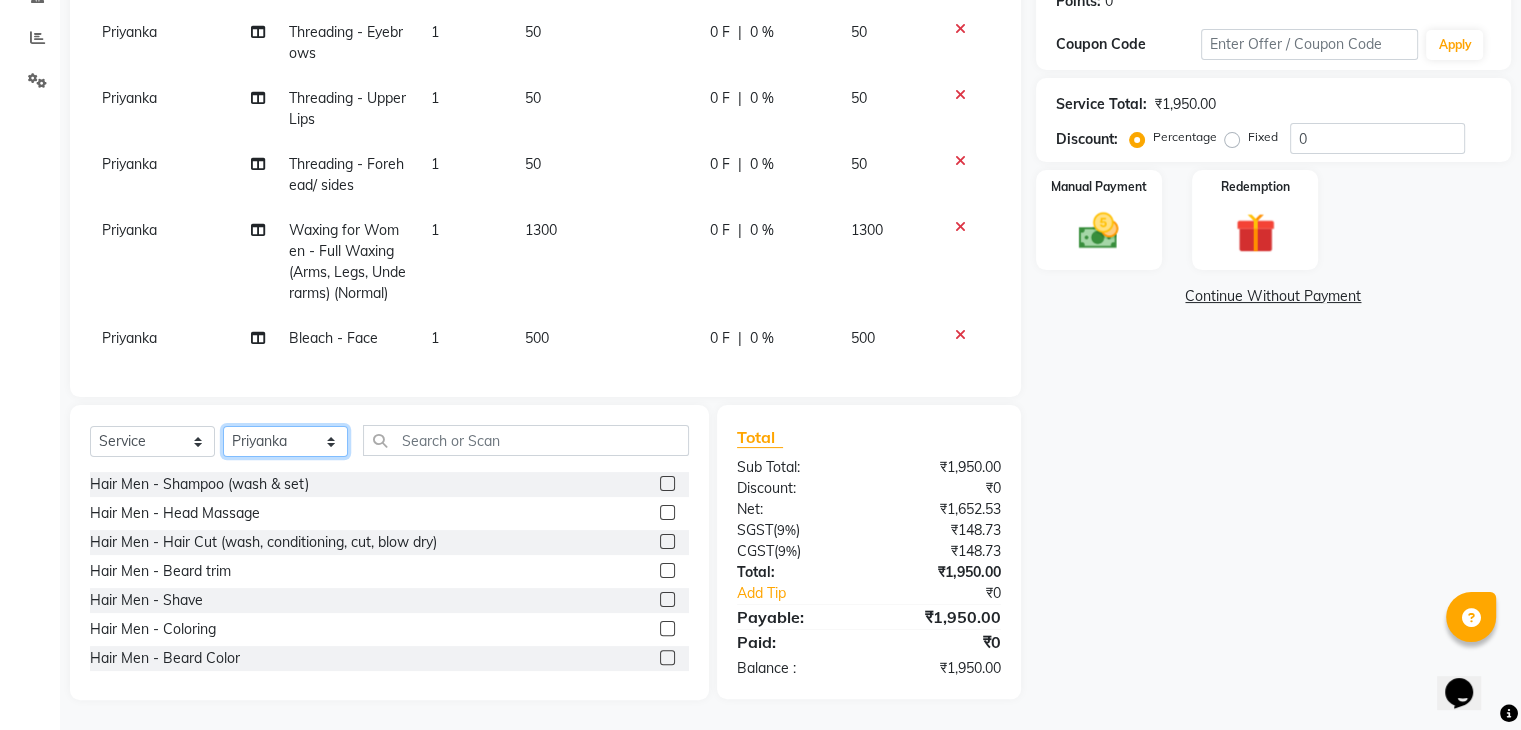 select on "83544" 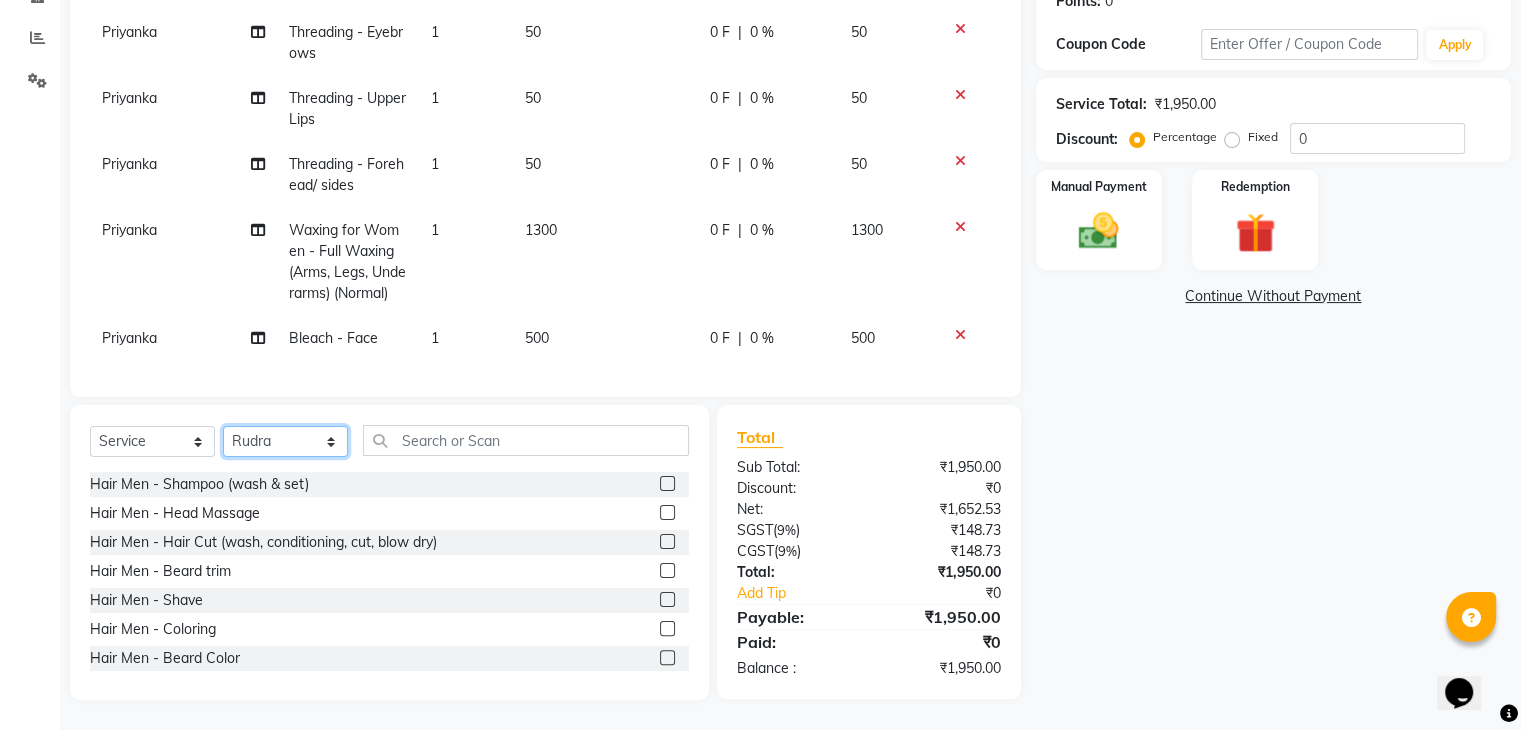 click on "Select Stylist Abhishek ABHISHEK(N) Akash Anjali Ankush Apoorna Jasmine KARAN Manager Mateen Owner Priyanka Rakhi Rudra SAHIL Saurabh YUGRAJ" 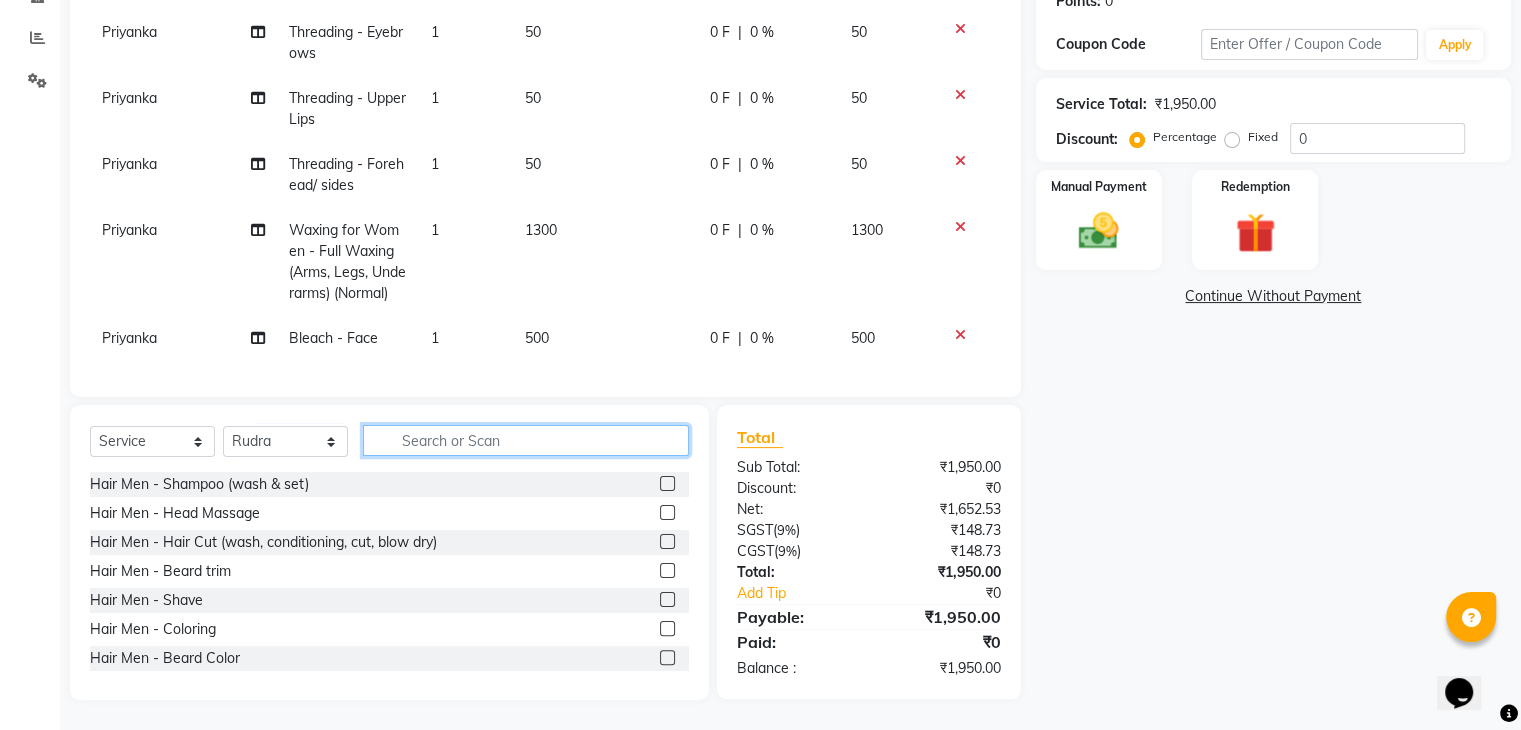 click 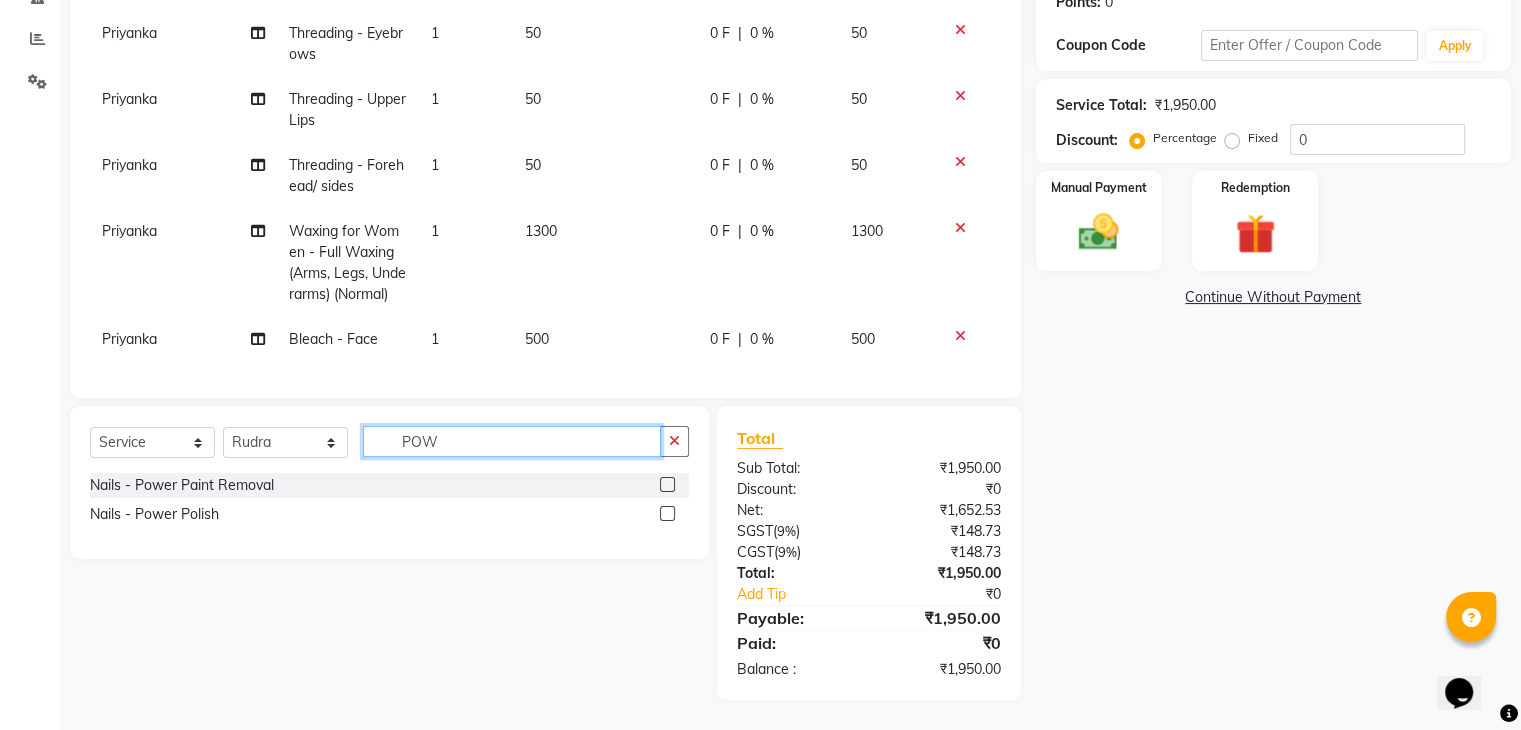 scroll, scrollTop: 335, scrollLeft: 0, axis: vertical 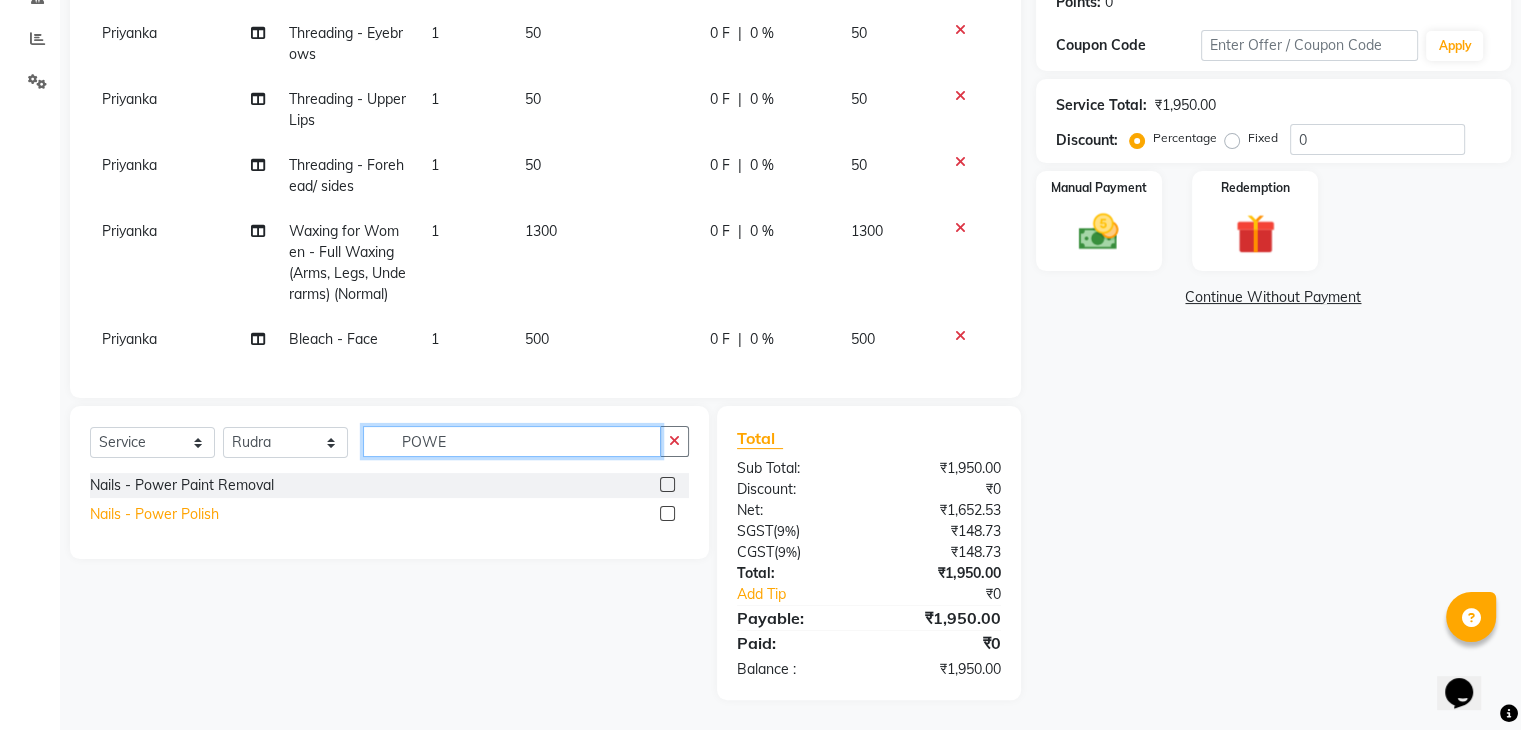 type on "POWE" 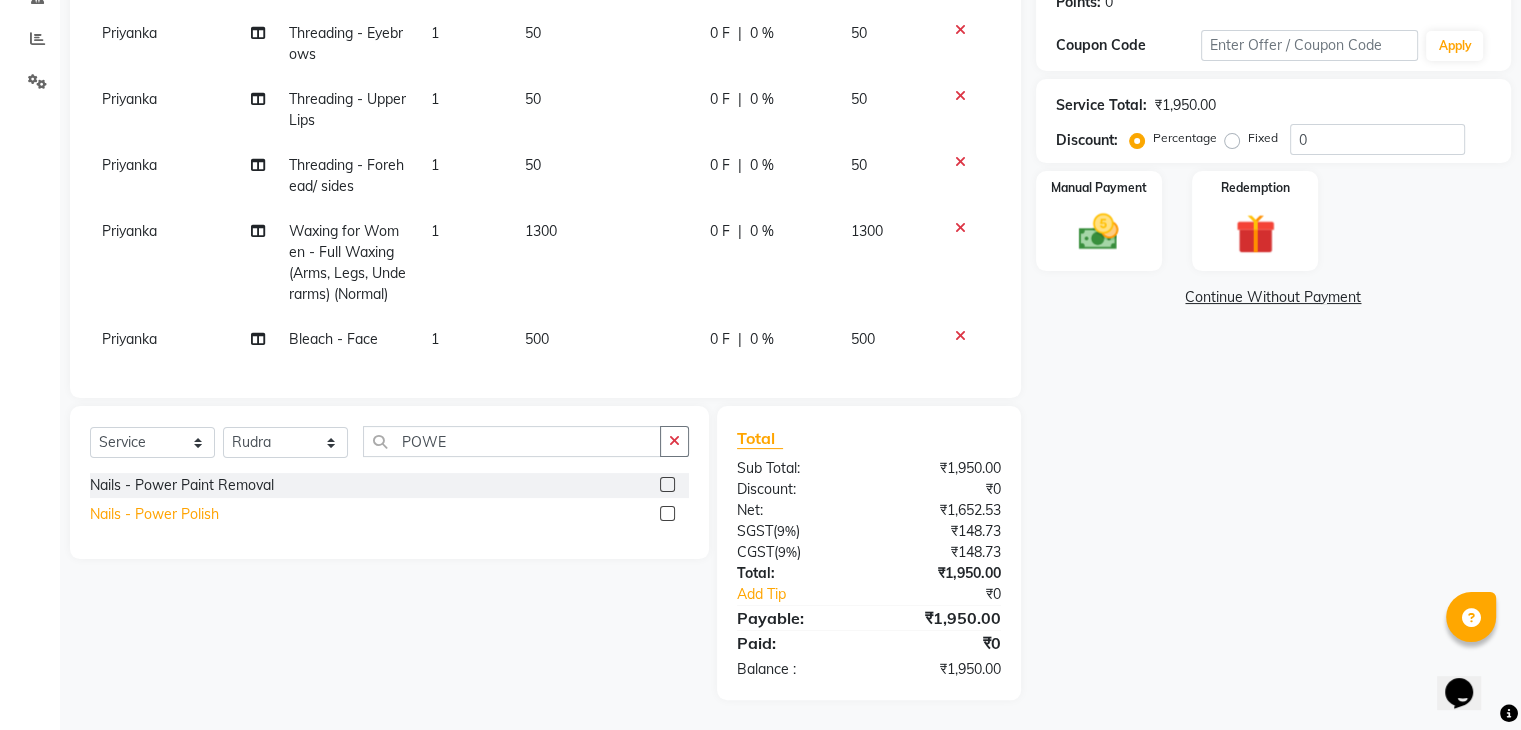 click on "Nails - Power Polish" 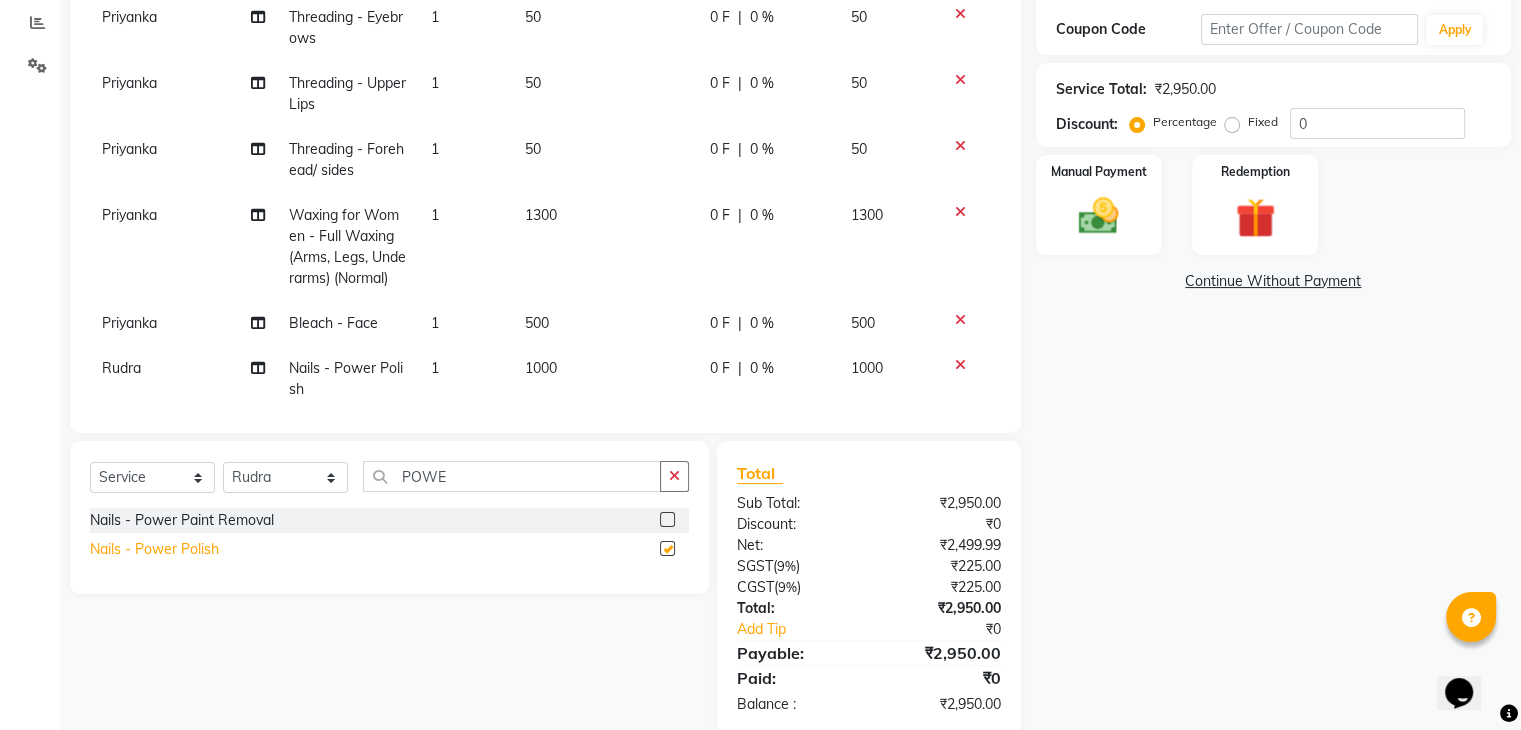 checkbox on "false" 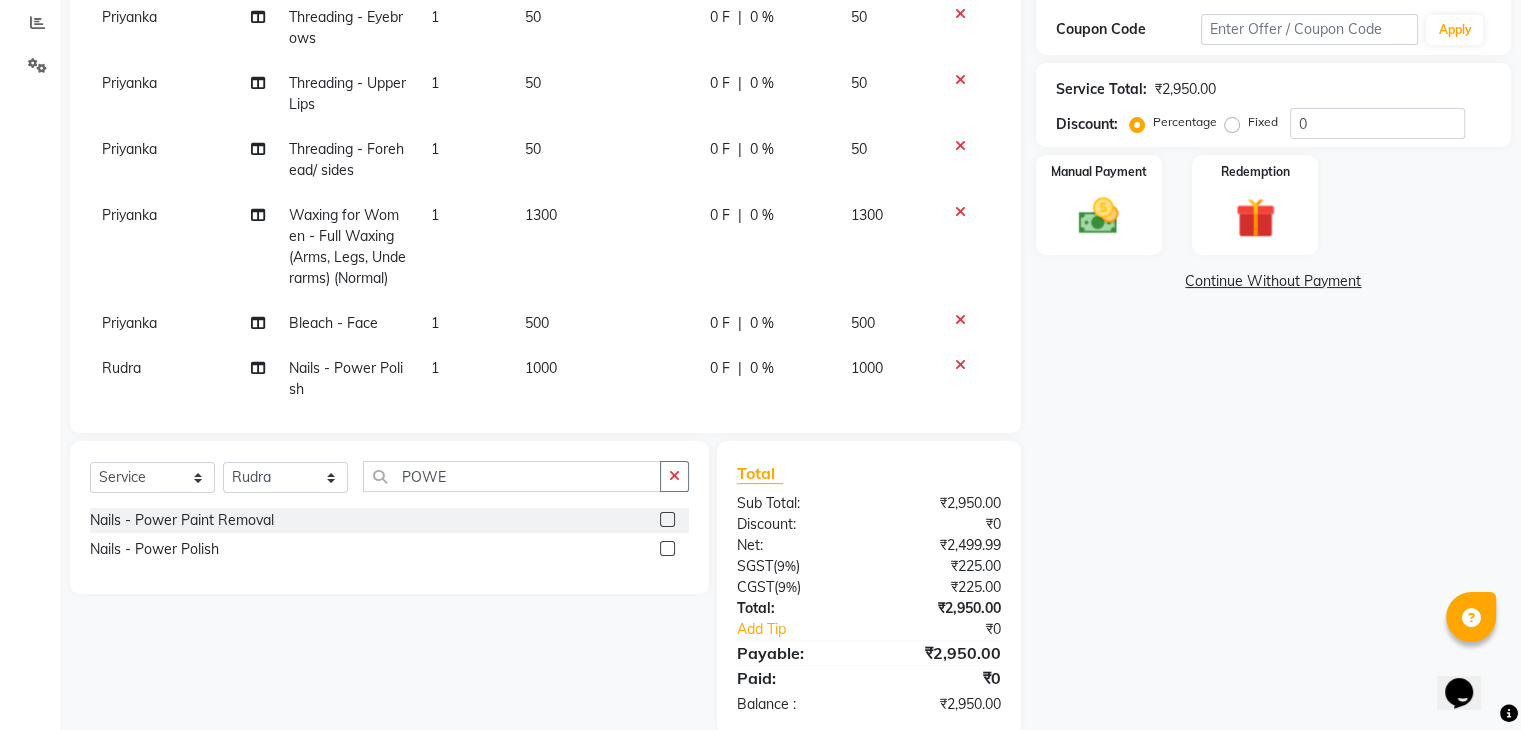 click on "1000" 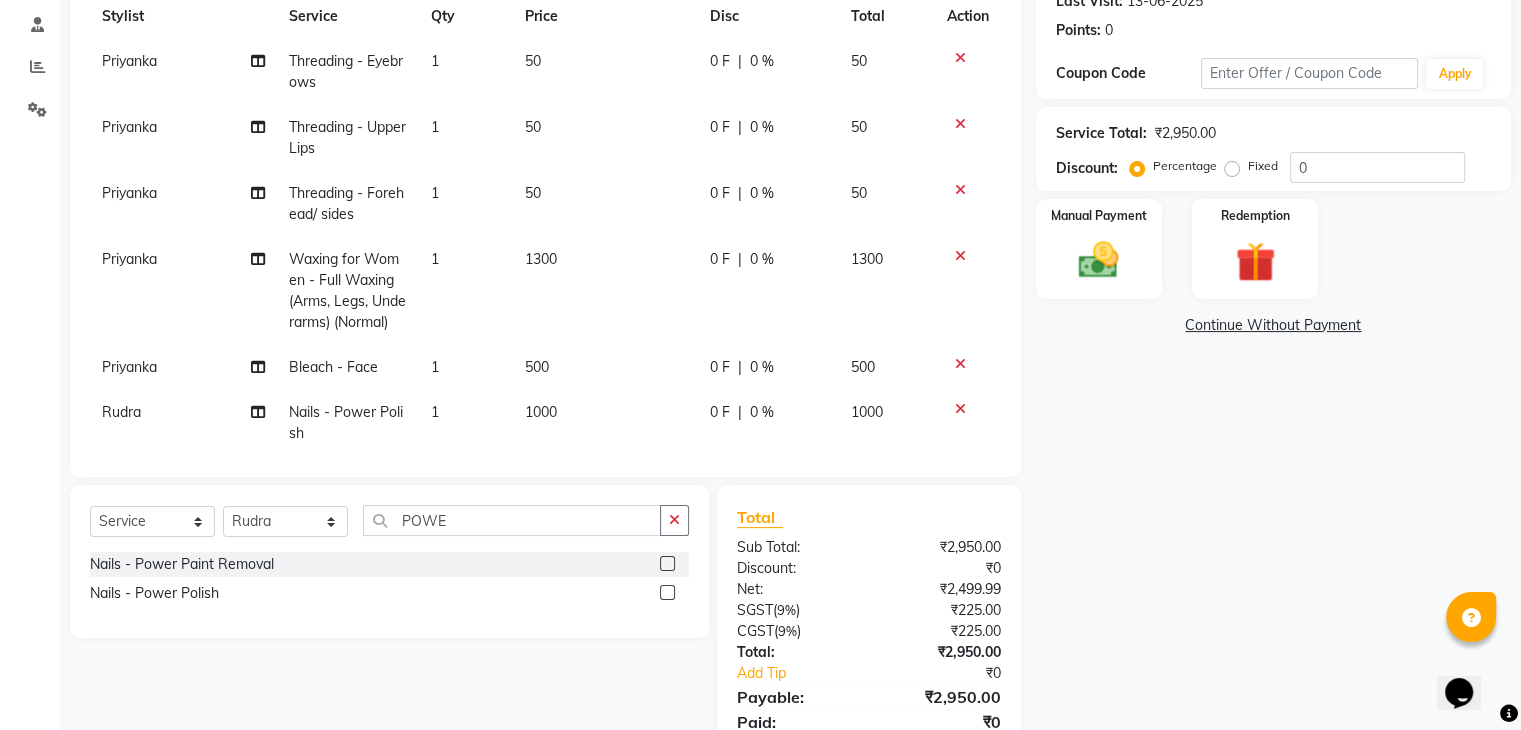 select on "83544" 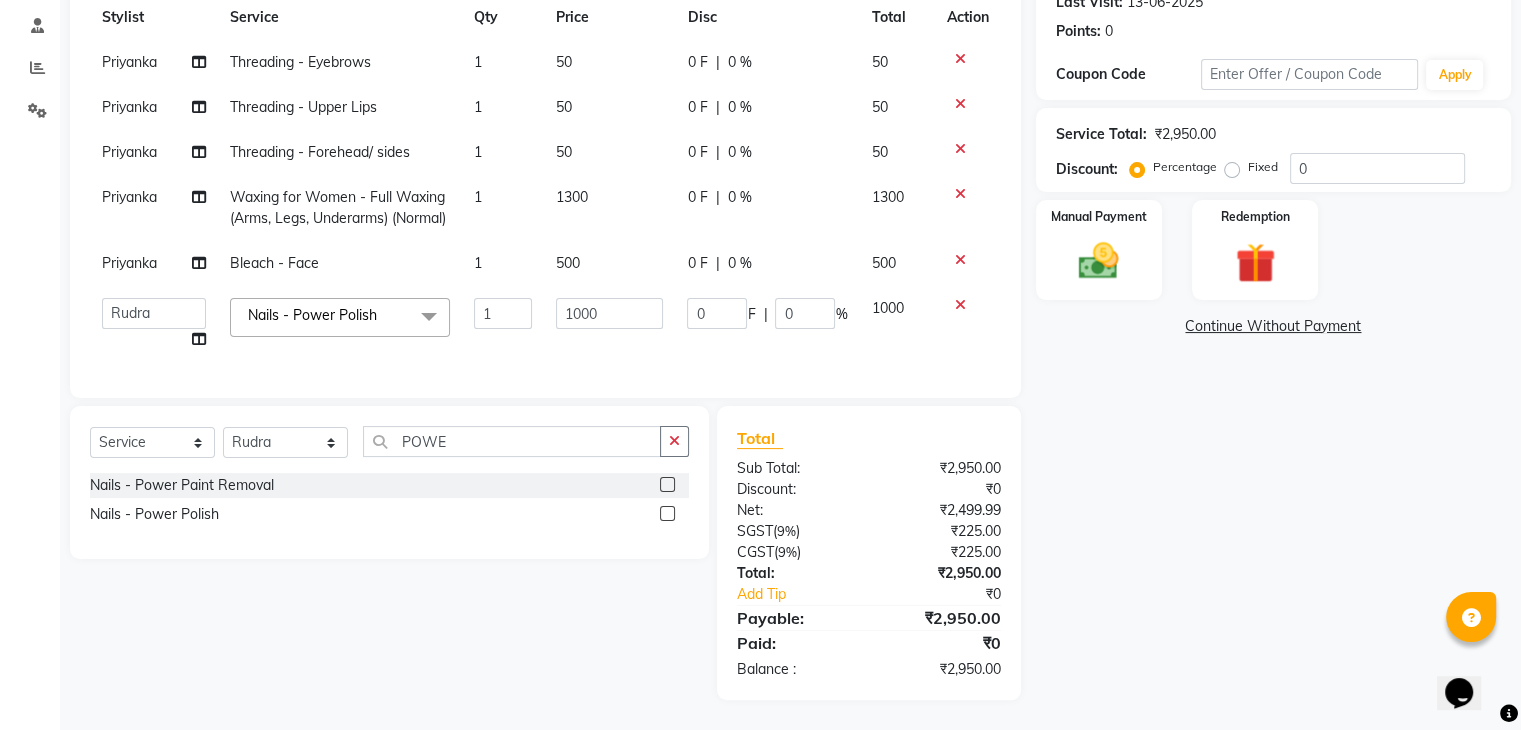 click on "Services Stylist Service Qty Price Disc Total Action Priyanka Threading - Eyebrows 1 50 0 F | 0 % 50 Priyanka Threading - Upper Lips 1 50 0 F | 0 % 50 Priyanka Threading - Forehead/ sides 1 50 0 F | 0 % 50 Priyanka Waxing for Women - Full Waxing (Arms, Legs, Underarms) (Normal) 1 1300 0 F | 0 % 1300 Priyanka Bleach - Face 1 500 0 F | 0 % 500  [NAME]   [NAME](N)   [NAME]   [NAME]   [NAME]   [NAME]   [NAME]   [NAME]   Manager   [NAME]   Owner   [NAME]   [NAME]   [NAME]   [NAME]   [NAME]   [NAME]  Nails - Power Polish  x Hair Men - Shampoo (wash & set) Hair Men - Head Massage Hair Men - Hair Cut (wash, conditioning, cut, blow dry) Hair Men - Beard trim Hair Men - Shave Hair Men - Coloring Hair Men - Beard Color Hair Men - Highlights Hair Men - Rebonding/ Smoothening/ Keratin Hair Spa (Men) - Hair Spa Basic (45 Min) Hair Spa (Men) - Semi Advance (60 Min) Hair Spa (Men) - Advanced Hair Spa (60 Min) Scalp Treatment - Anti-Dandruff Treatment Scalp Treatment - Hair Fall Treatment Waxing for Women - Back (Honey)" 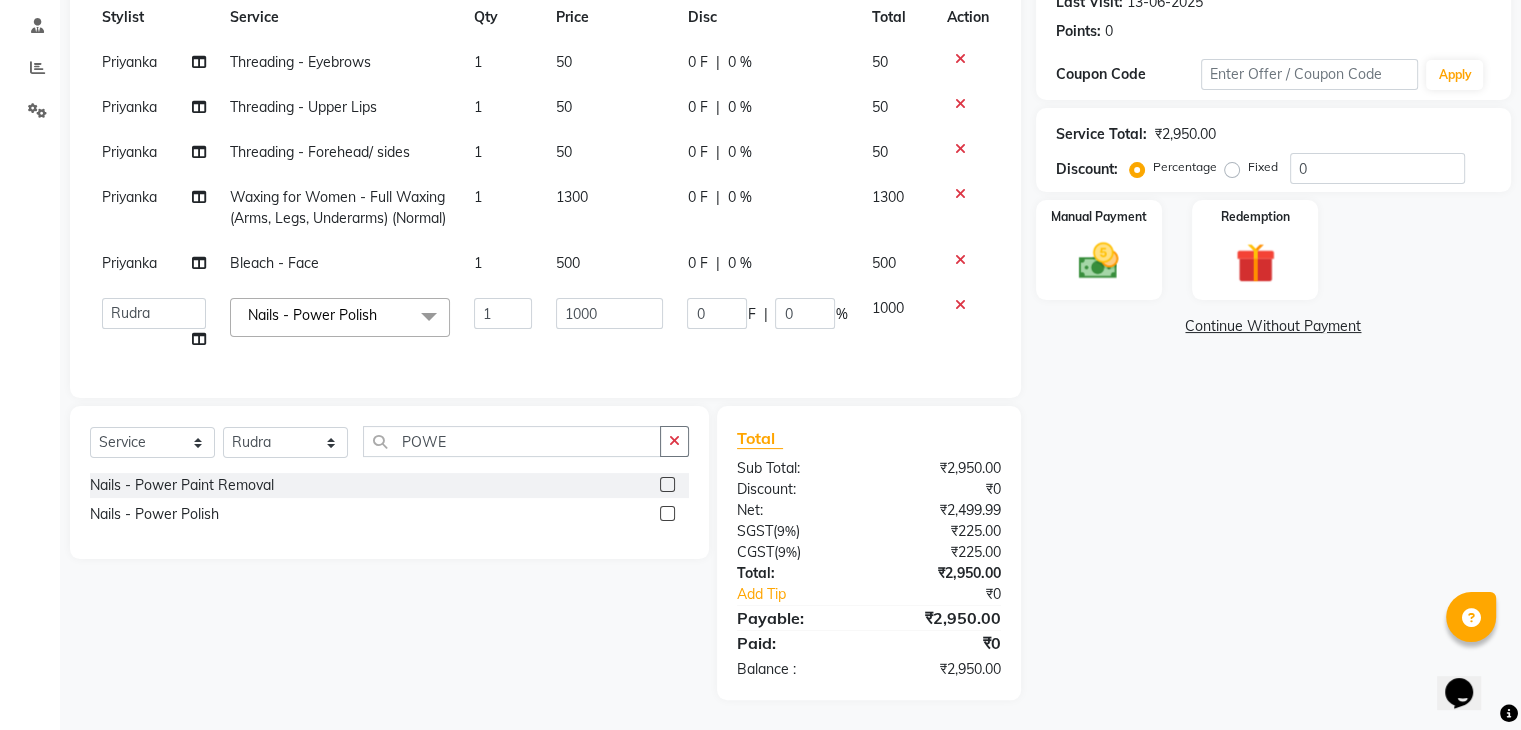scroll, scrollTop: 306, scrollLeft: 0, axis: vertical 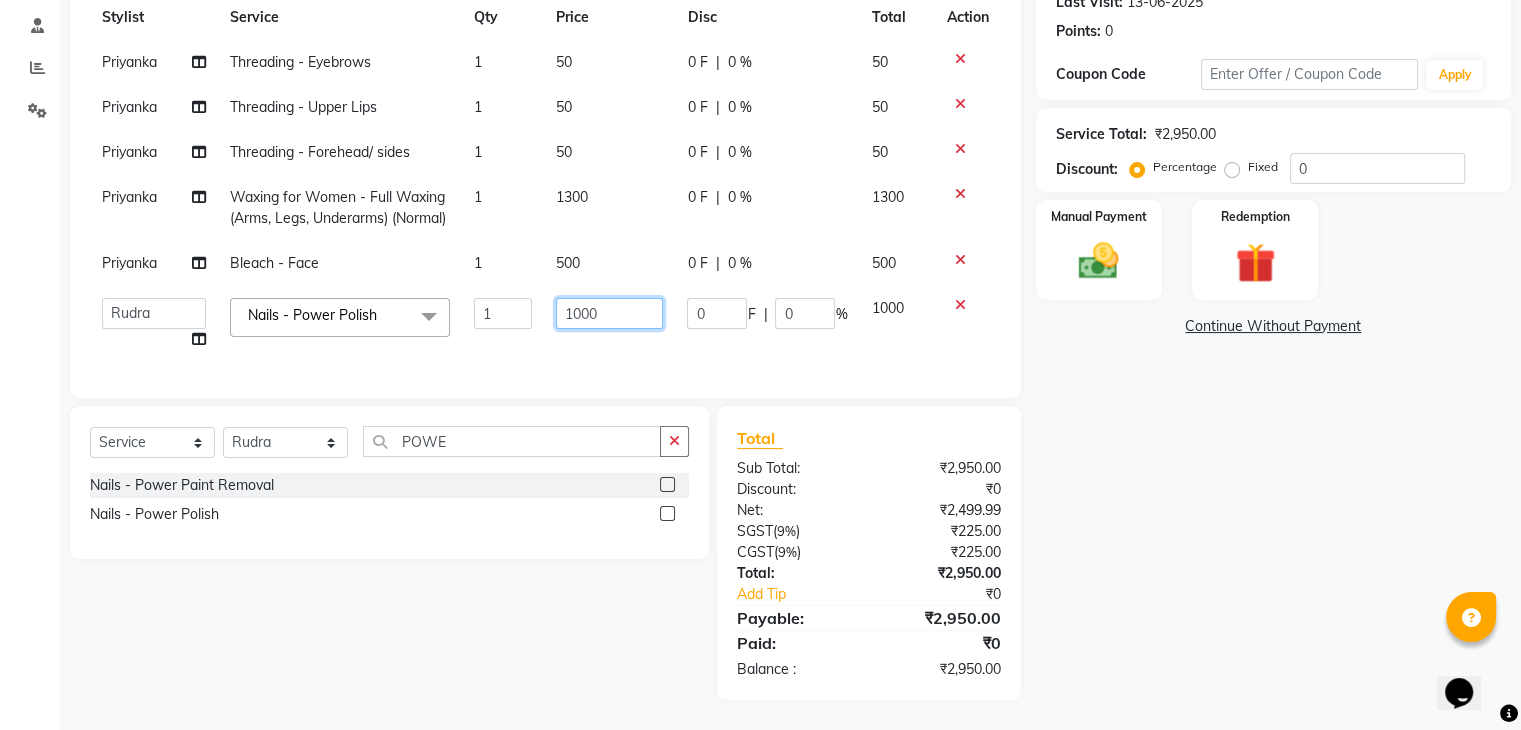 click on "1000" 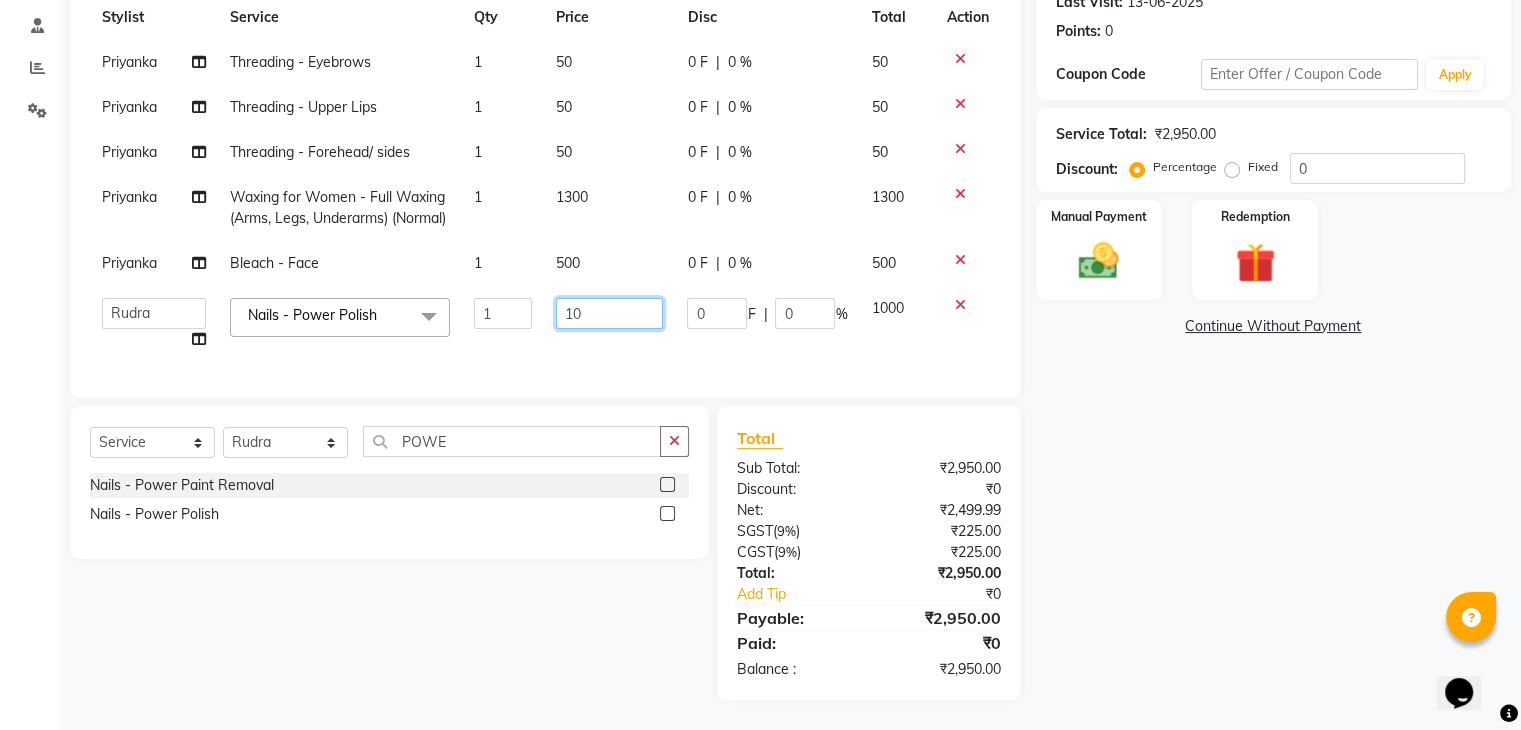 type on "1" 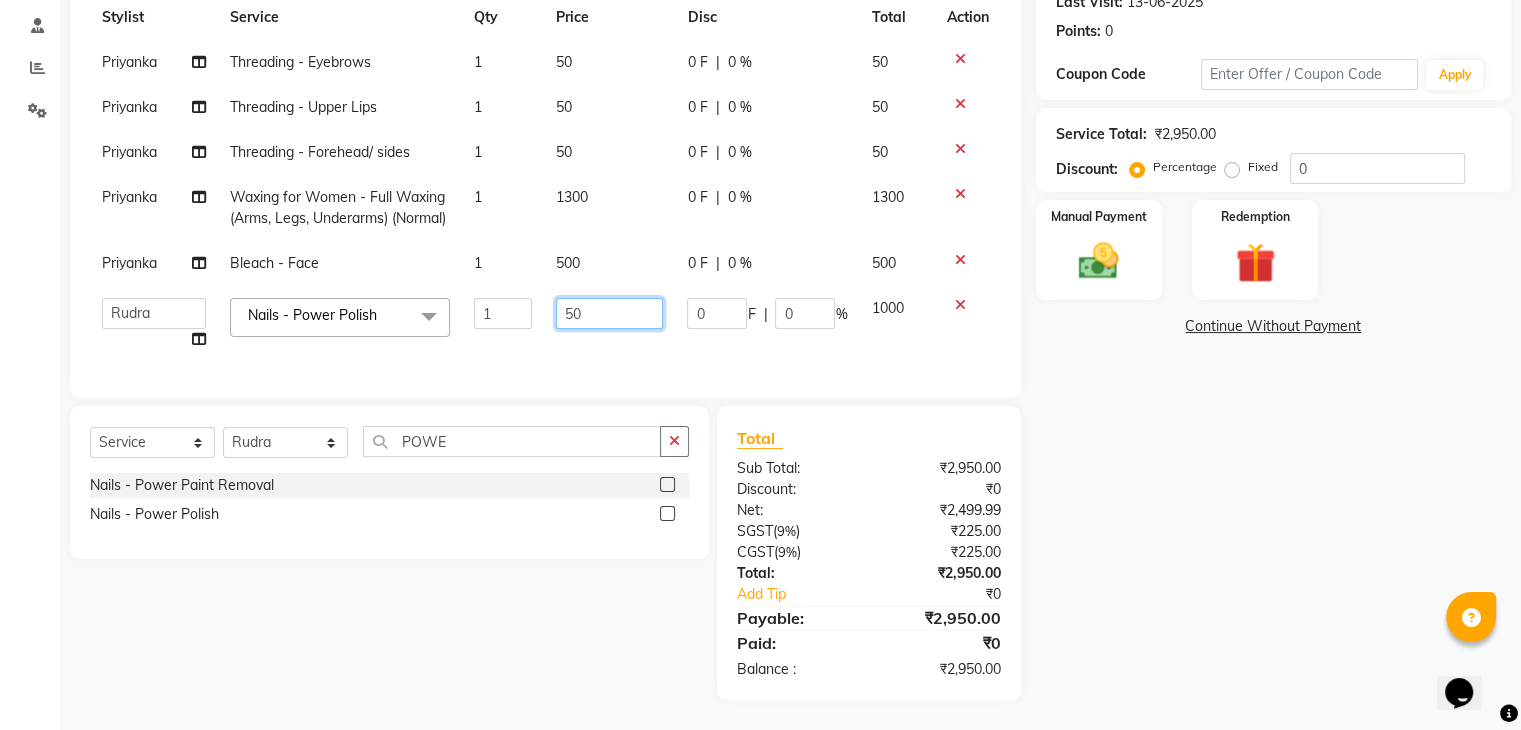 type on "500" 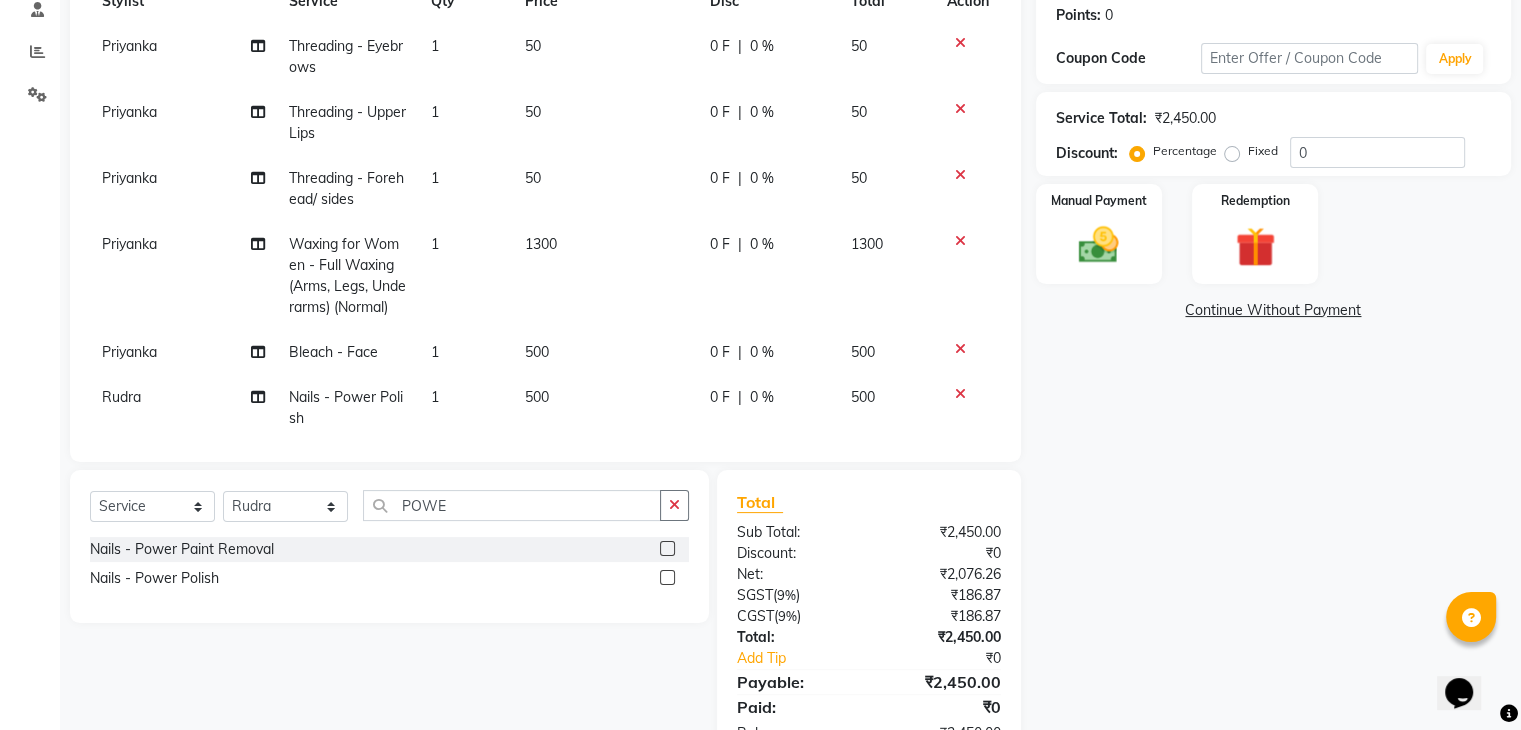 click on "Name: [FIRST] [LAST] Membership:  No Active Membership  Total Visits:  1 Card on file:  0 Last Visit:   [DATE] Points:   0  Coupon Code Apply Service Total:  ₹2,450.00  Discount:  Percentage   Fixed  0 Manual Payment Redemption  Continue Without Payment" 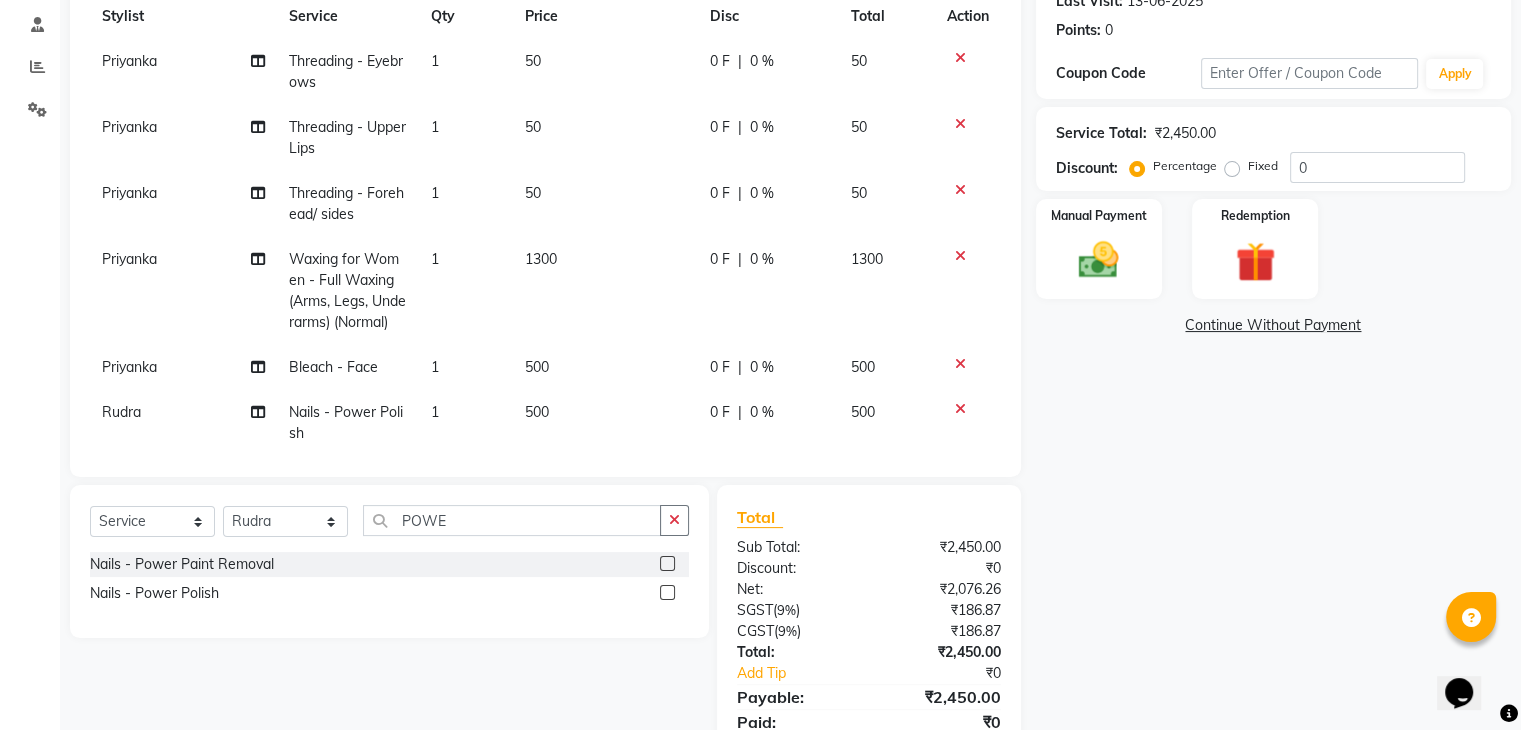 select on "83544" 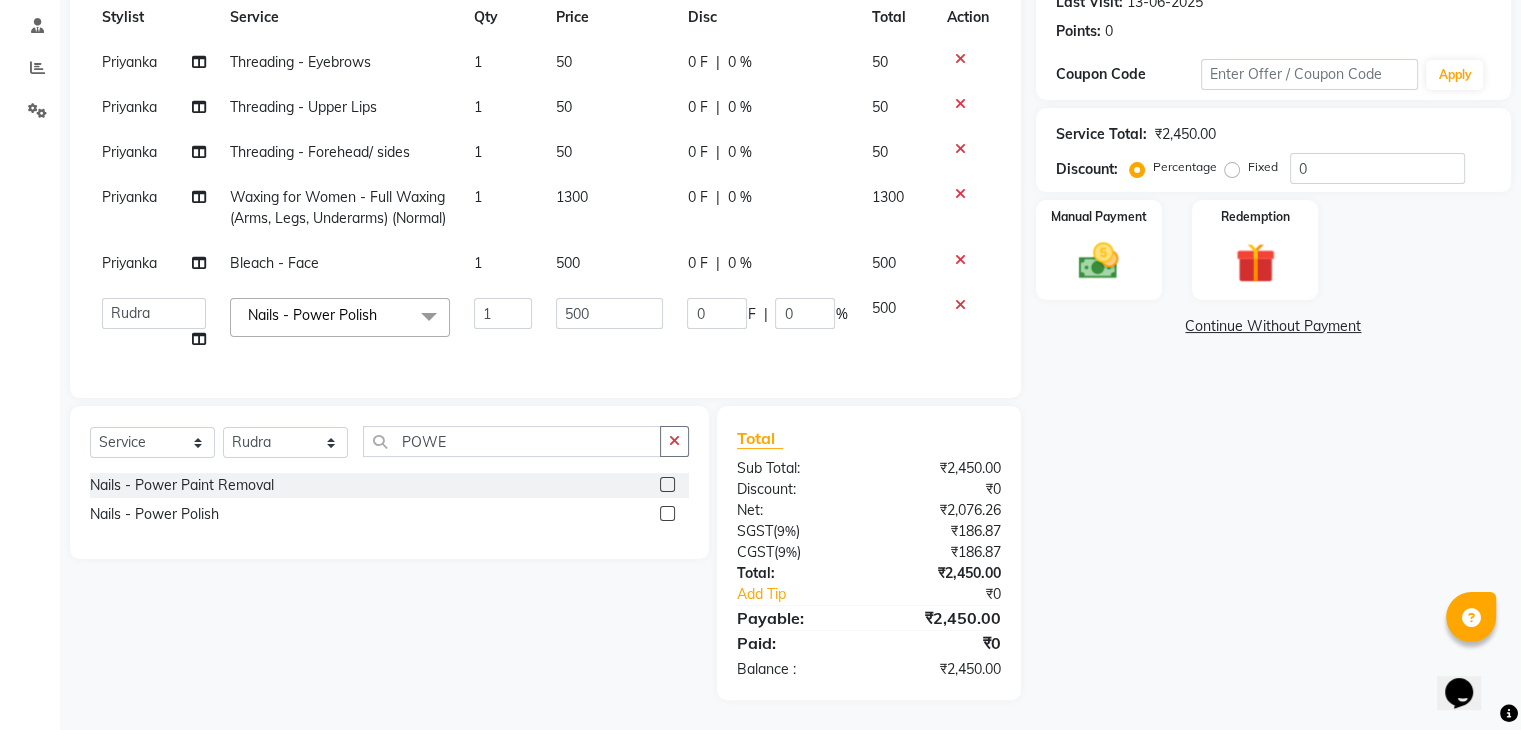 click on "Client +91 [PHONE] Date [DATE] Invoice Number C/2025-26 V/2025-26 0441 Services Stylist Service Qty Price Disc Total Action Priyanka Threading - Eyebrows 1 50 0 F | 0 % 50 Priyanka Threading - Upper Lips 1 50 0 F | 0 % 50 Priyanka Threading - Forehead/ sides 1 50 0 F | 0 % 50 Priyanka Waxing for Women - Full Waxing (Arms, Legs, Underarms) (Normal) 1 1300 0 F | 0 % 1300 Priyanka Bleach - Face 1 500 0 F | 0 % 500  [NAME]   [NAME](N)   [NAME]   [NAME]   [NAME]   [NAME]   [NAME]   [NAME]   Manager   [NAME]   Owner   [NAME]   [NAME]   [NAME]   [NAME]   [NAME]   [NAME]  Nails - Power Polish  x Hair Men - Shampoo (wash & set) Hair Men - Head Massage Hair Men - Hair Cut (wash, conditioning, cut, blow dry) Hair Men - Beard trim Hair Men - Shave Hair Men - Coloring Hair Men - Beard Color Hair Men - Highlights Hair Men - Rebonding/ Smoothening/ Keratin Hair Spa (Men) - Hair Spa Basic (45 Min) Hair Spa (Men) - Semi Advance (60 Min) Hair Spa (Men) - Advanced Hair Spa (60 Min) Hair Spa (Men) - Hair Spa Basic (45 Min) Hair Spa (Men) - Semi Advance (60 Min) Hair Spa (Men) - Advanced Hair Spa (60 Min) Waxing for Women - Back (Honey)" 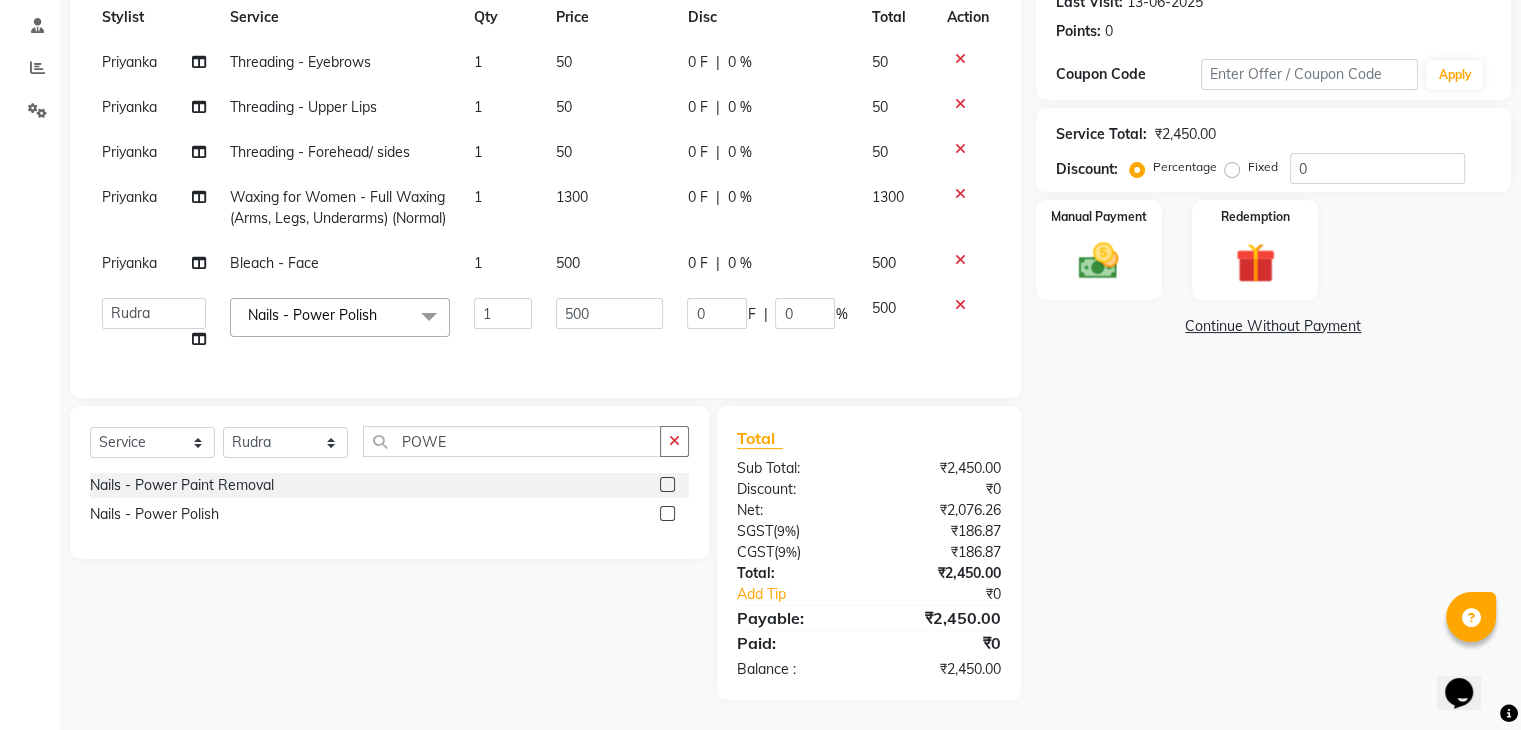scroll, scrollTop: 306, scrollLeft: 0, axis: vertical 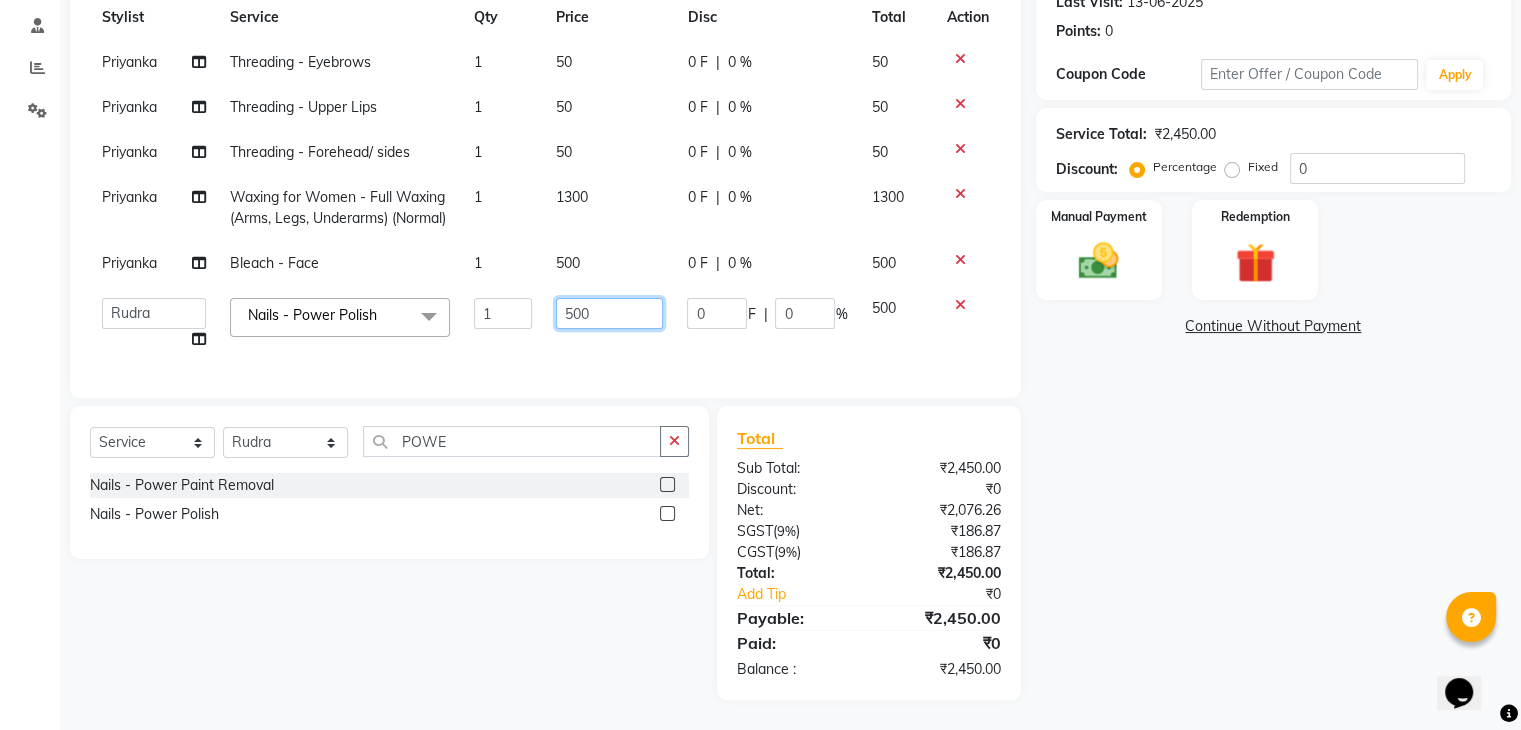 click on "500" 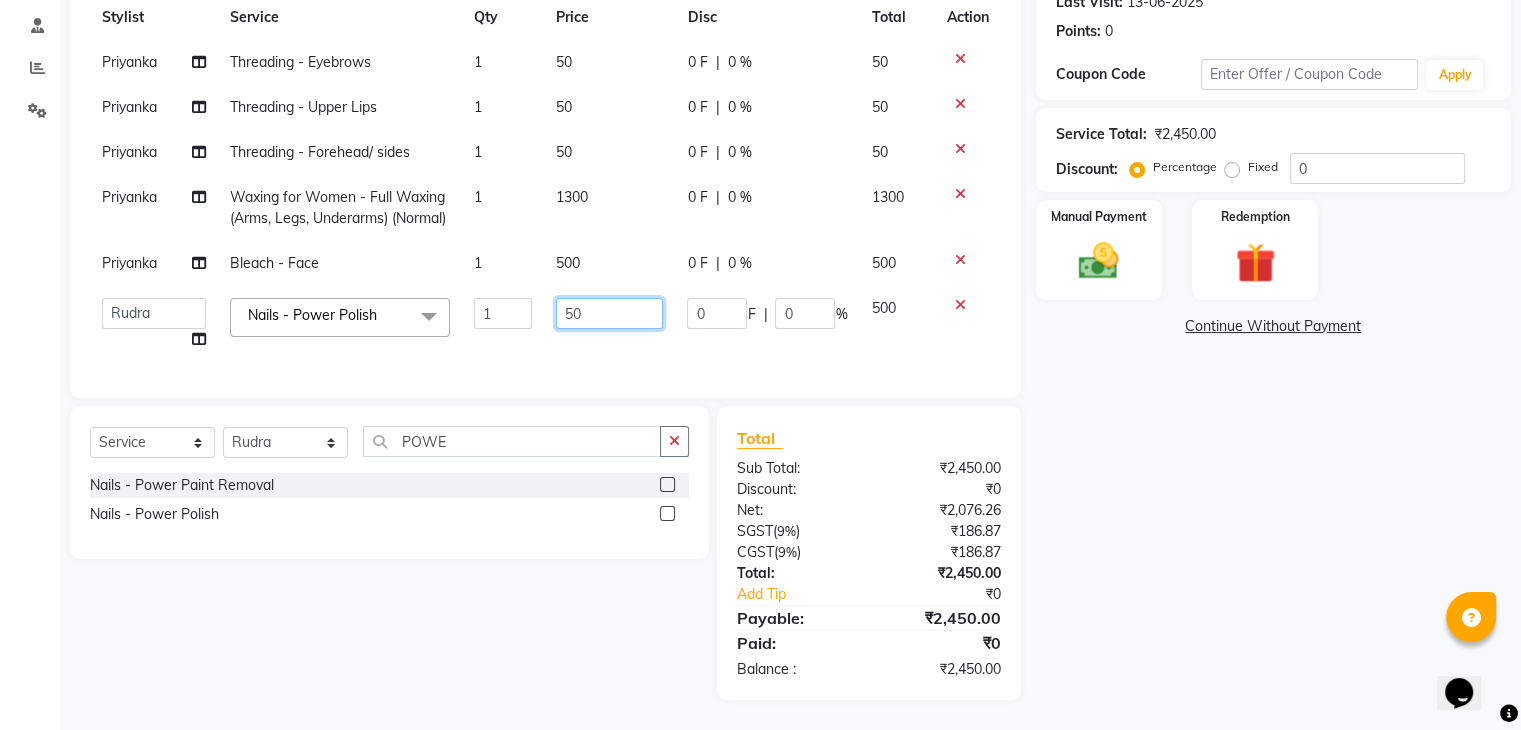 type on "5" 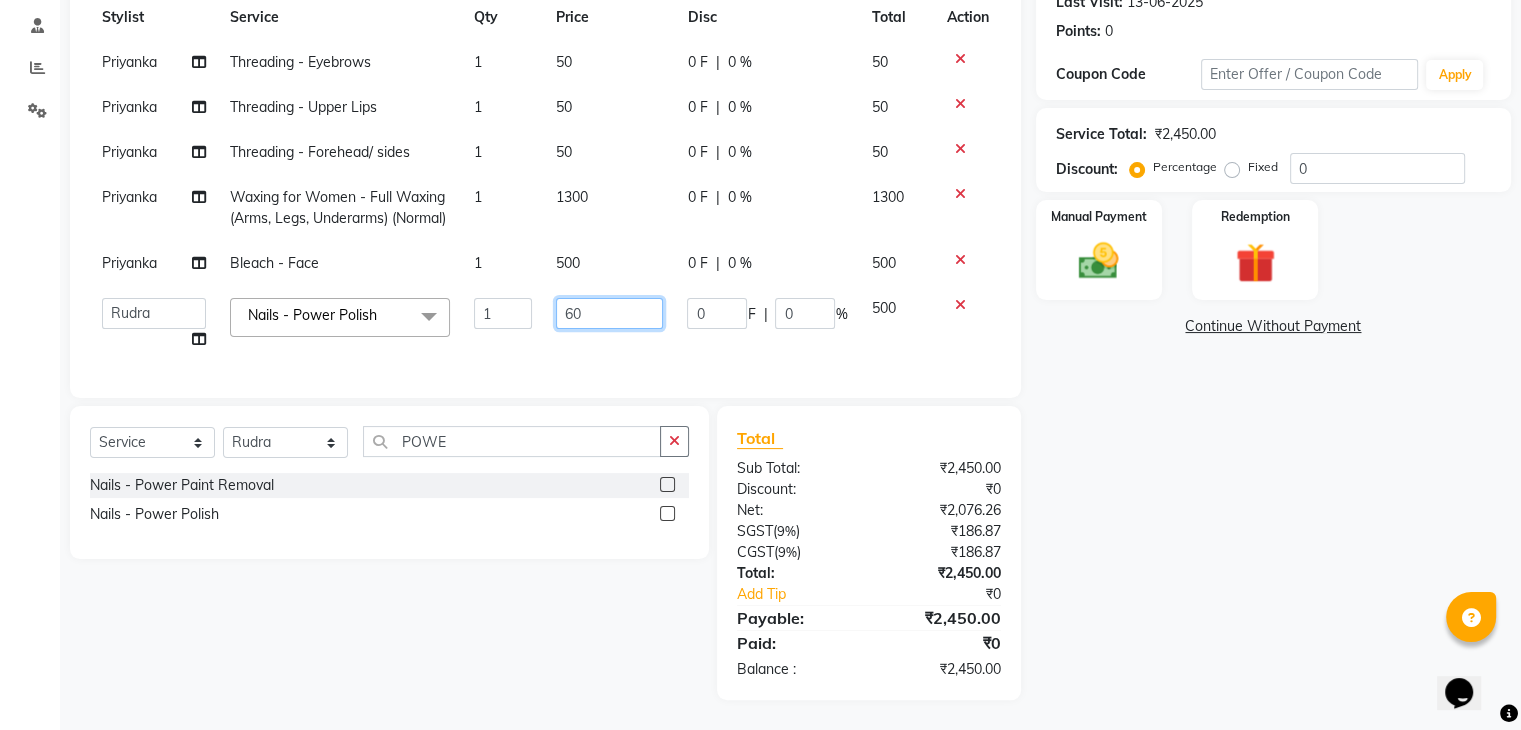 type on "600" 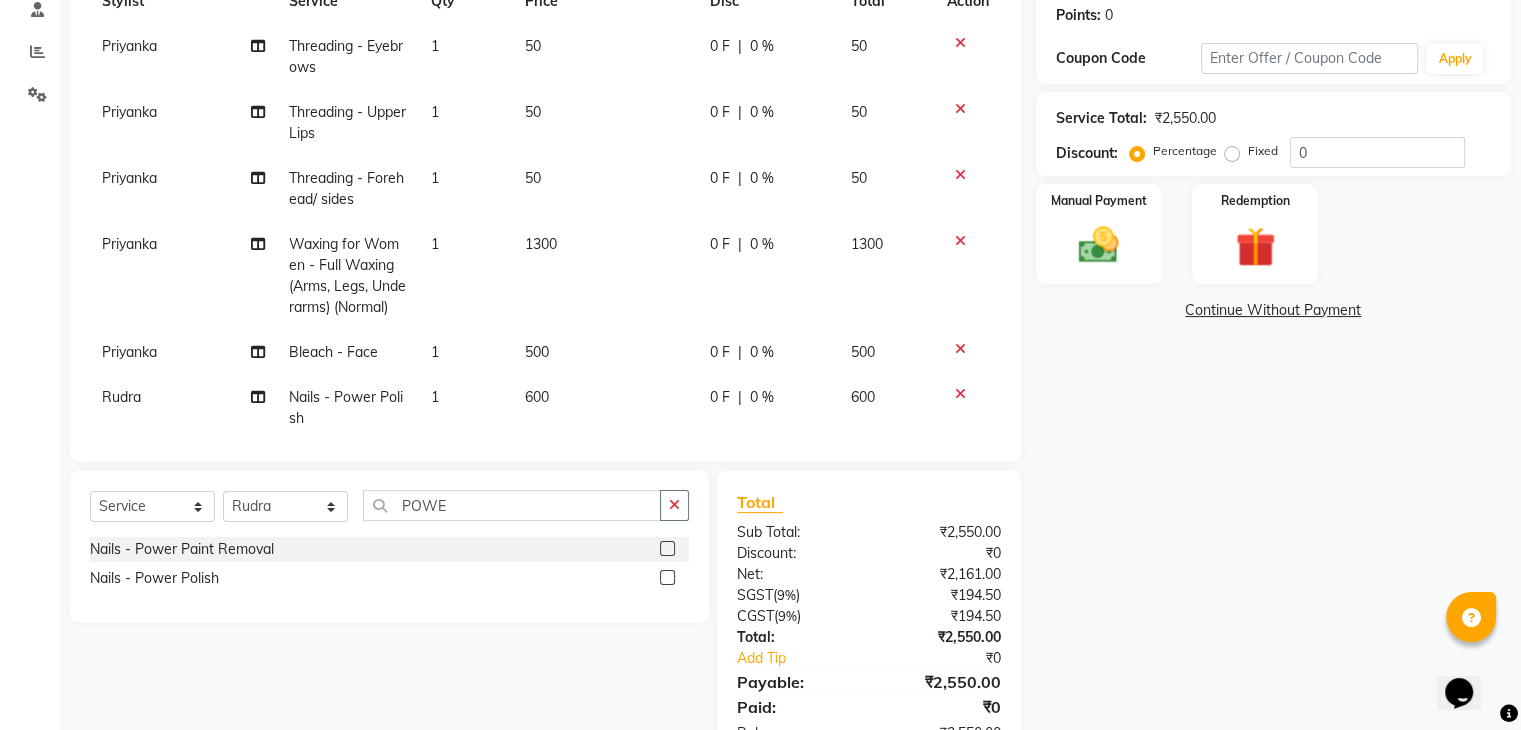 click on "Services Stylist Service Qty Price Disc Total Action Priyanka Threading - Eyebrows 1 50 0 F | 0 % 50 Priyanka Threading - Upper Lips 1 50 0 F | 0 % 50 Priyanka Threading - Forehead/ sides 1 50 0 F | 0 % 50 Priyanka Waxing for Women - Full Waxing (Arms, Legs, Underarms) (Normal) 1 1300 0 F | 0 % 1300 Priyanka Bleach - Face 1 500 0 F | 0 % 500 Rudra Nails - Power Polish 1 600 0 F | 0 % 600" 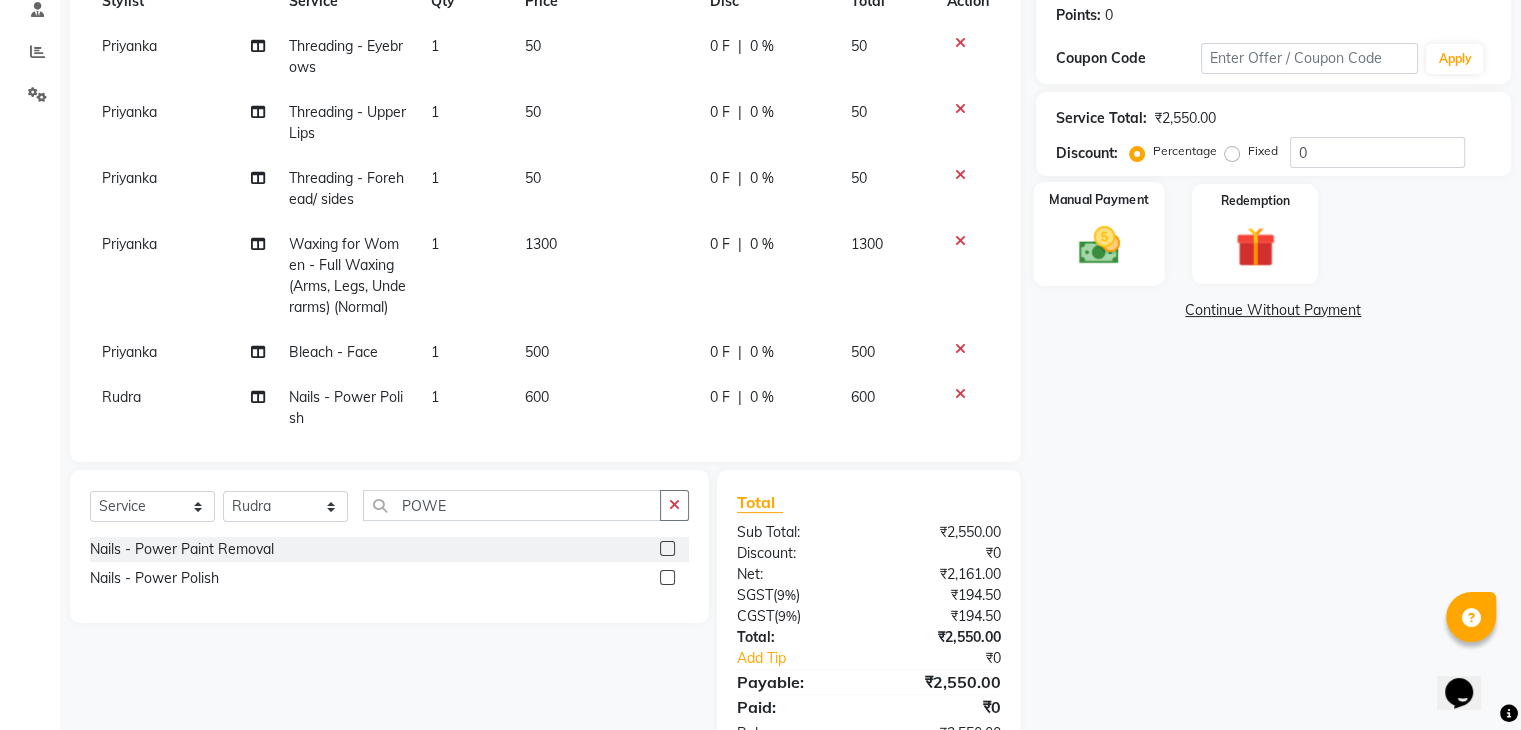 click 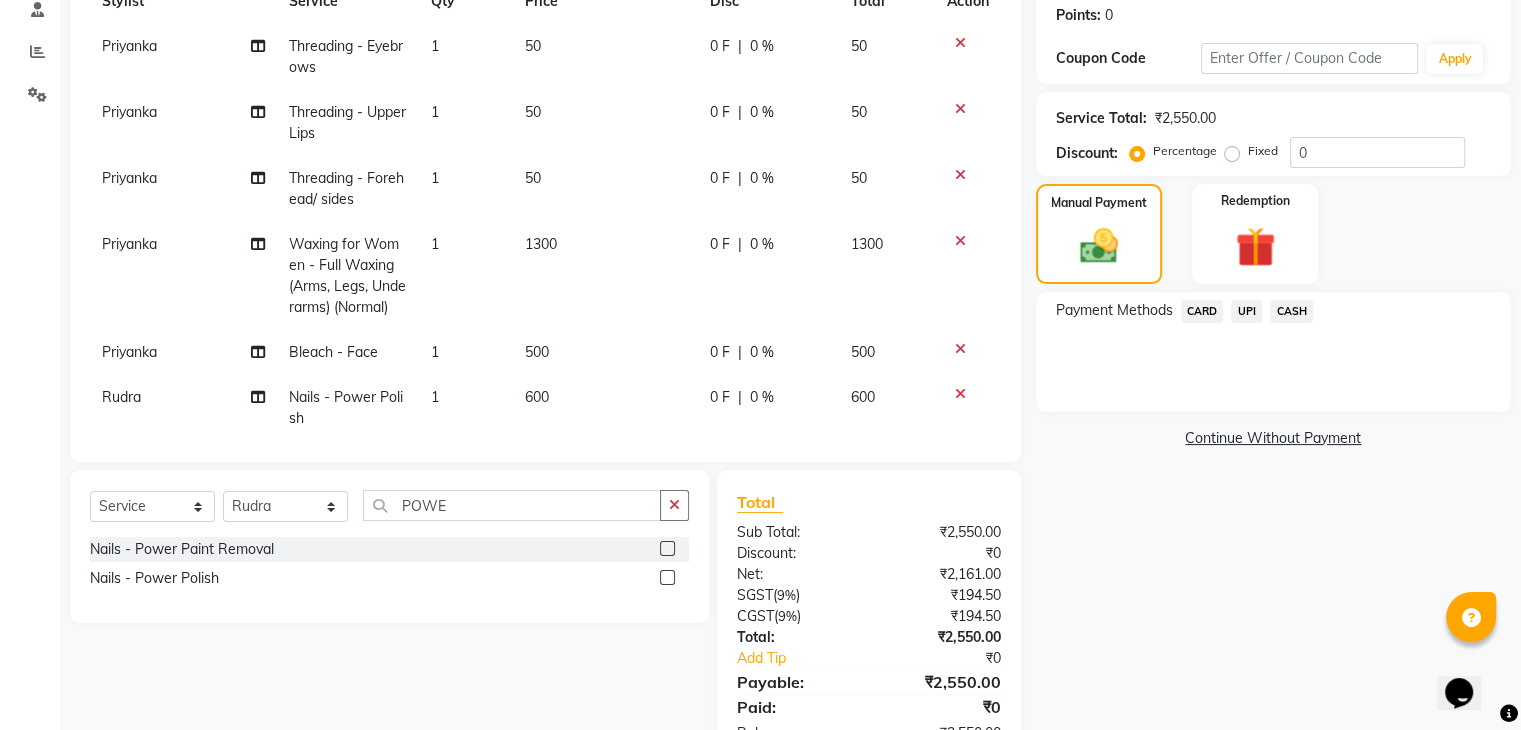click on "UPI" 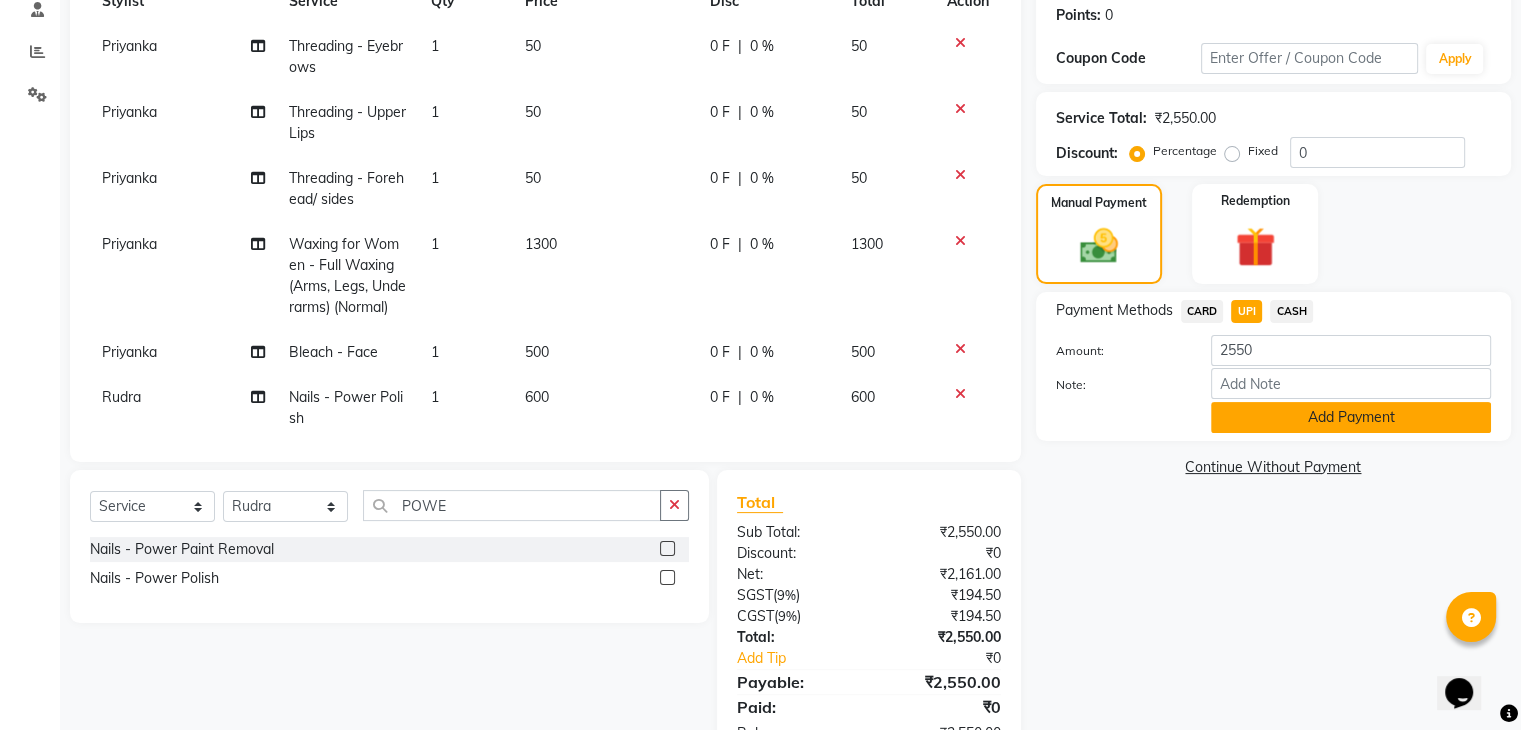 click on "Add Payment" 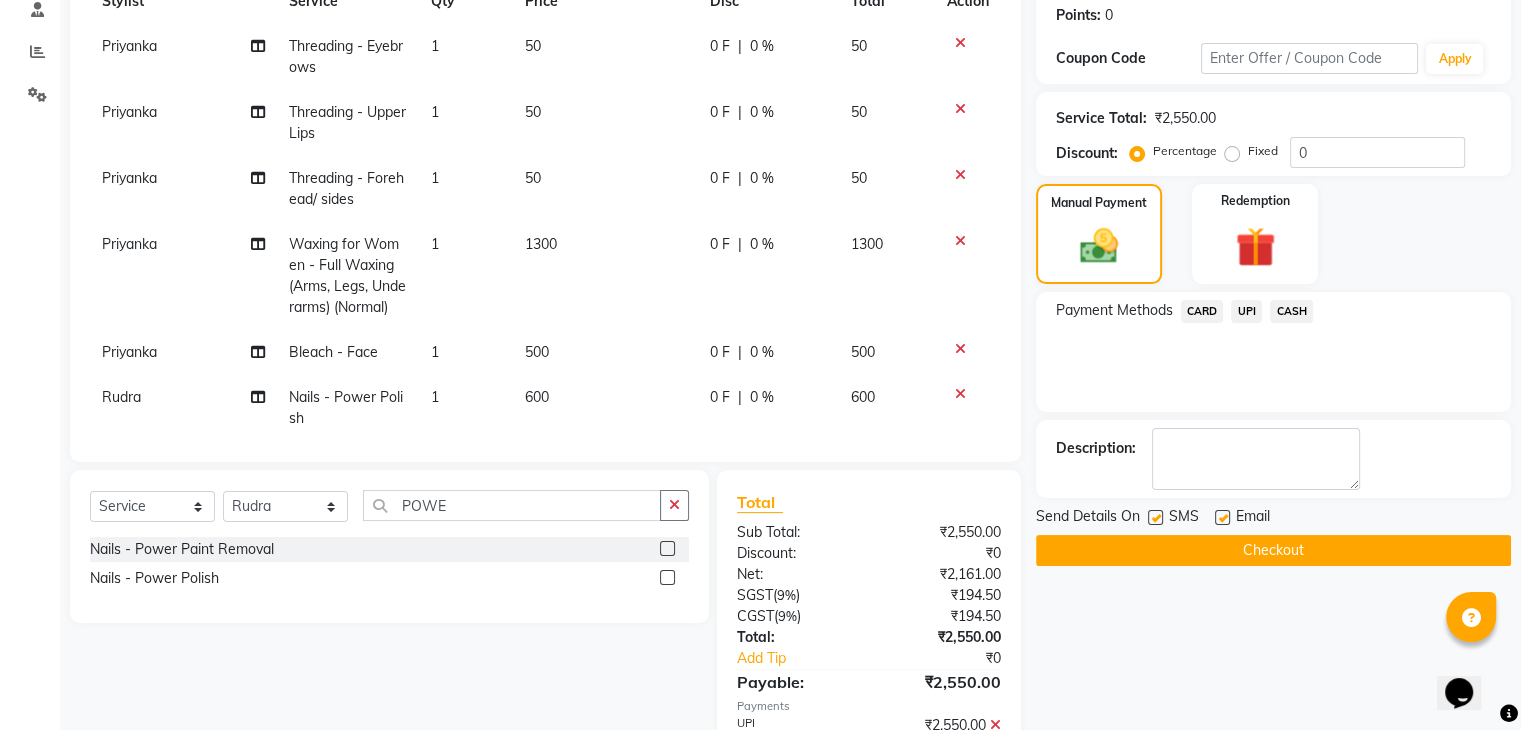 click on "Checkout" 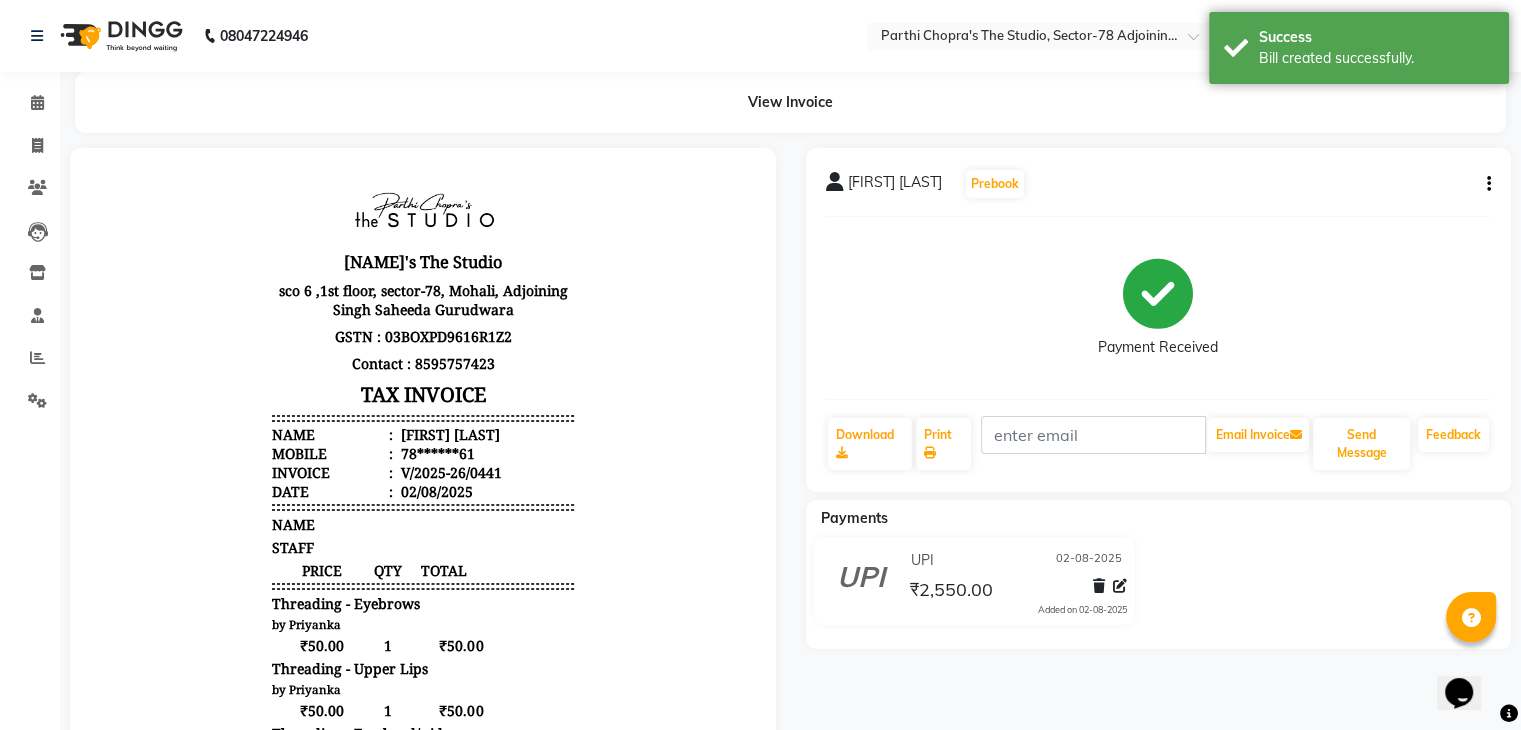 scroll, scrollTop: 0, scrollLeft: 0, axis: both 